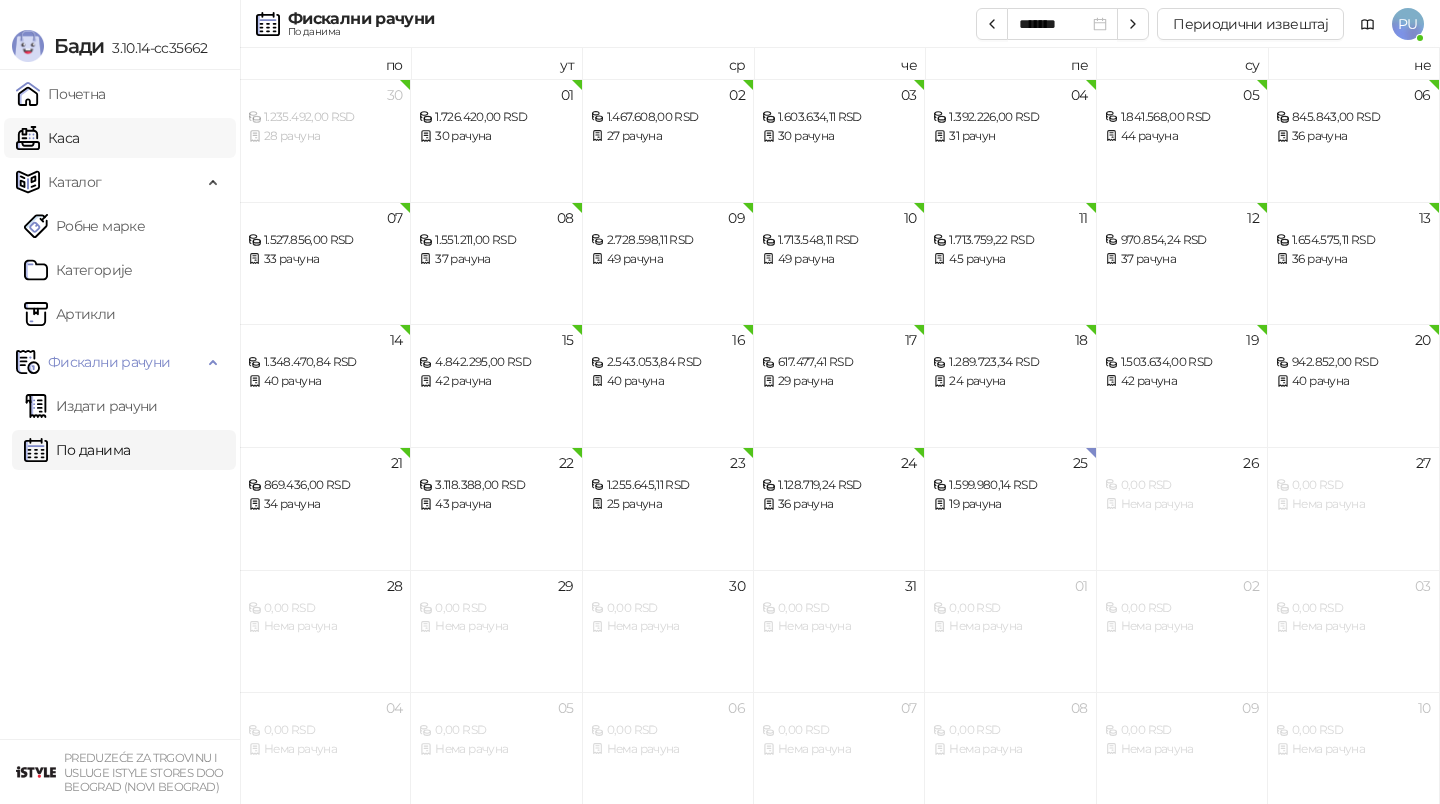 scroll, scrollTop: 0, scrollLeft: 0, axis: both 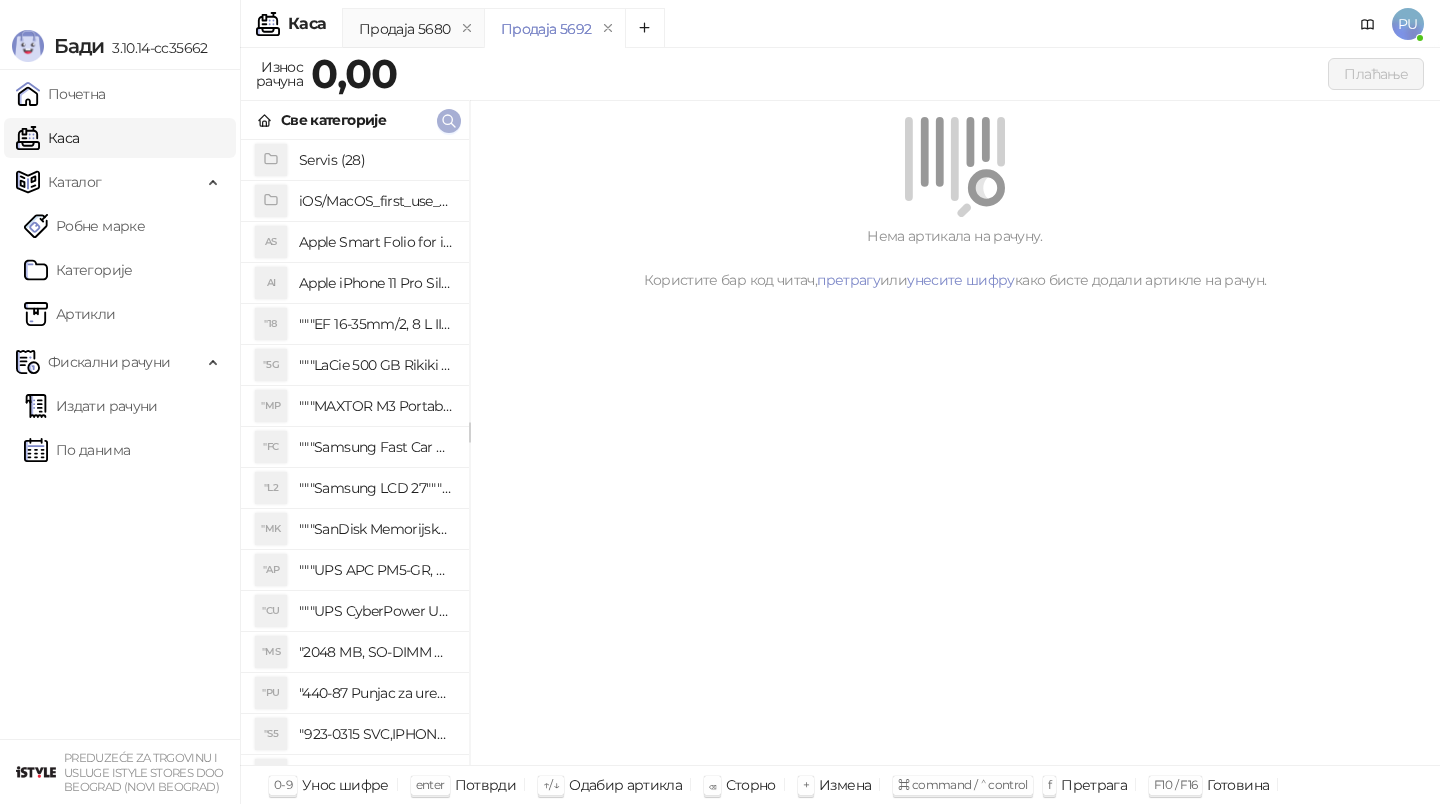click 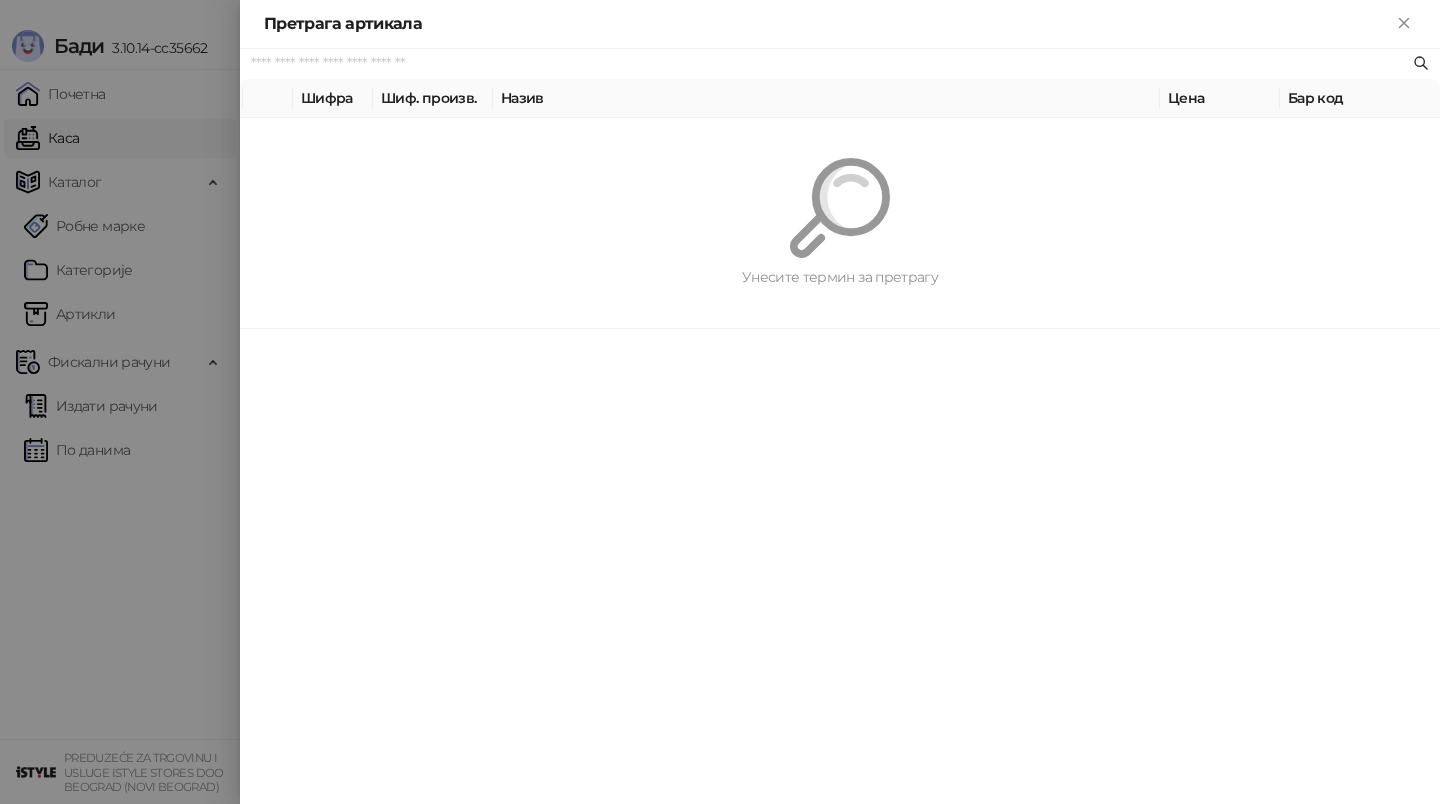 paste on "*********" 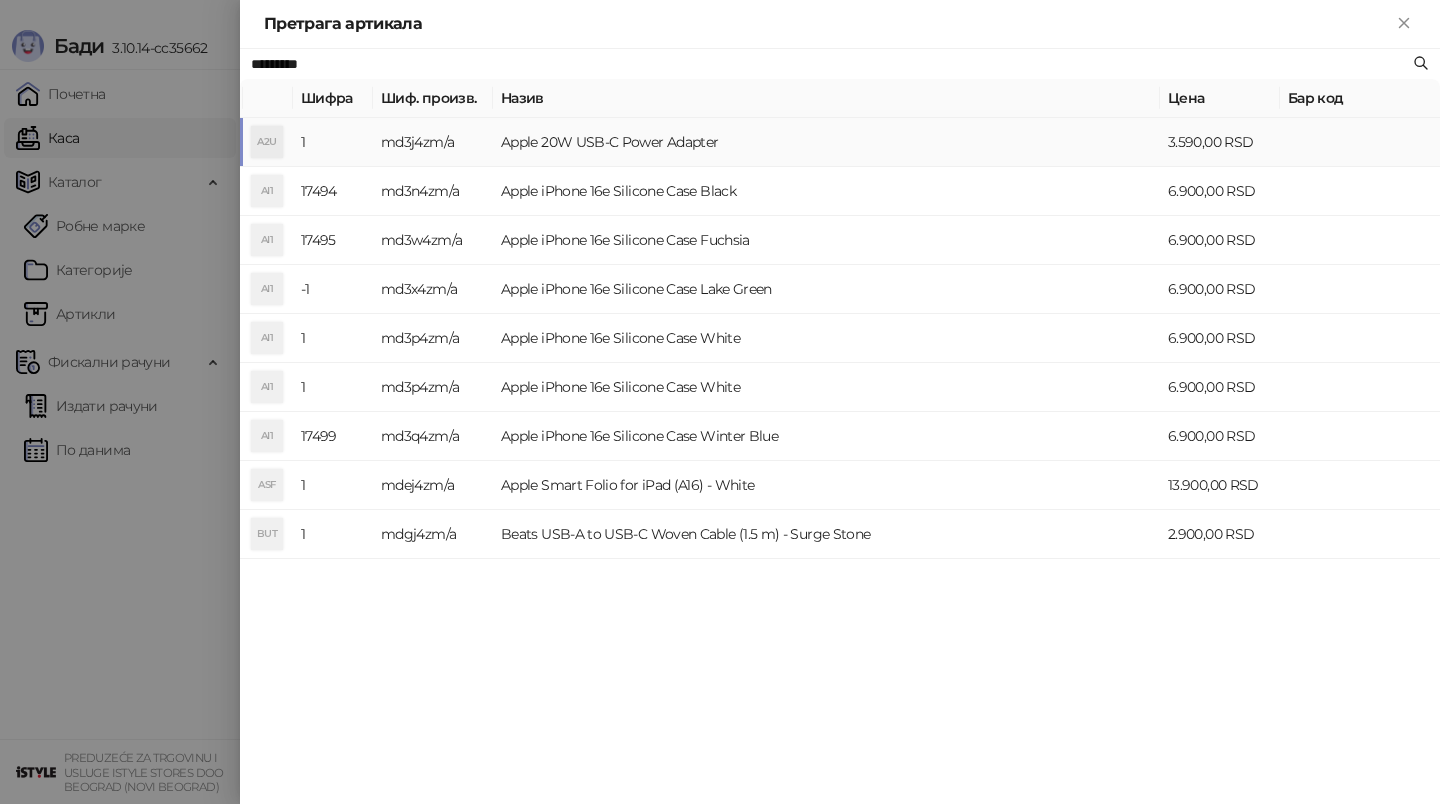 click on "Apple 20W USB-C Power Adapter" at bounding box center (826, 142) 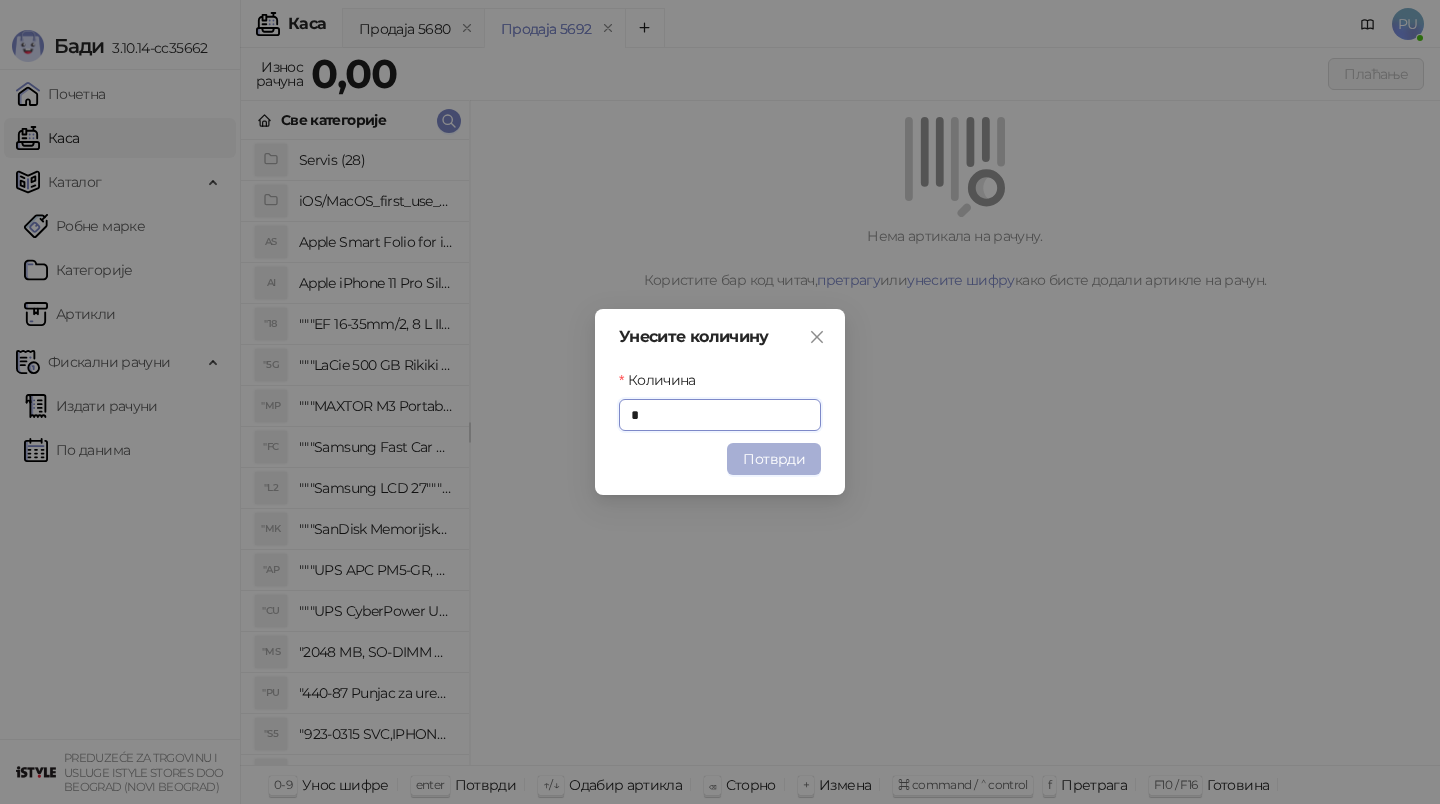 click on "Потврди" at bounding box center [774, 459] 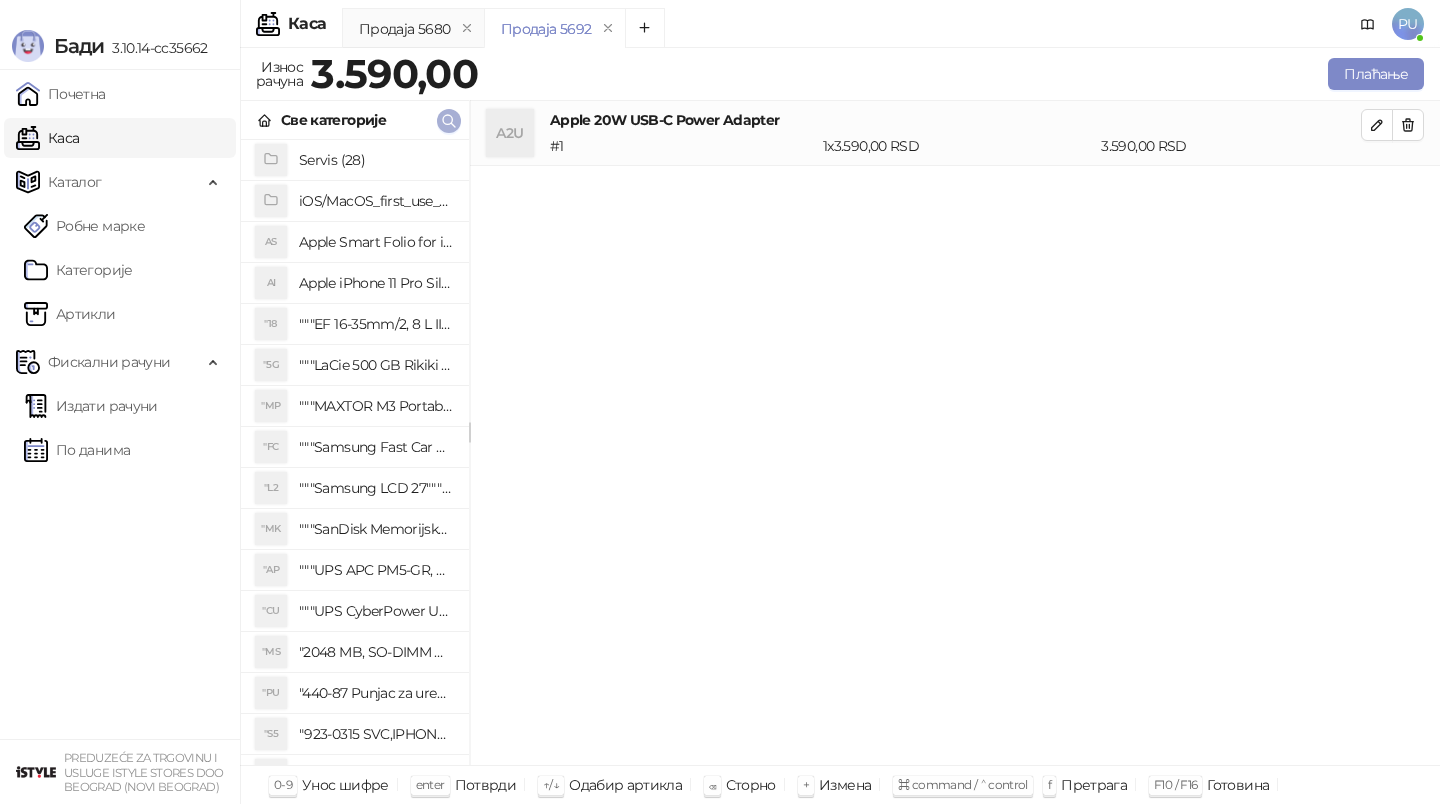 click 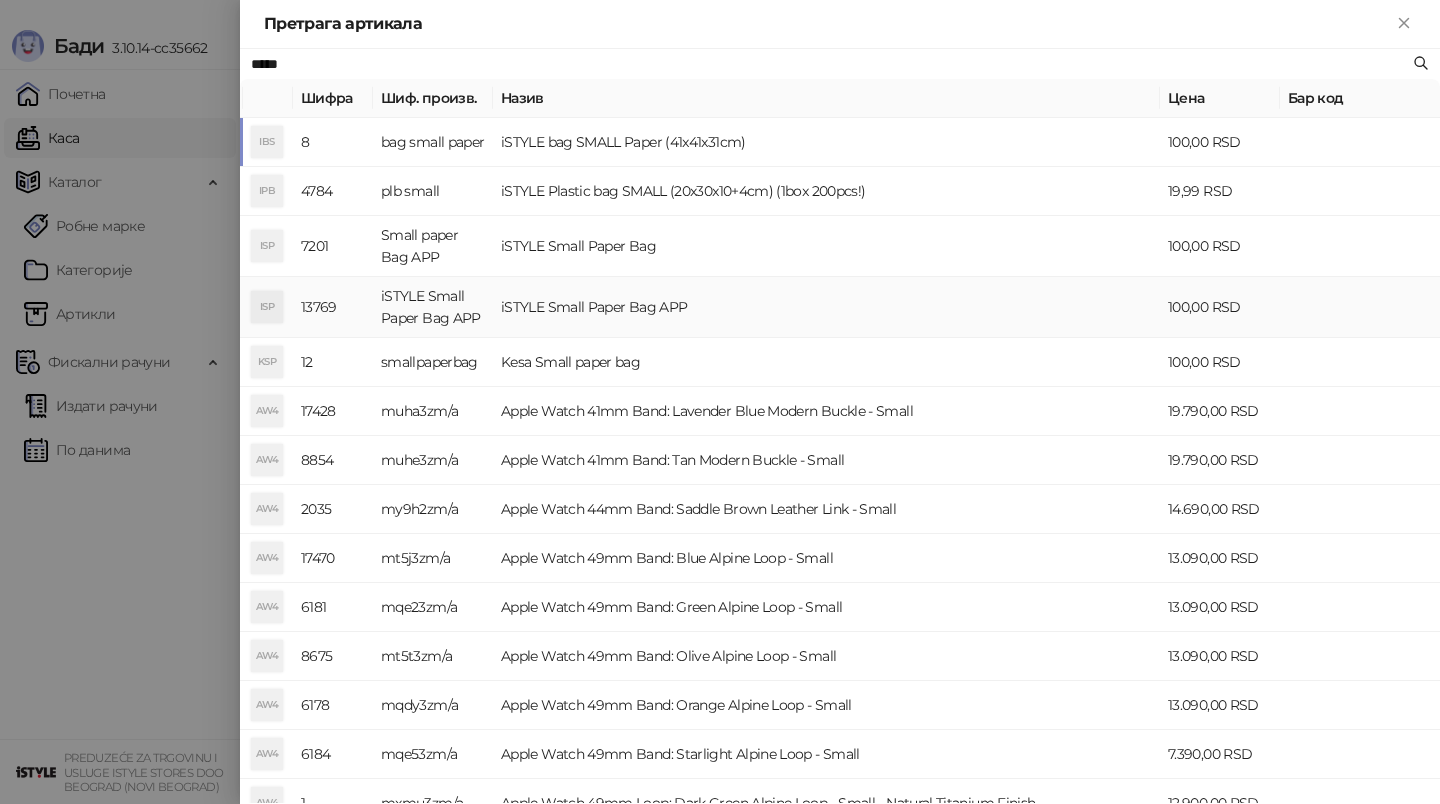 type on "*****" 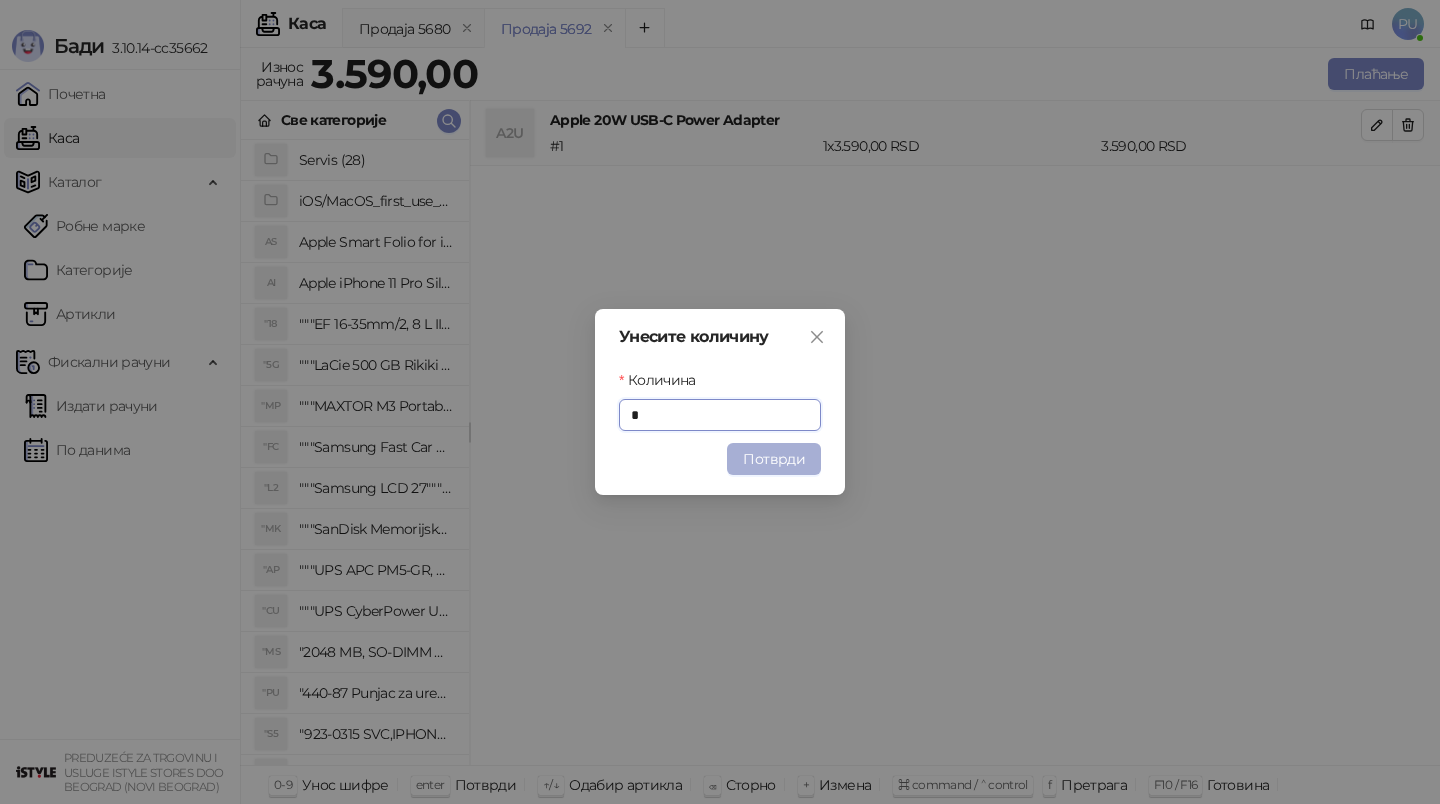 click on "Потврди" at bounding box center (774, 459) 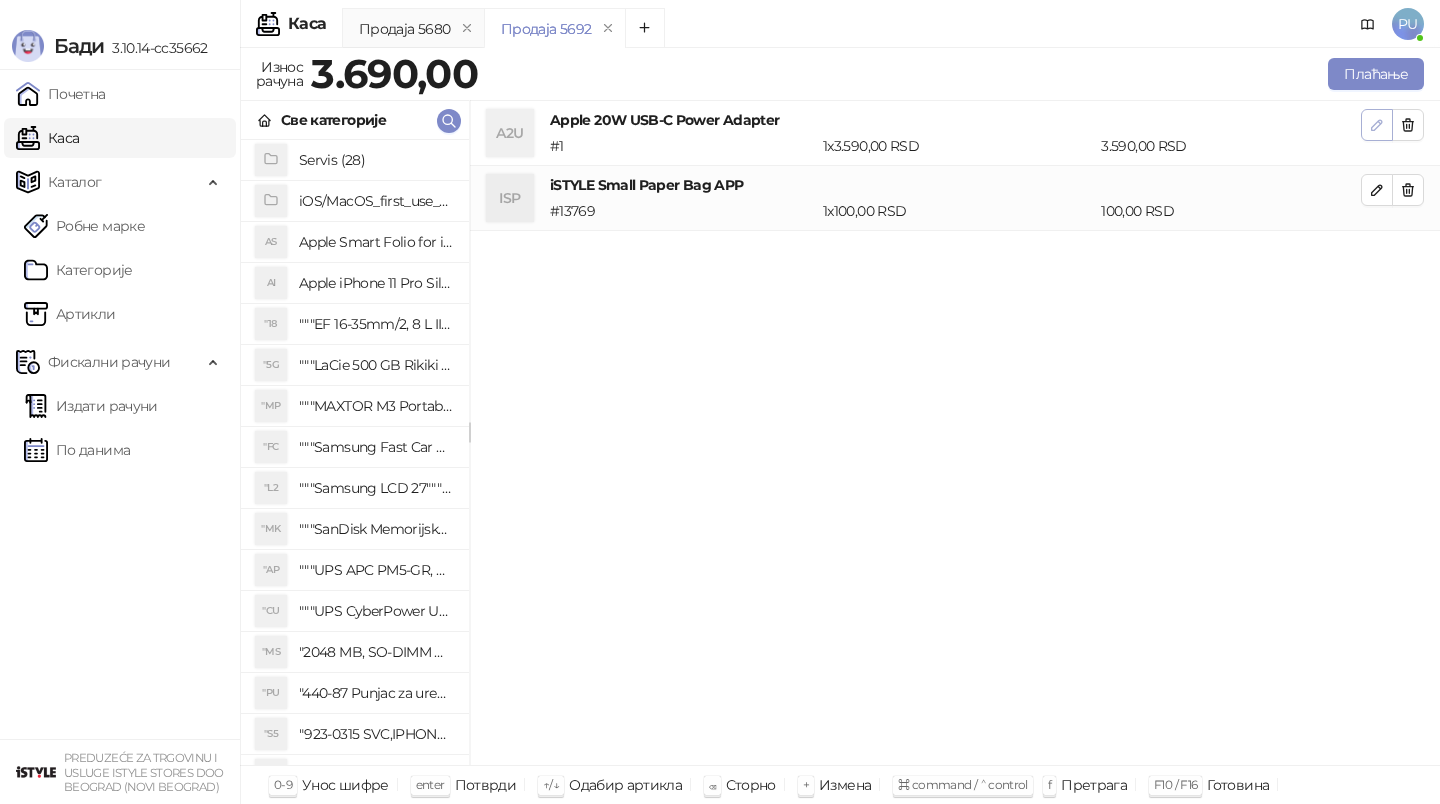 click 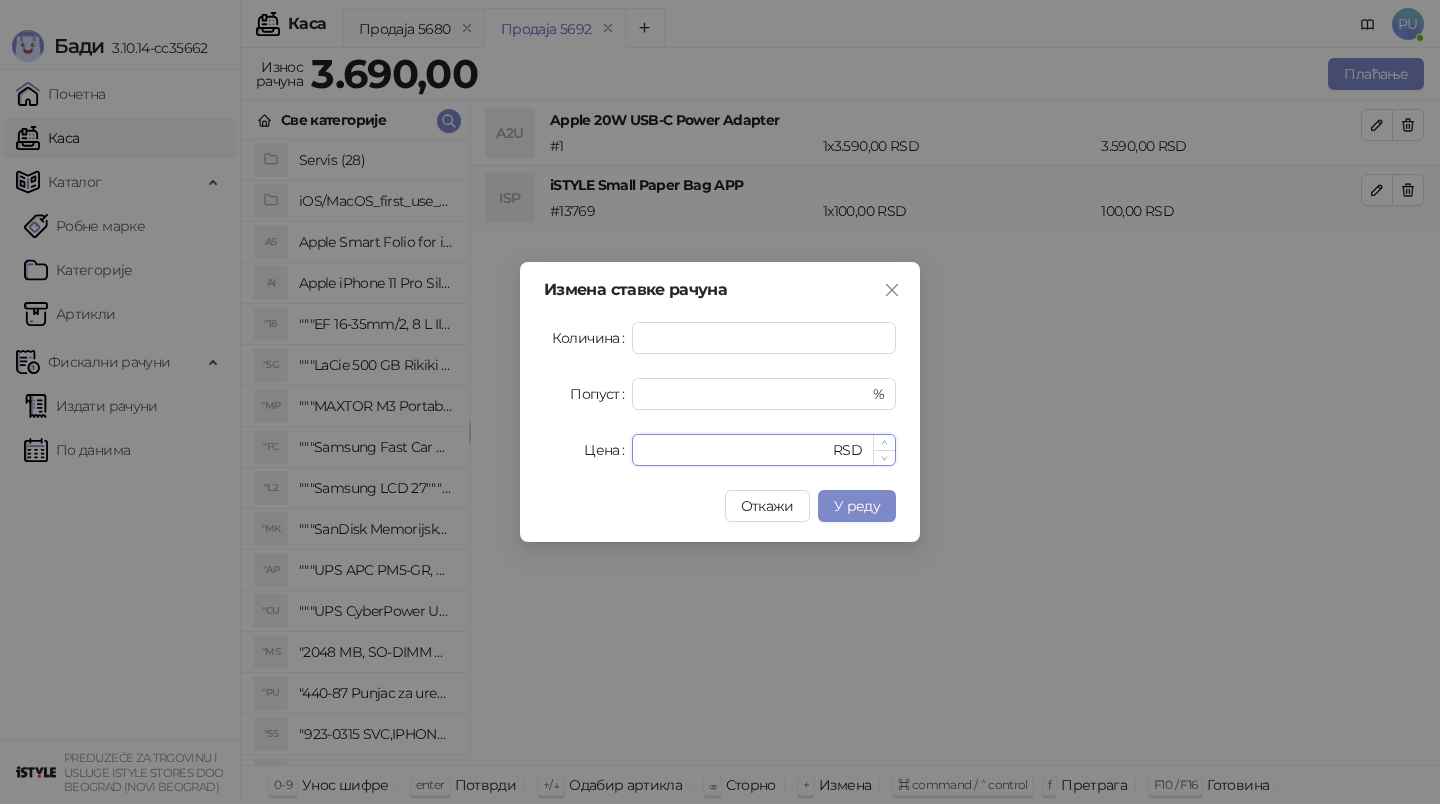 click on "****" at bounding box center [736, 450] 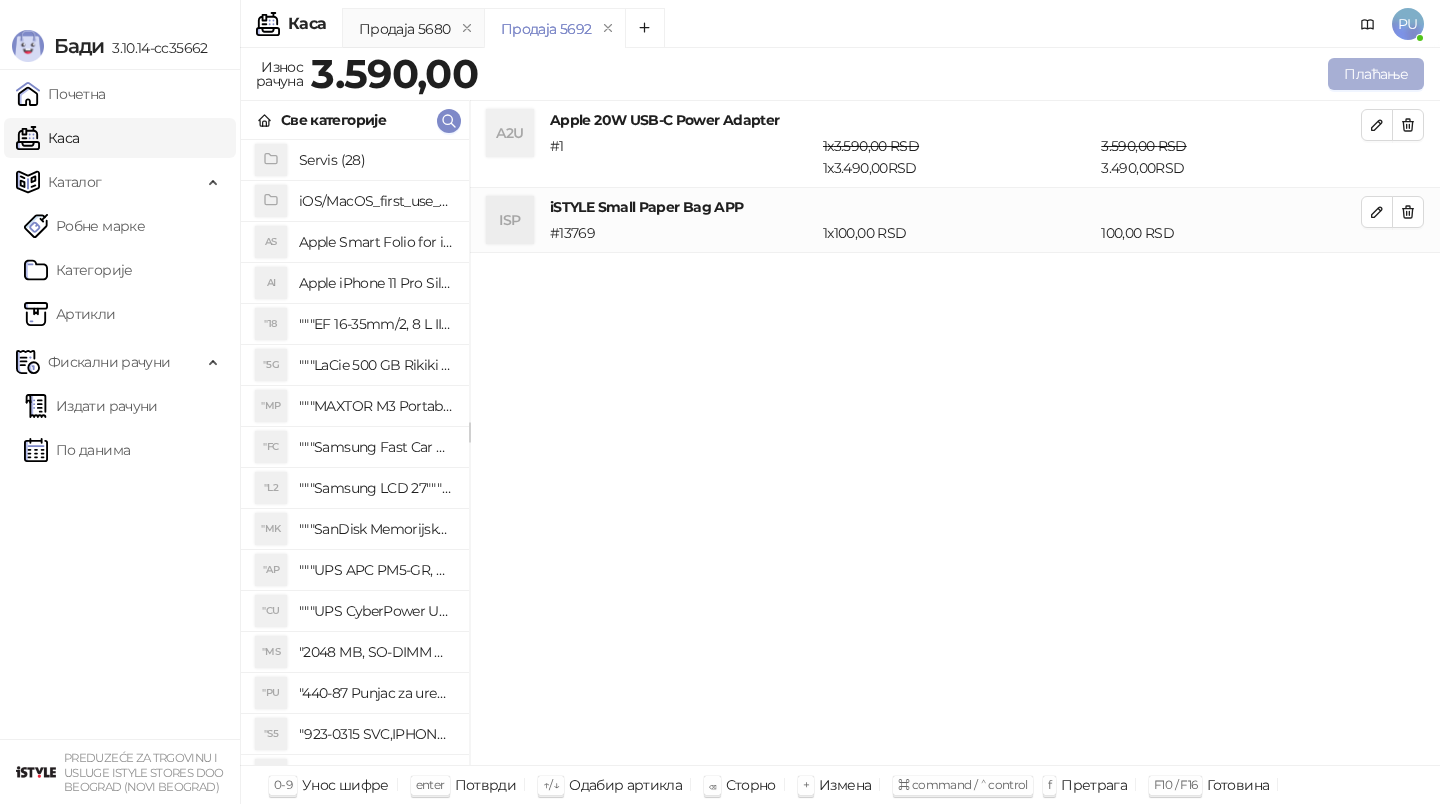 click on "Плаћање" at bounding box center [1376, 74] 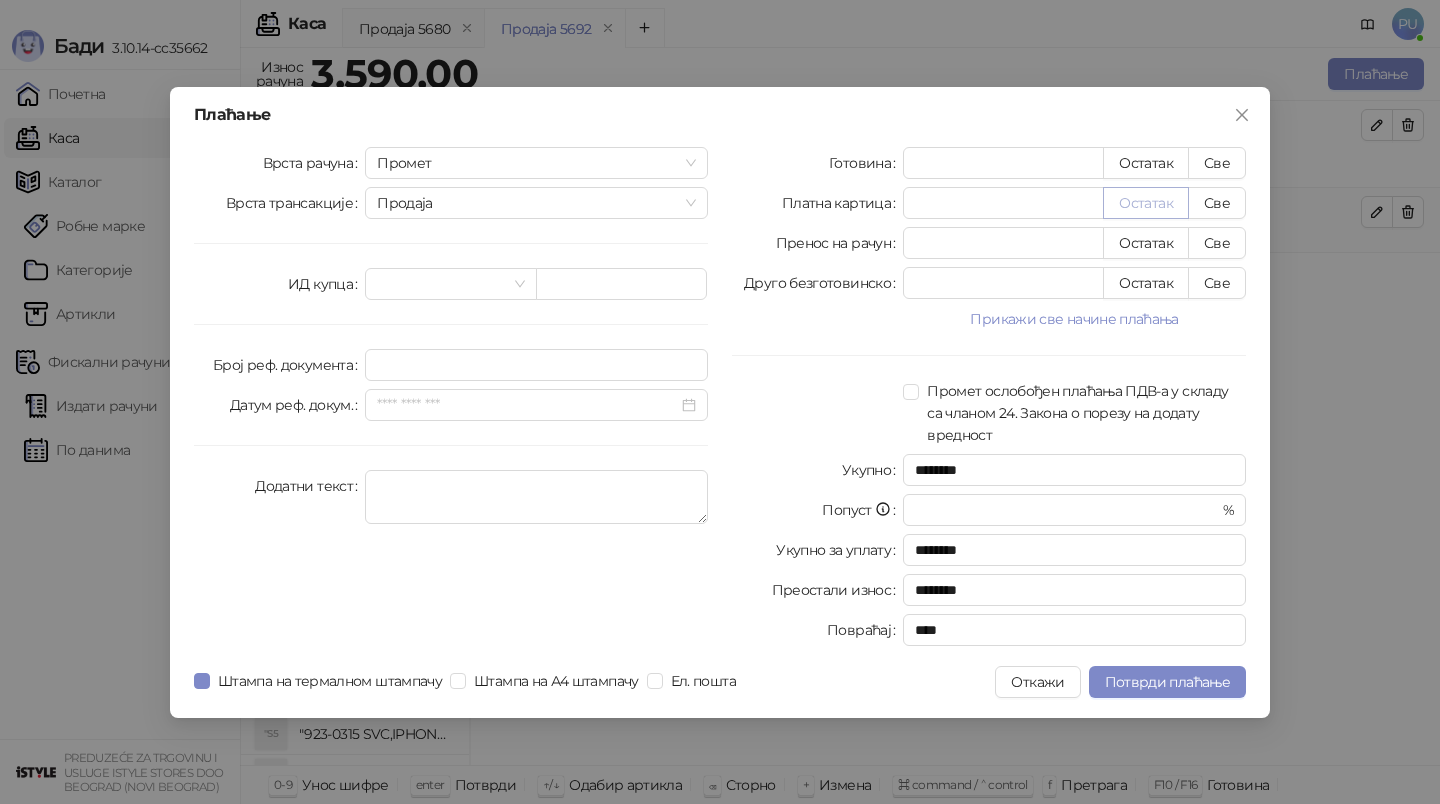 click on "Остатак" at bounding box center (1146, 203) 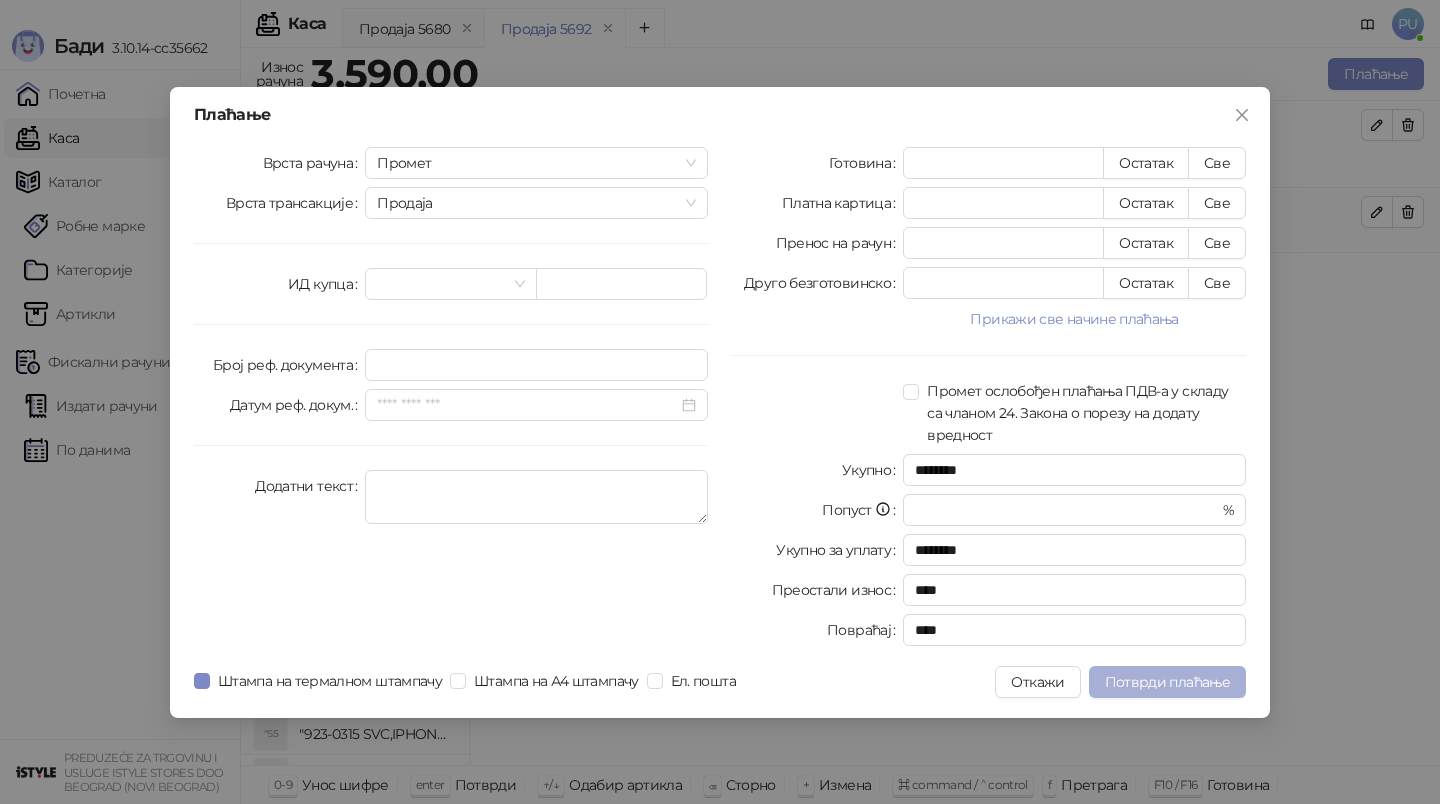 click on "Потврди плаћање" at bounding box center (1167, 682) 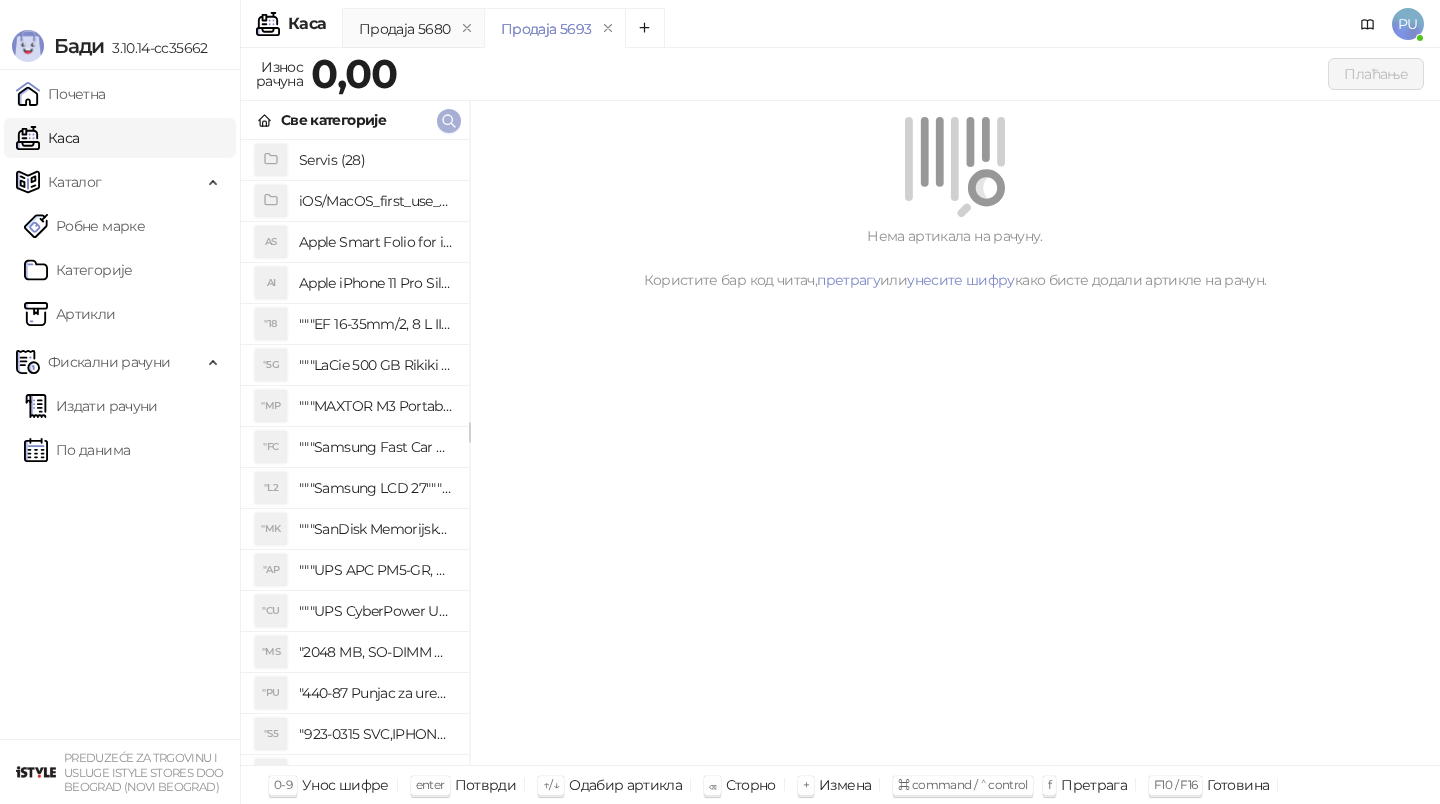 click 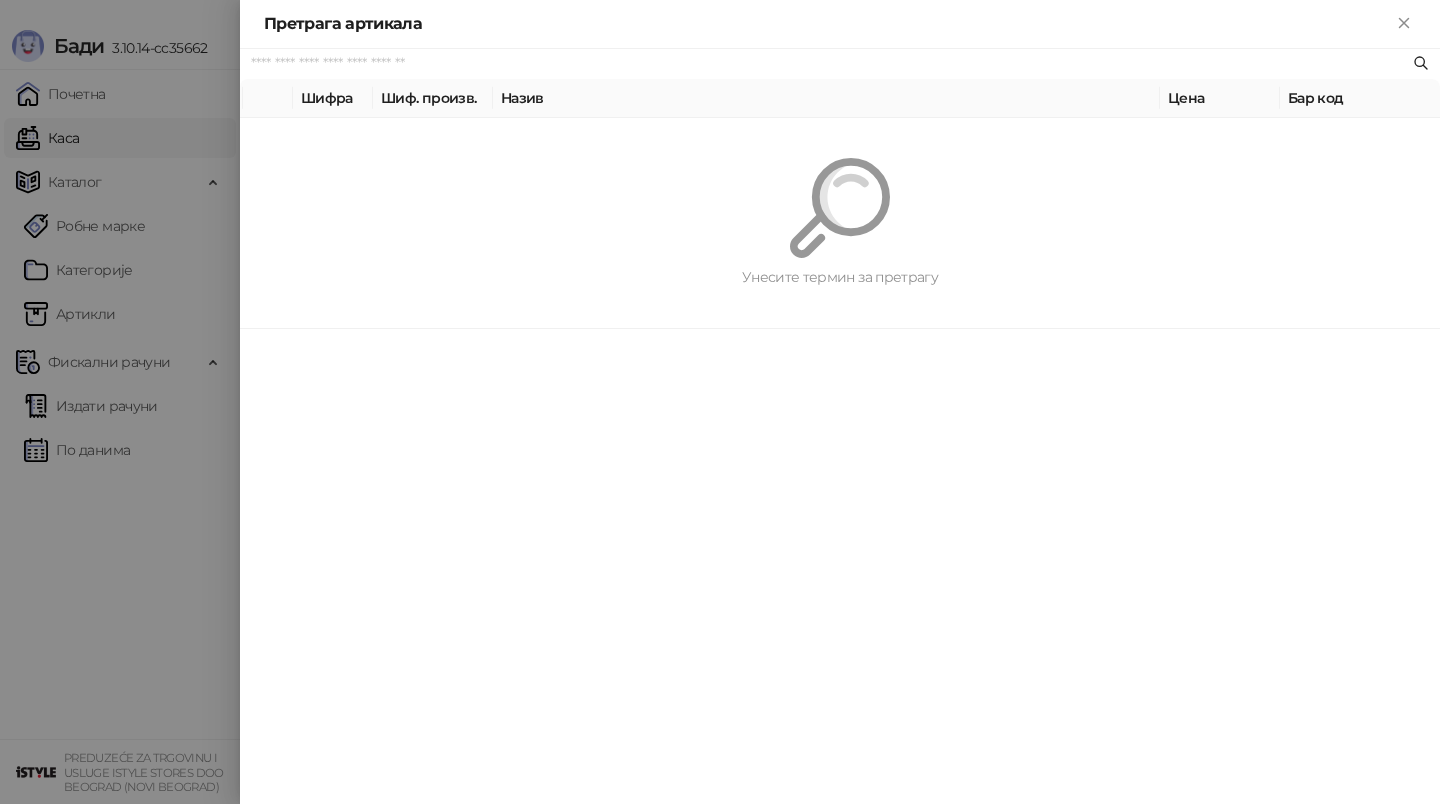 paste on "**********" 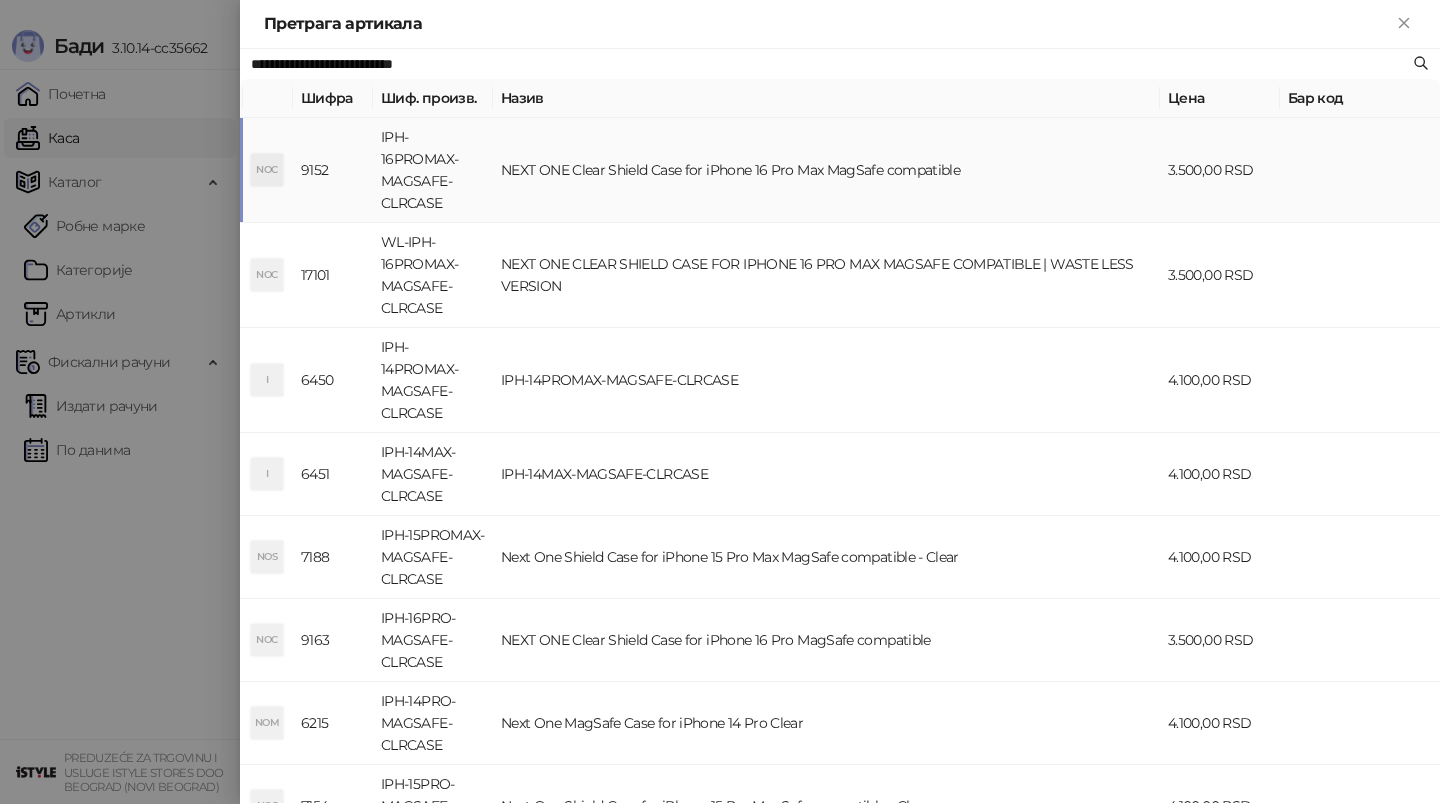 type on "**********" 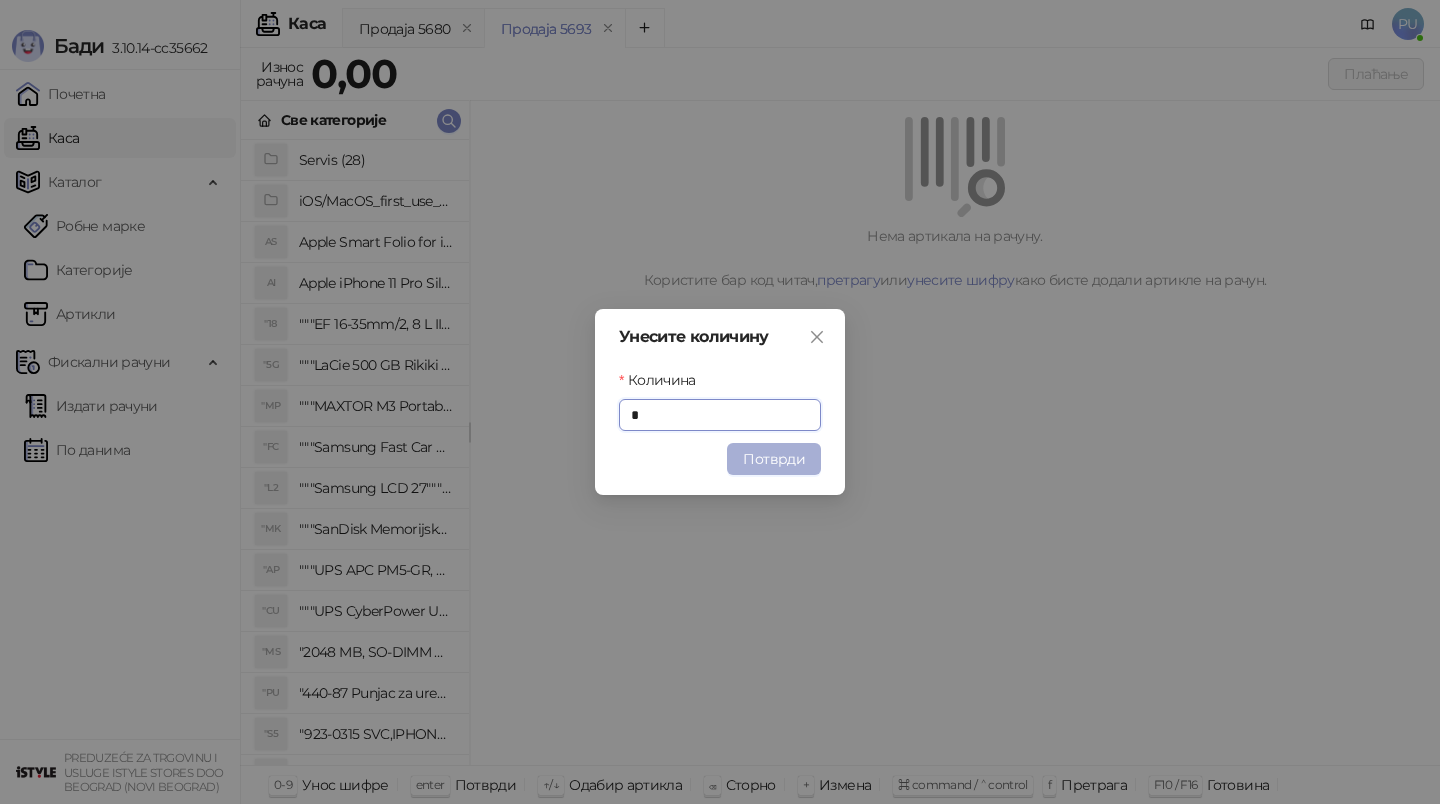 click on "Потврди" at bounding box center [774, 459] 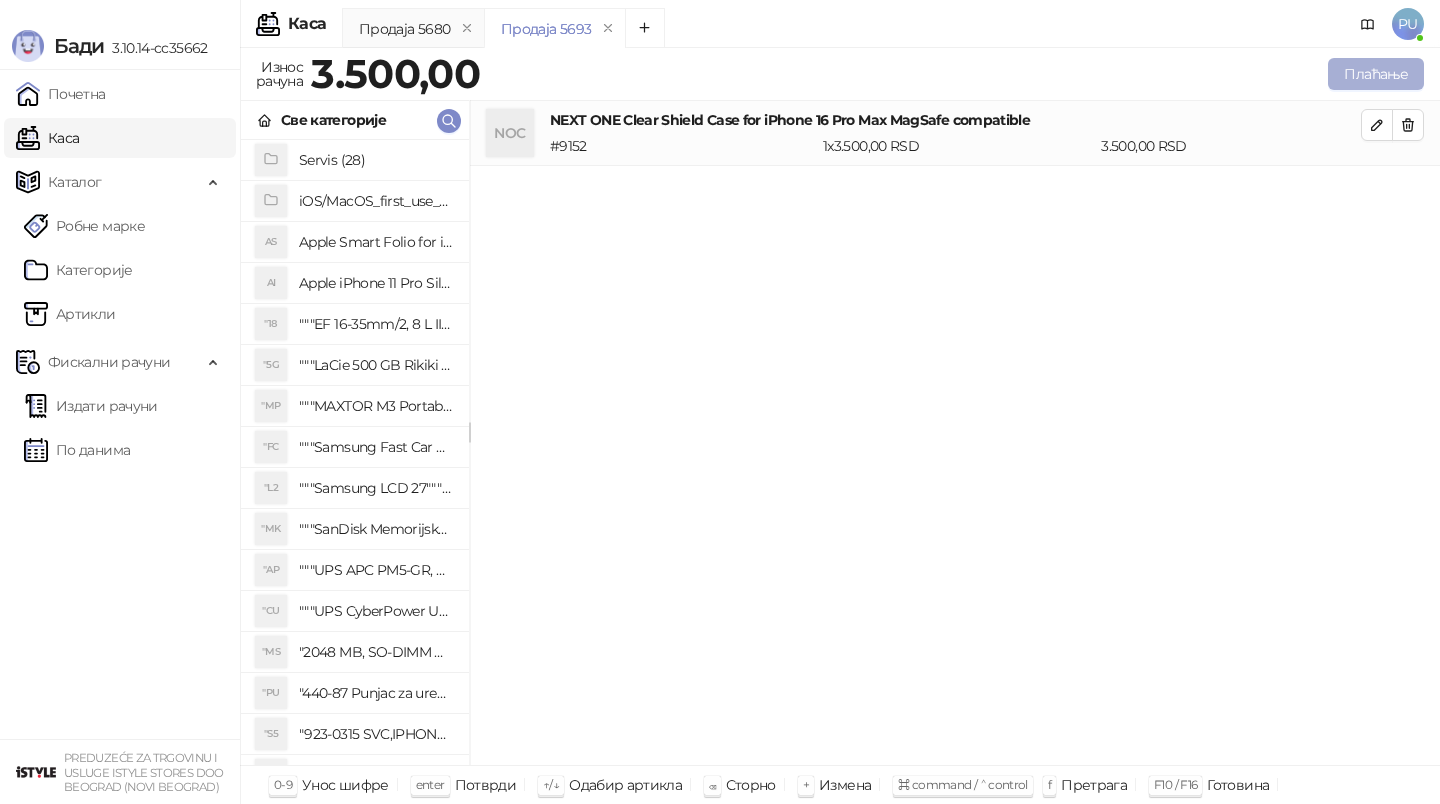 click on "Плаћање" at bounding box center [1376, 74] 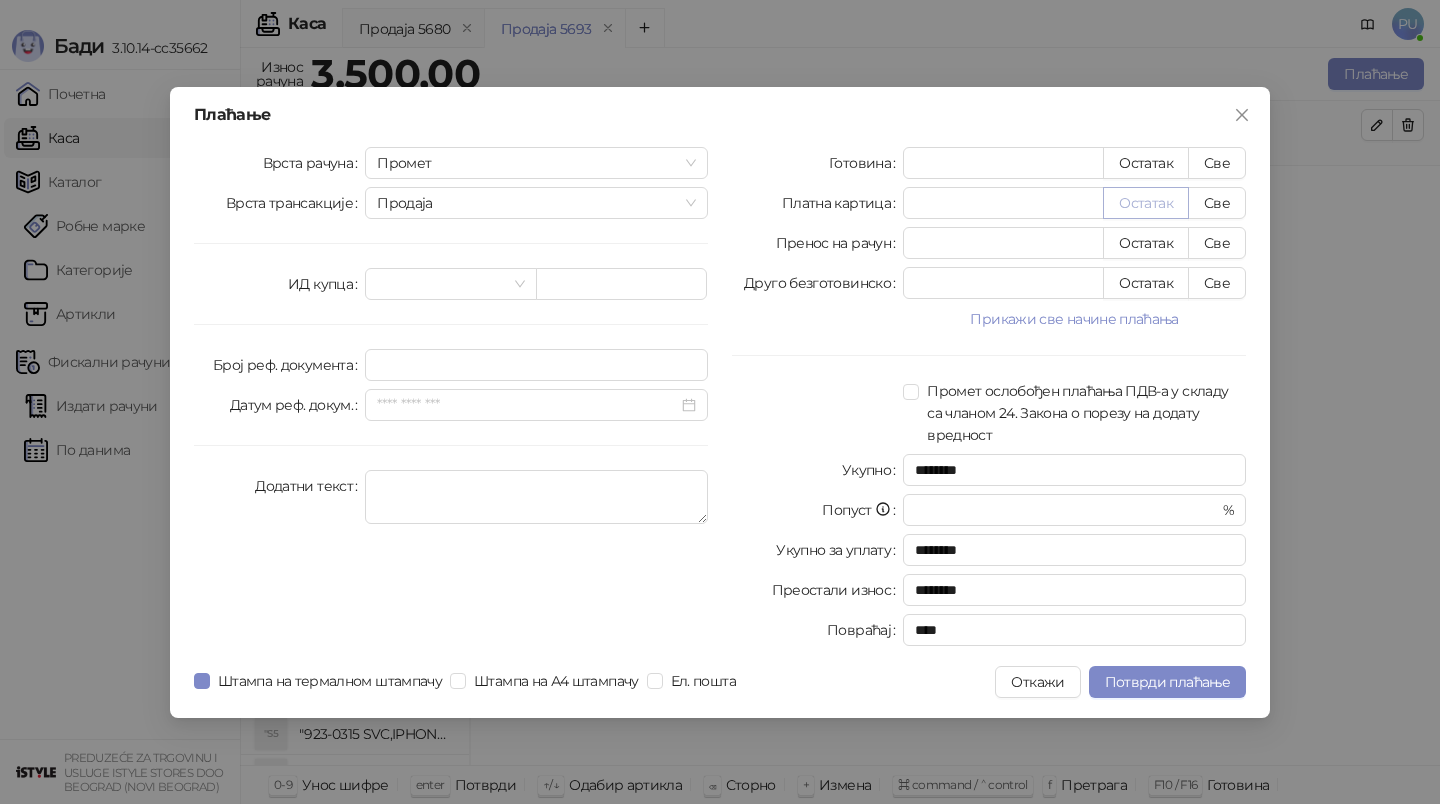 click on "Остатак" at bounding box center [1146, 203] 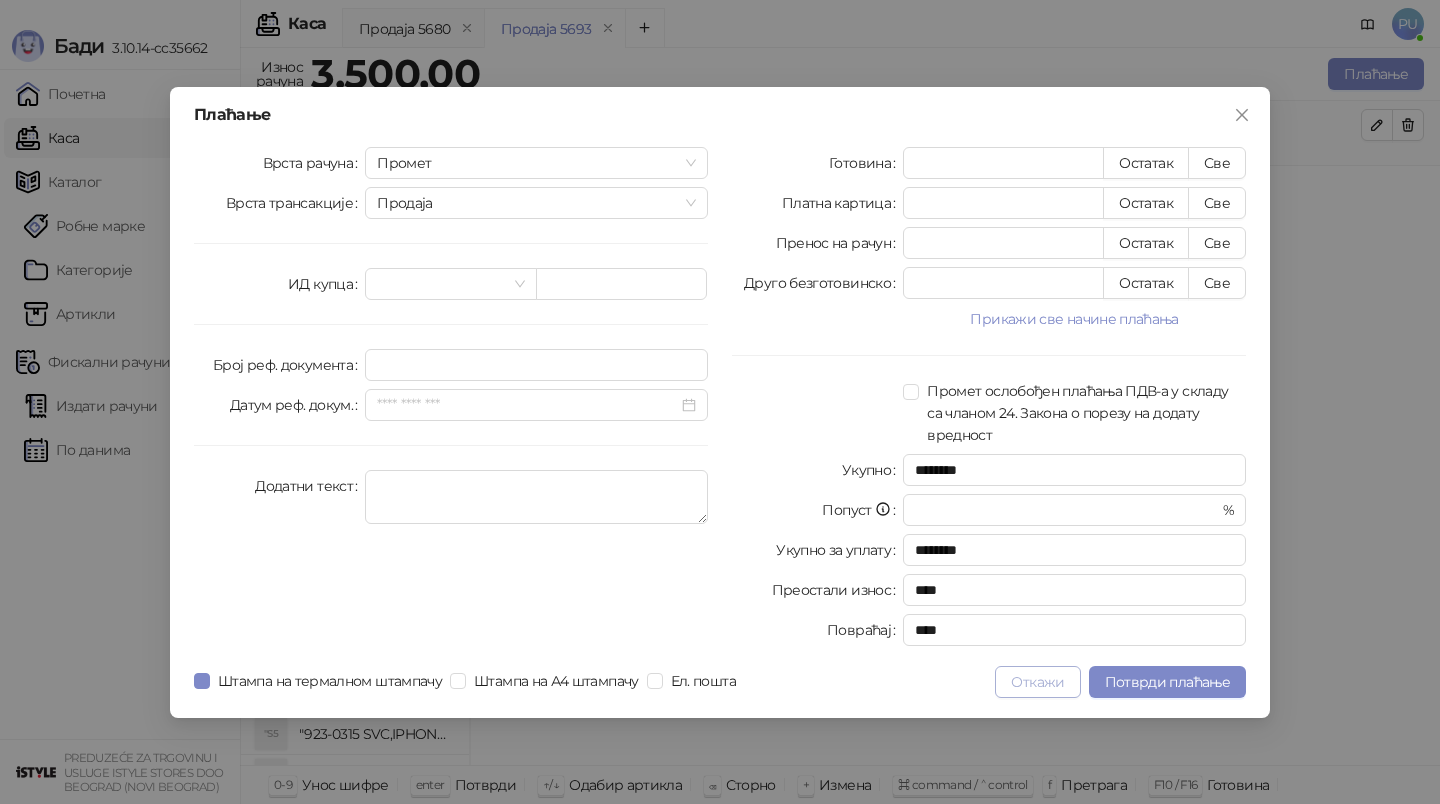 click on "Откажи" at bounding box center [1037, 682] 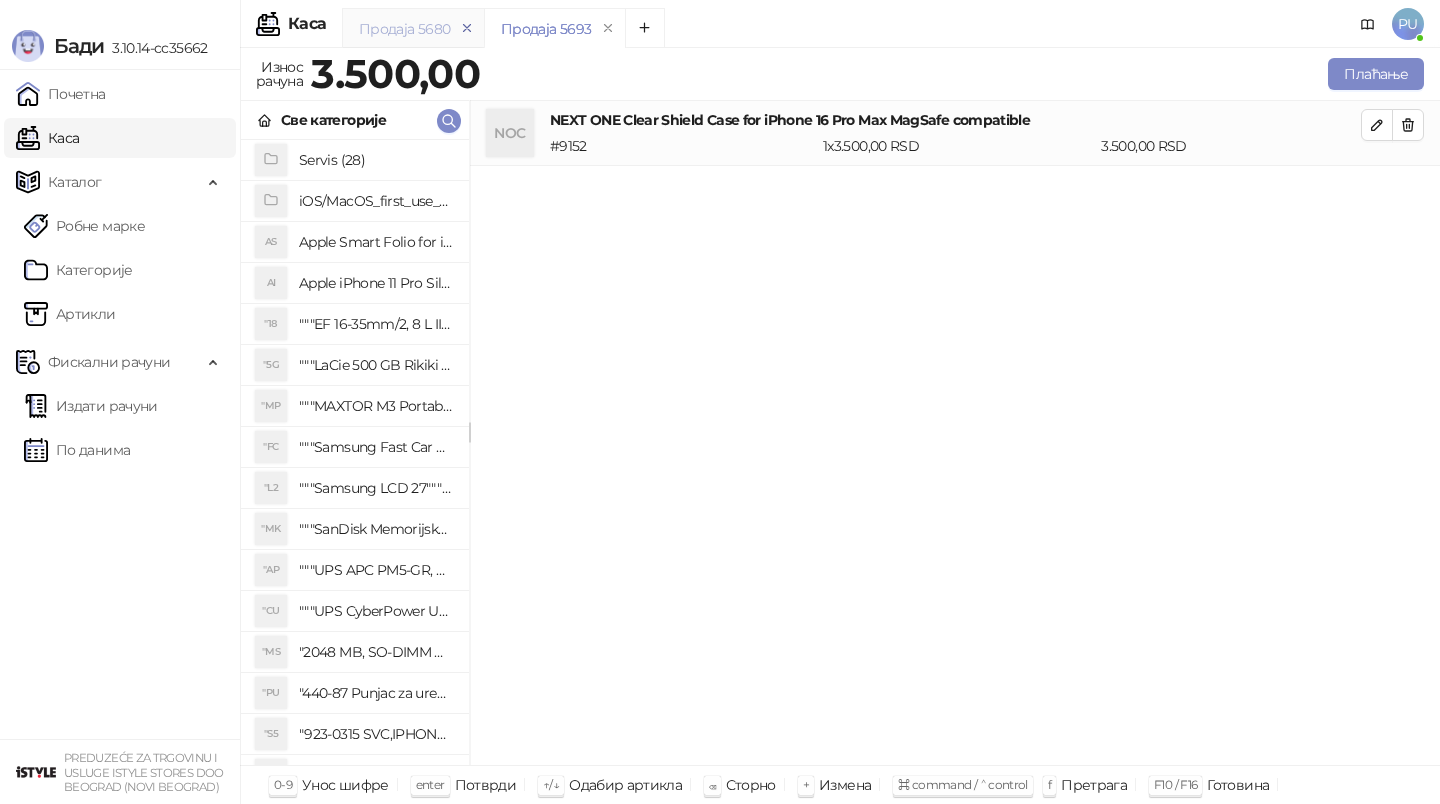 click 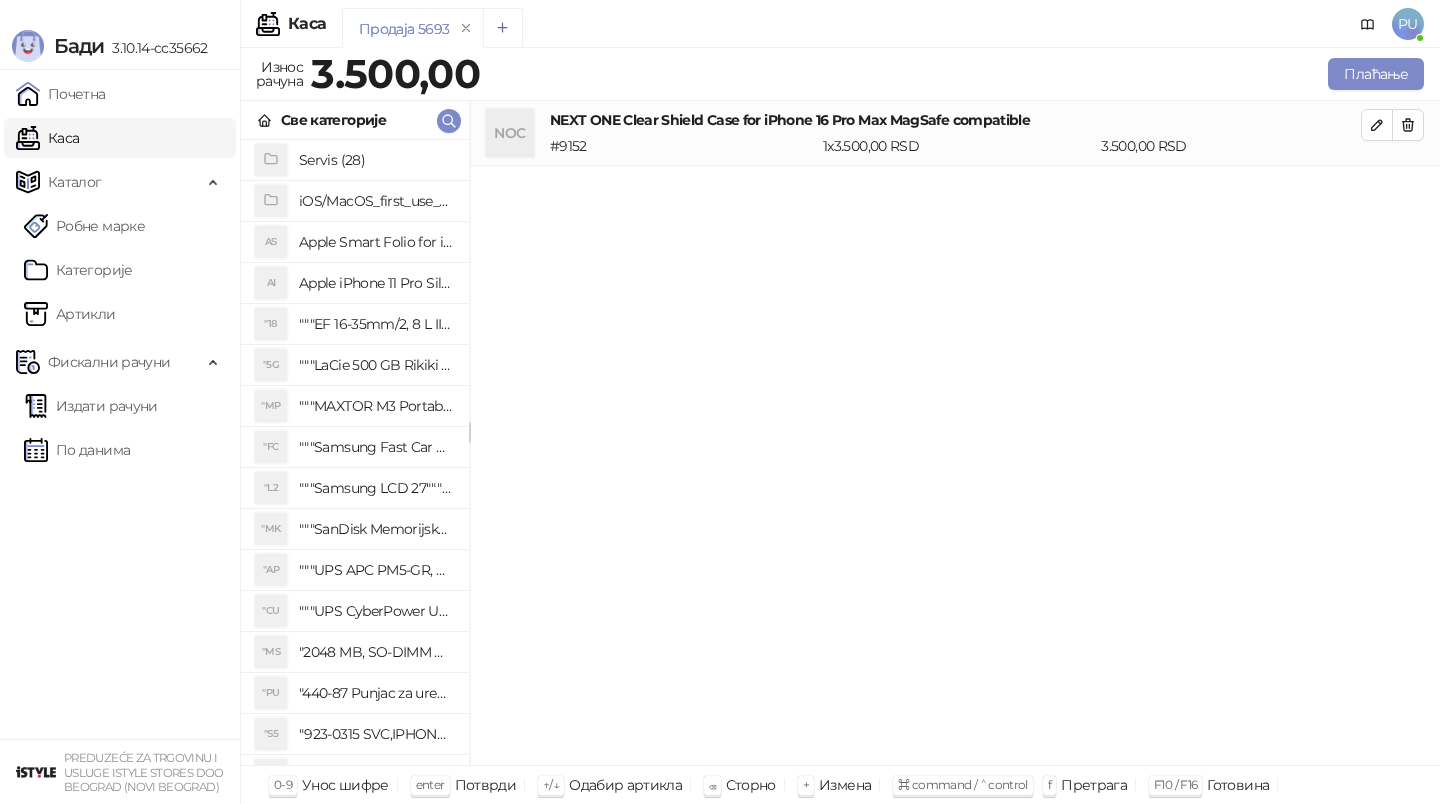 click 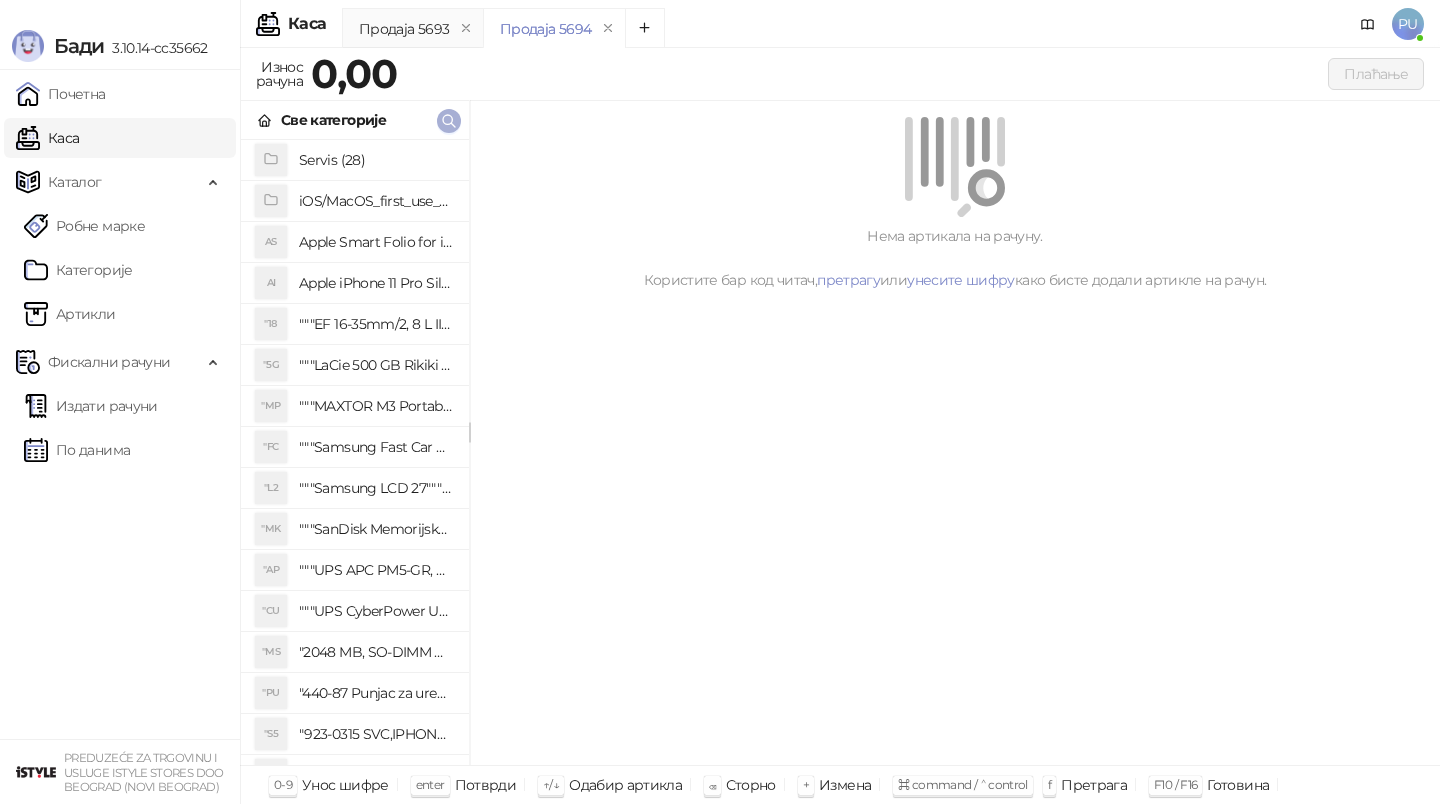 click 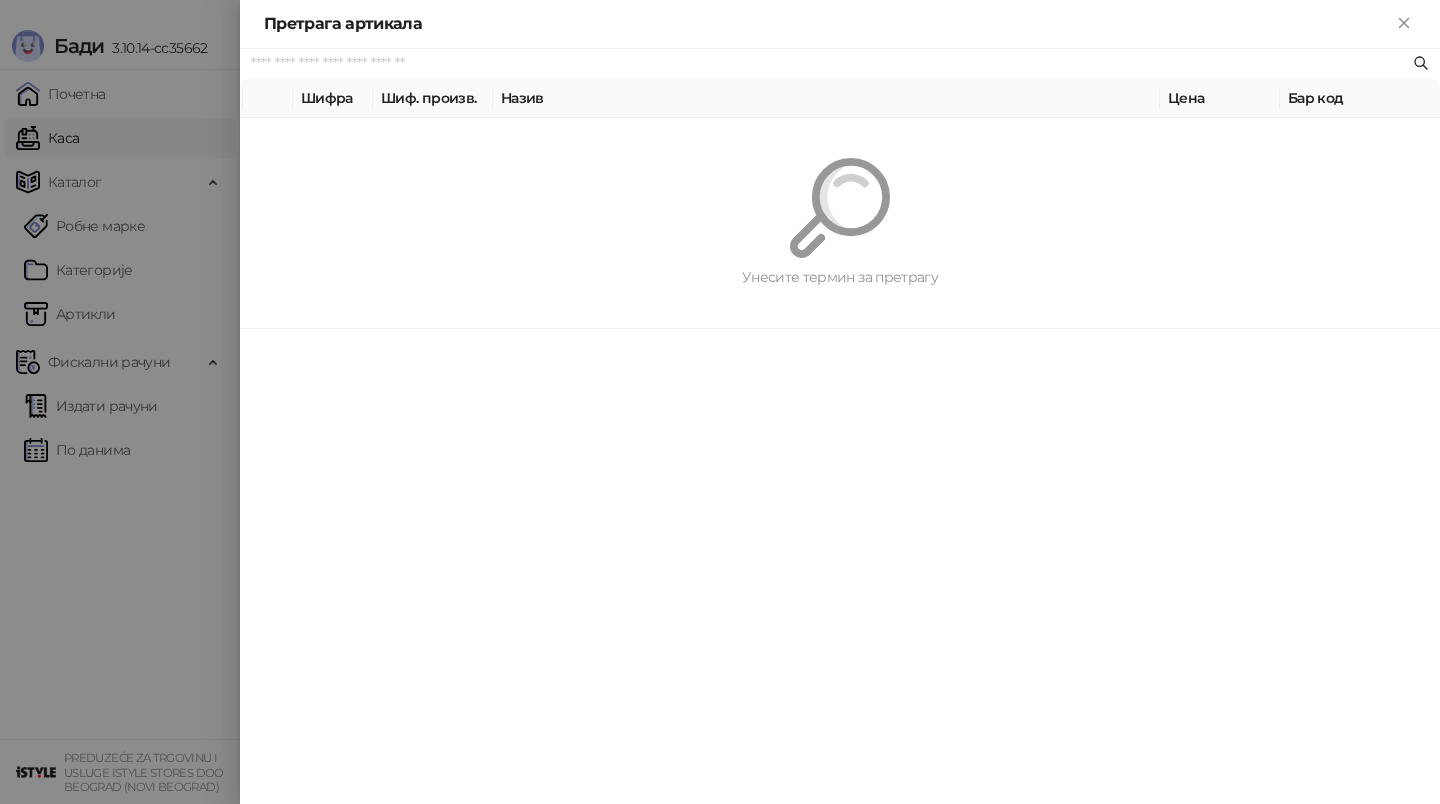 paste on "**********" 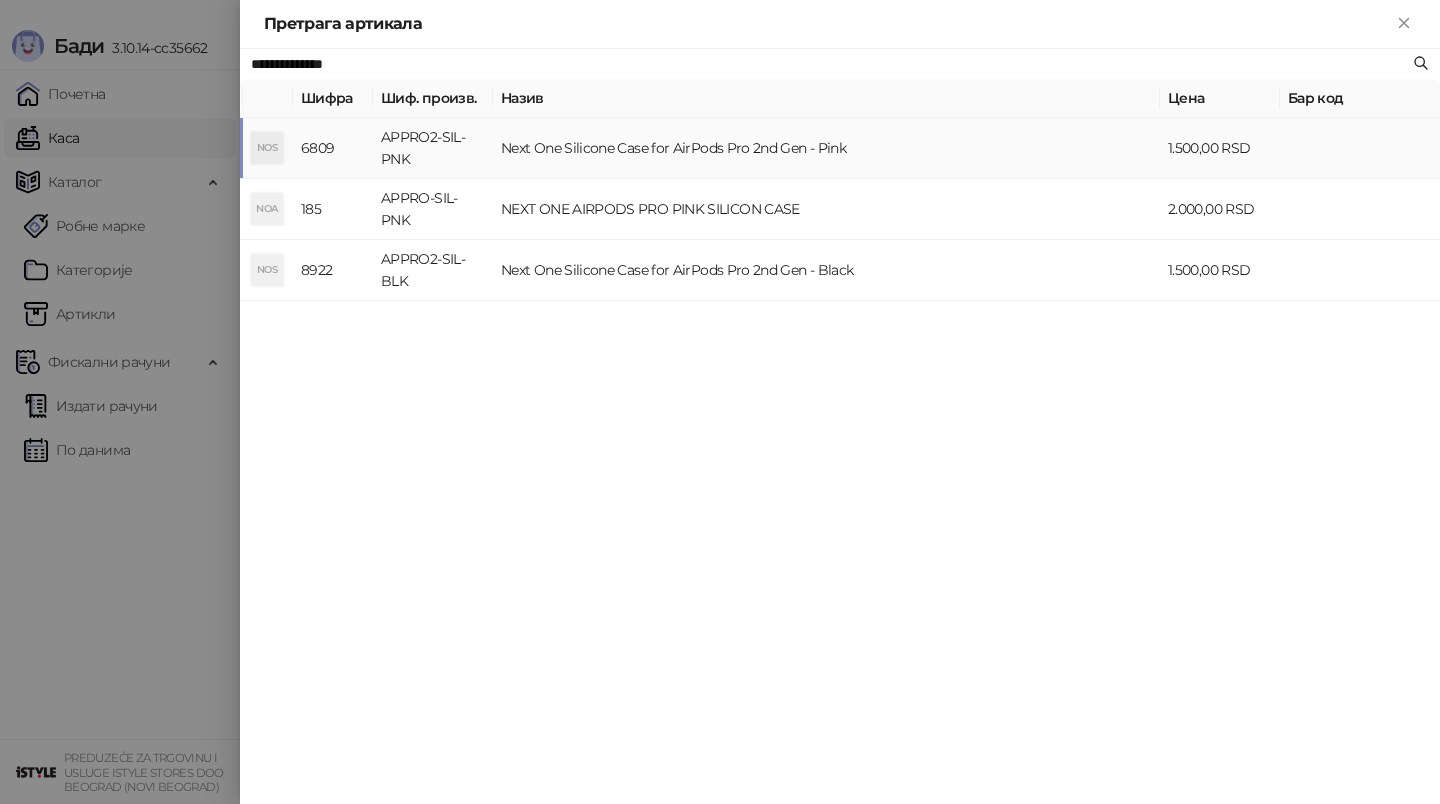 click on "Next One Silicone Case for AirPods Pro 2nd Gen - Pink" at bounding box center [826, 148] 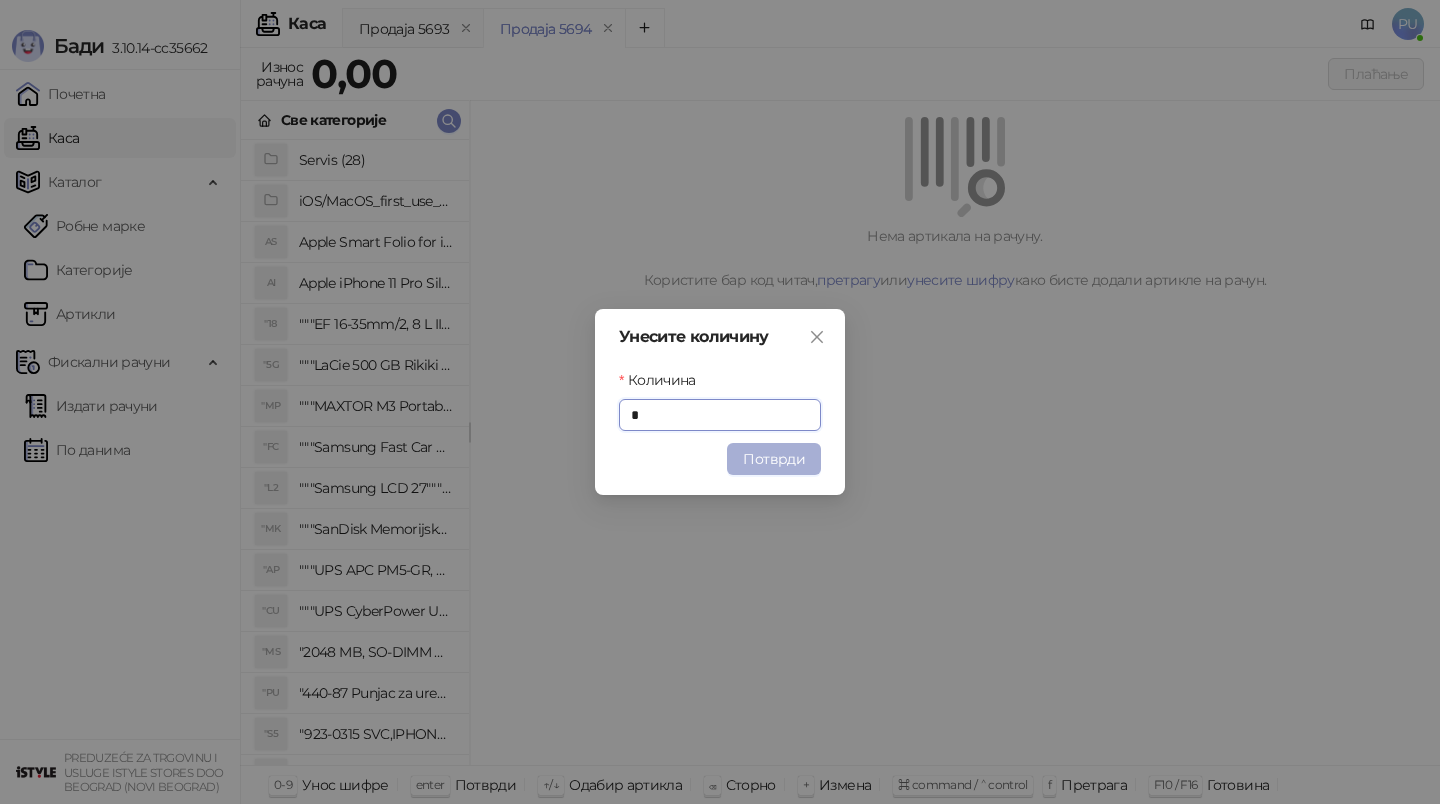 click on "Потврди" at bounding box center [774, 459] 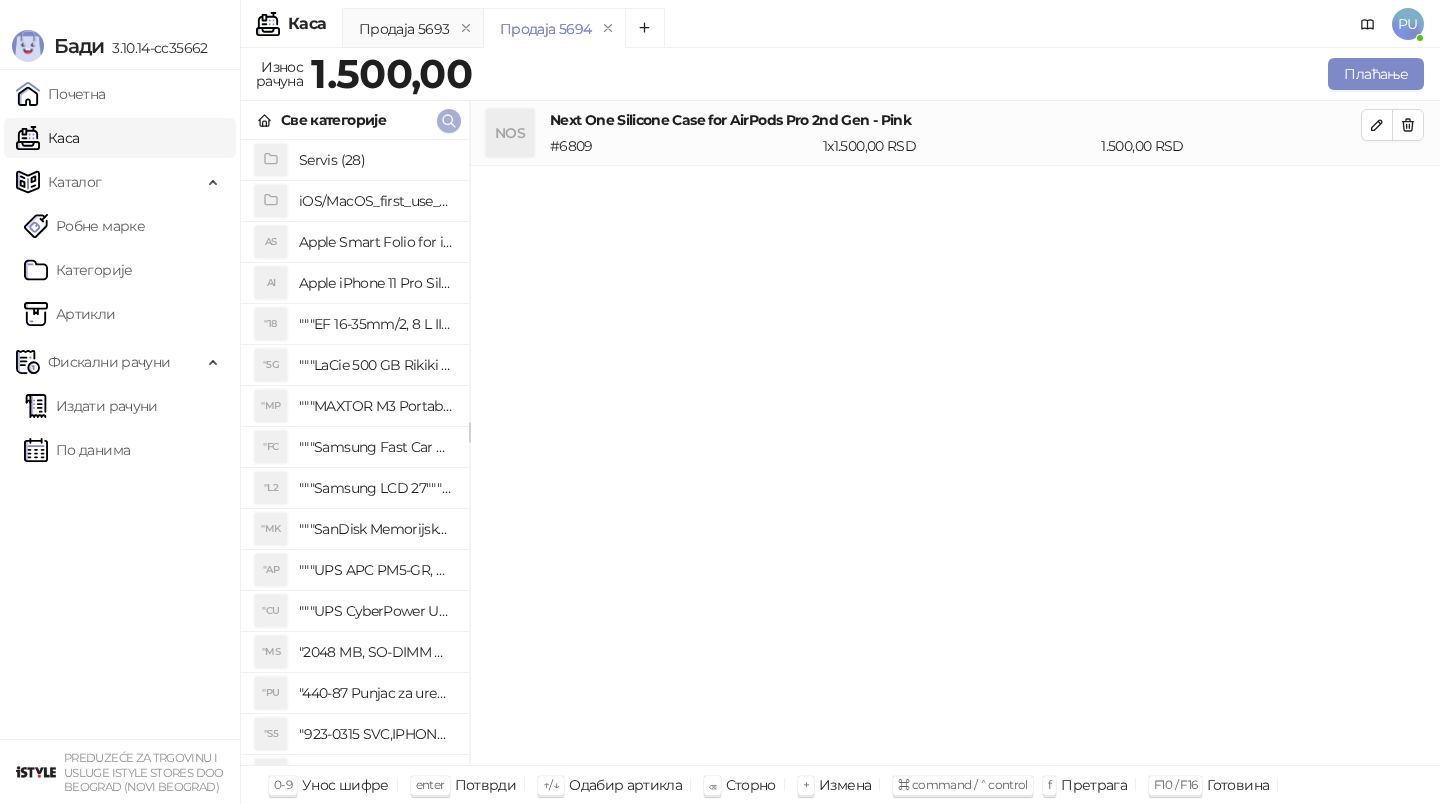 click 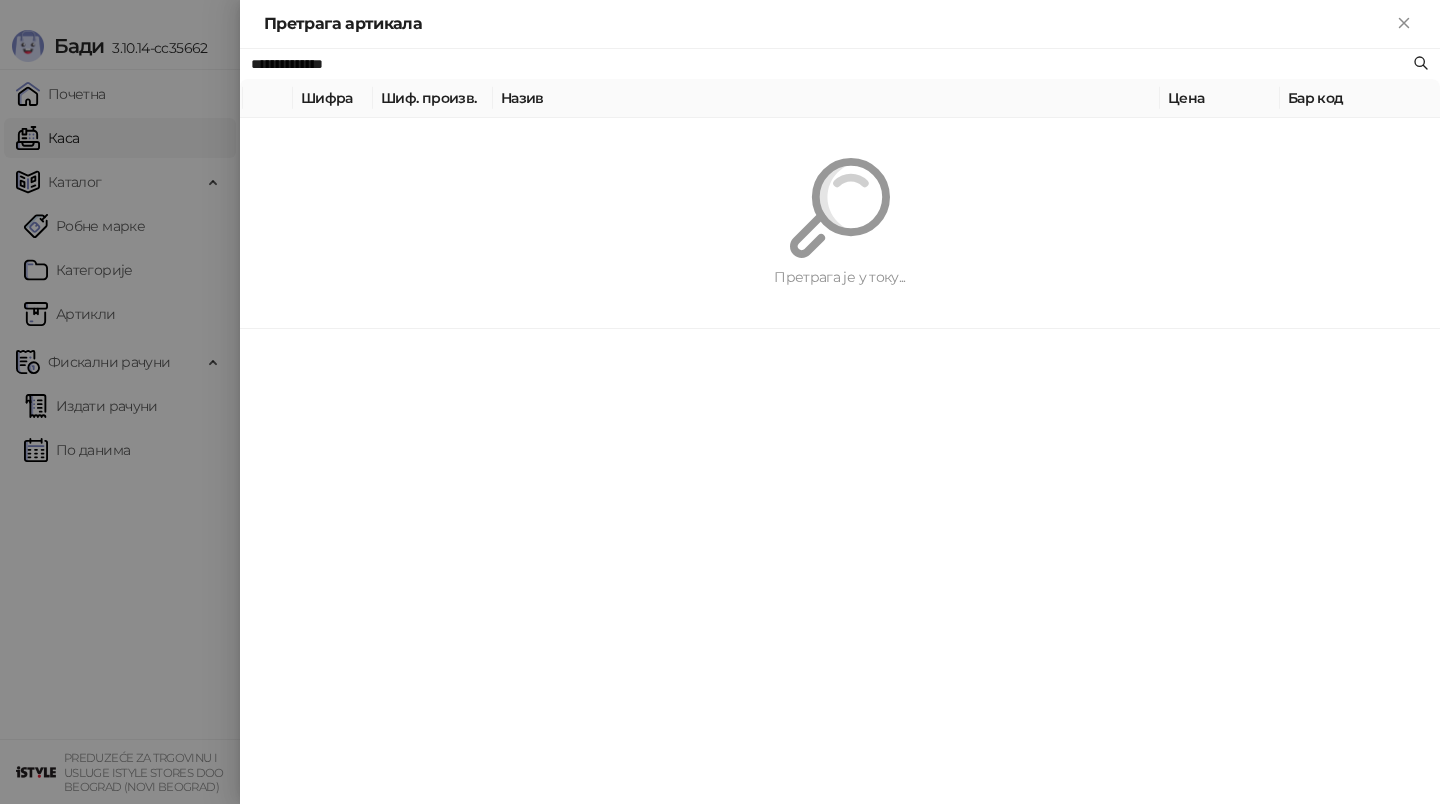 paste on "*" 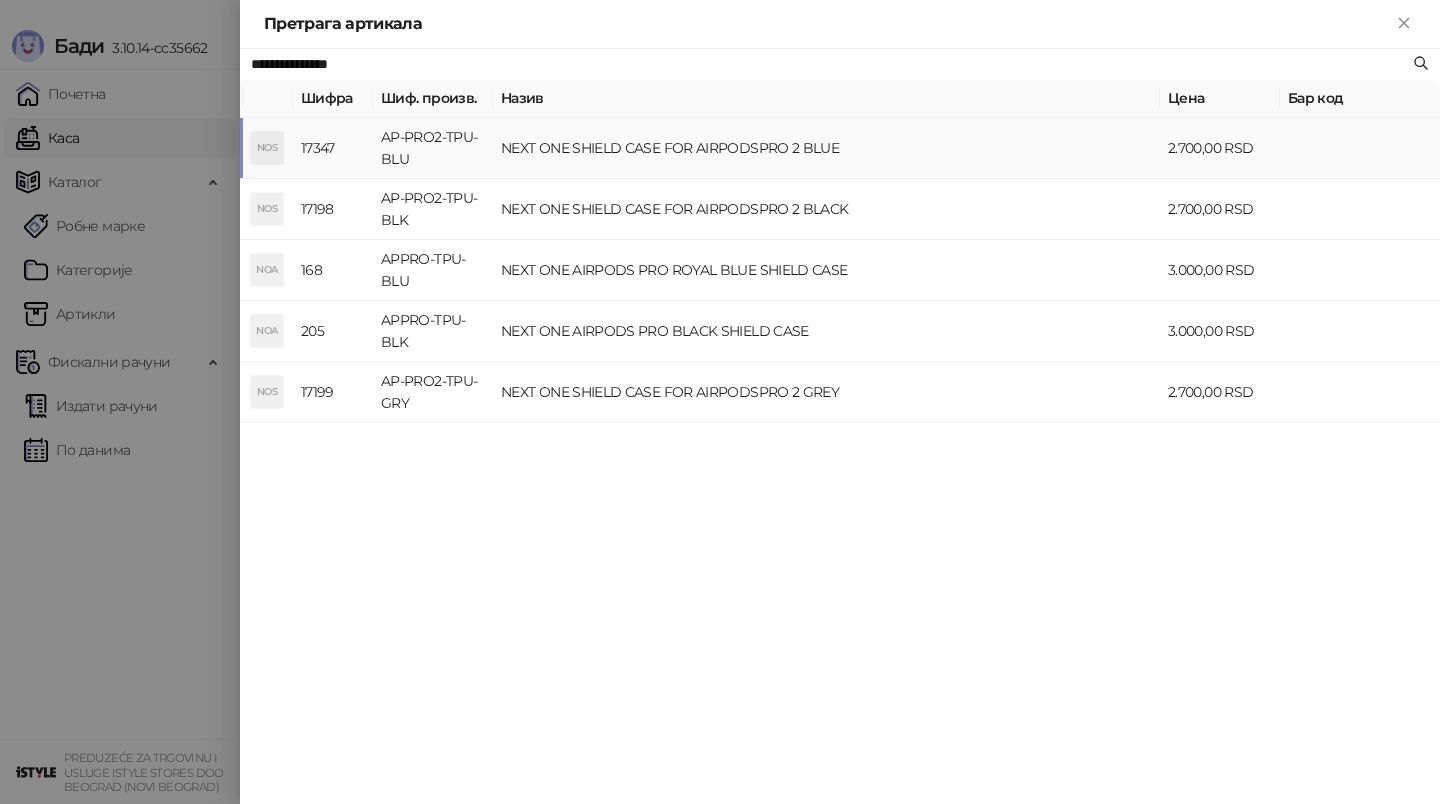 click on "NEXT ONE SHIELD CASE FOR AIRPODSPRO 2 BLUE" at bounding box center [826, 148] 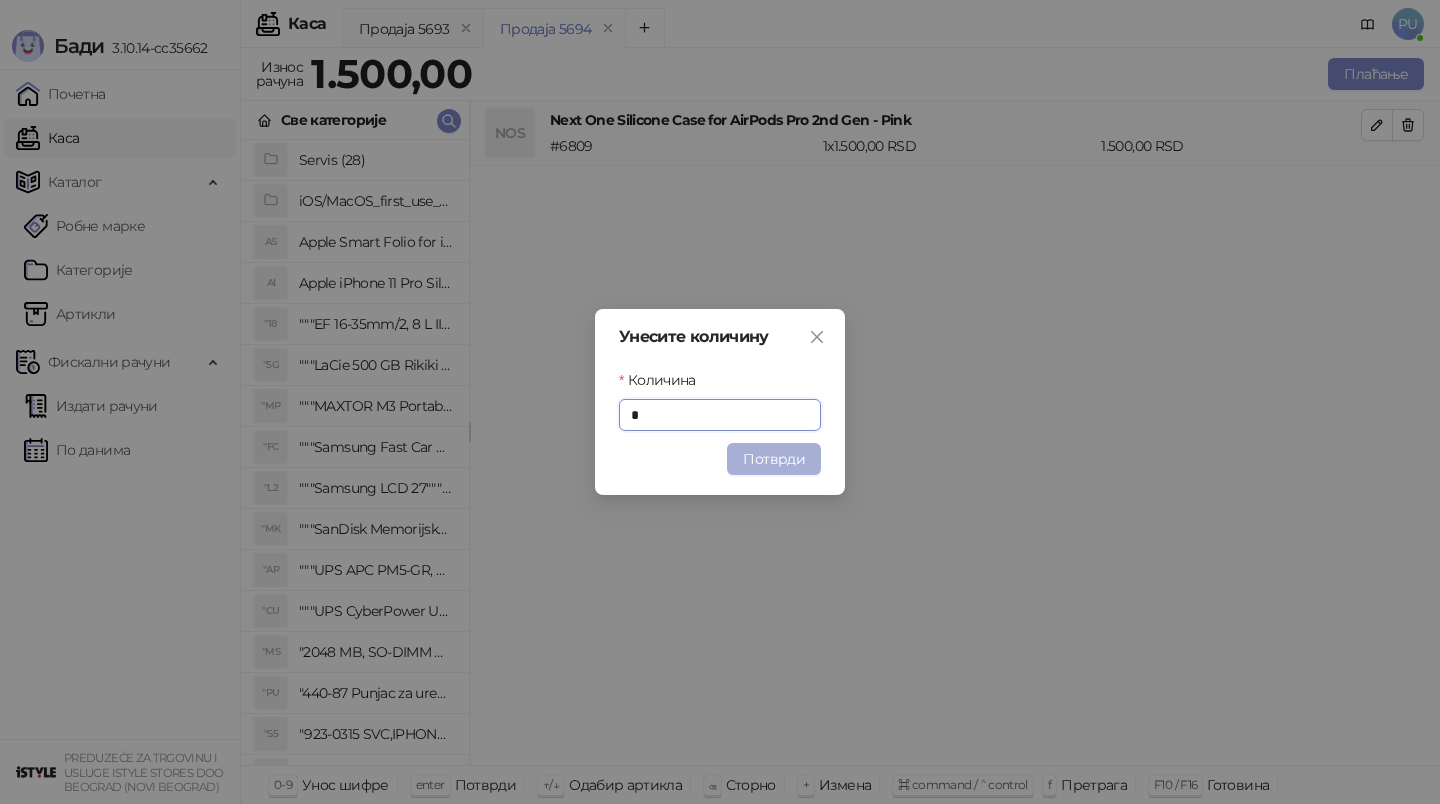 click on "Потврди" at bounding box center [774, 459] 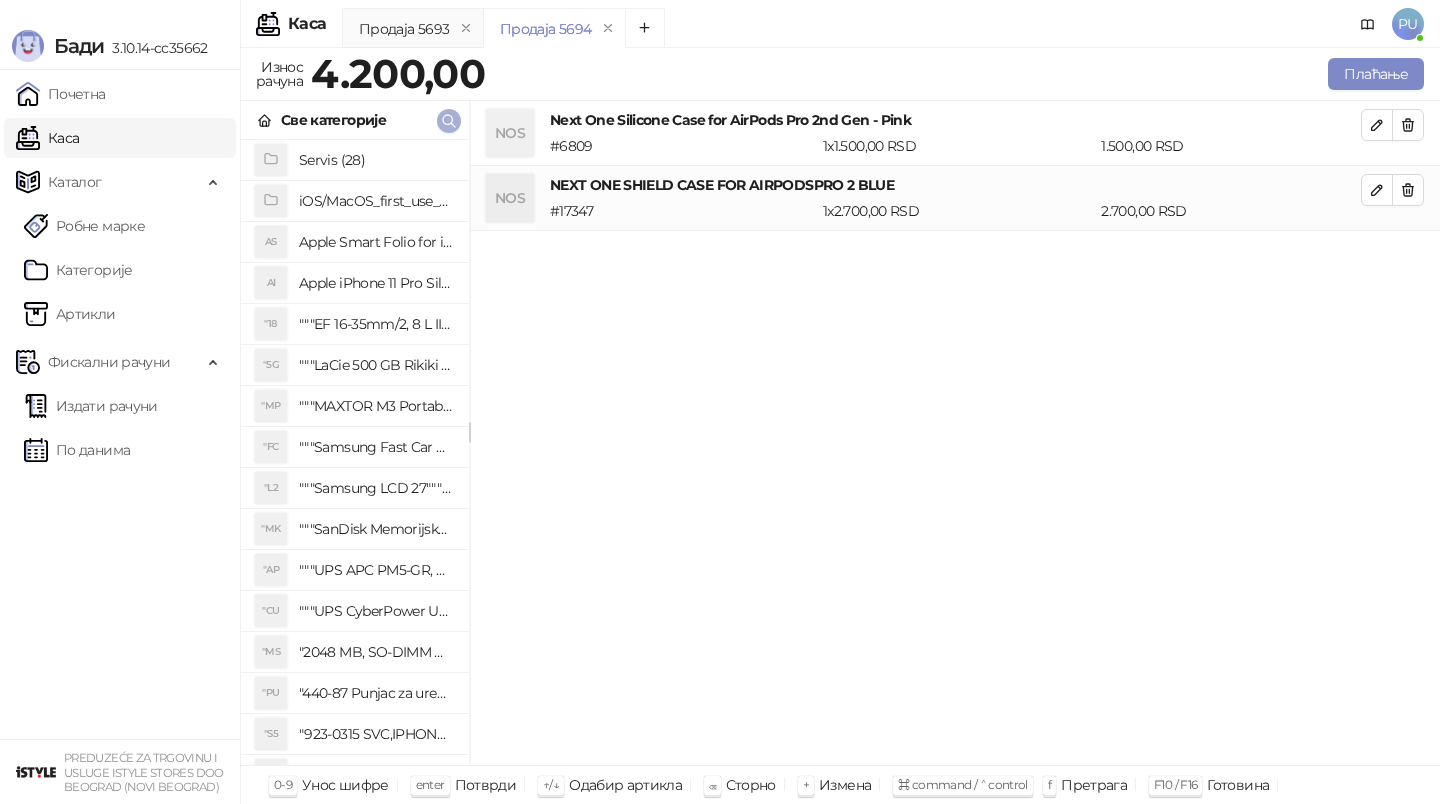 click 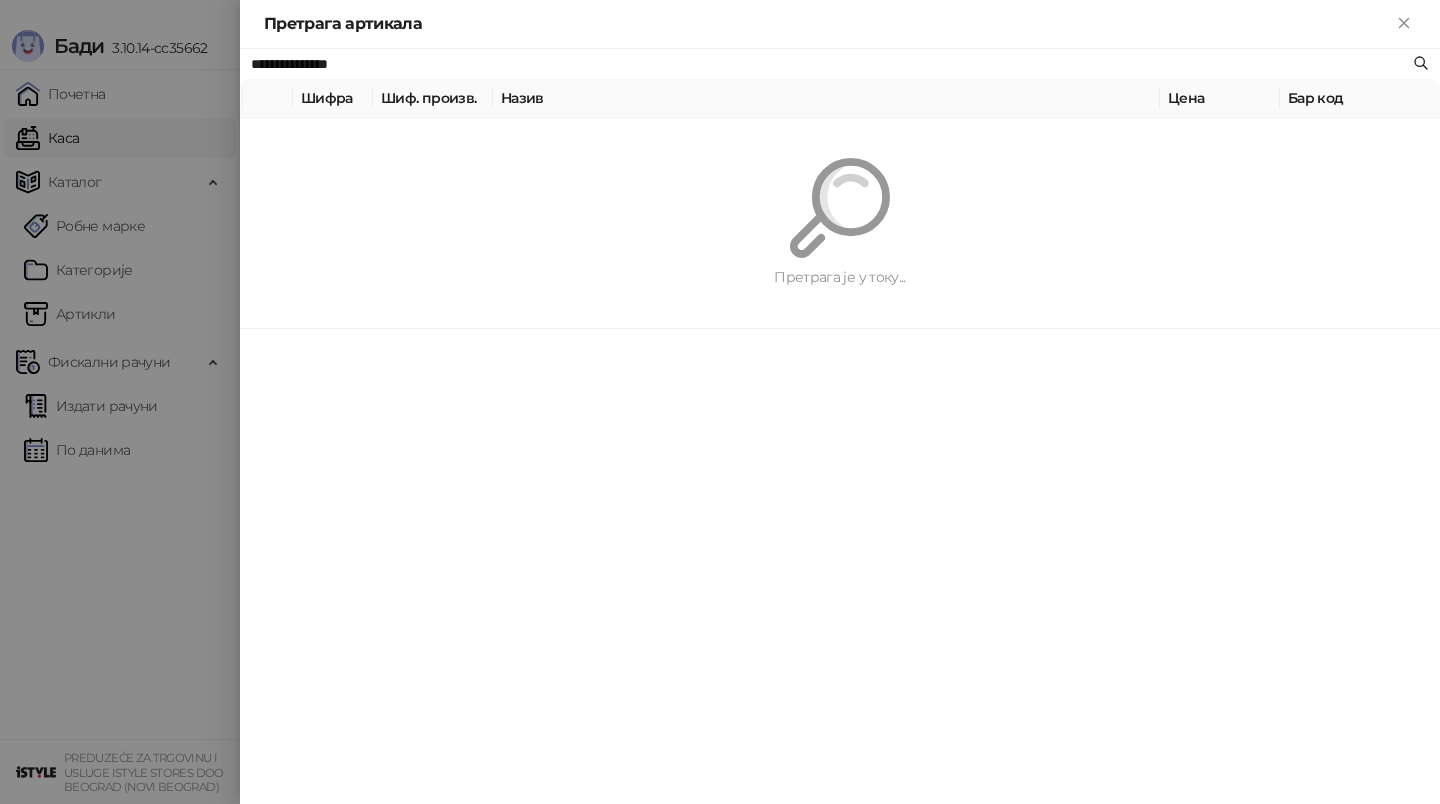 paste on "**********" 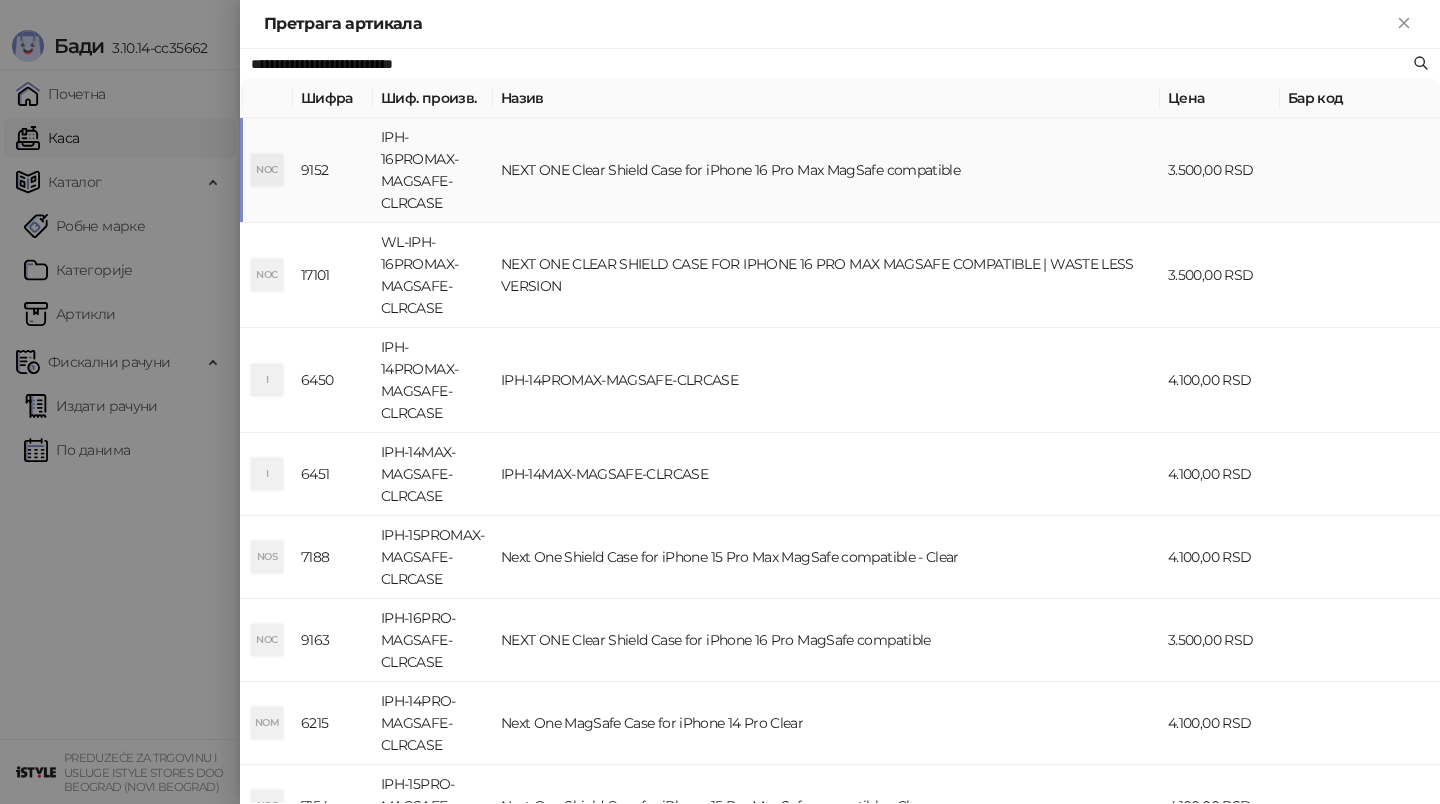 click on "NEXT ONE Clear Shield Case for iPhone 16 Pro Max MagSafe compatible" at bounding box center (826, 170) 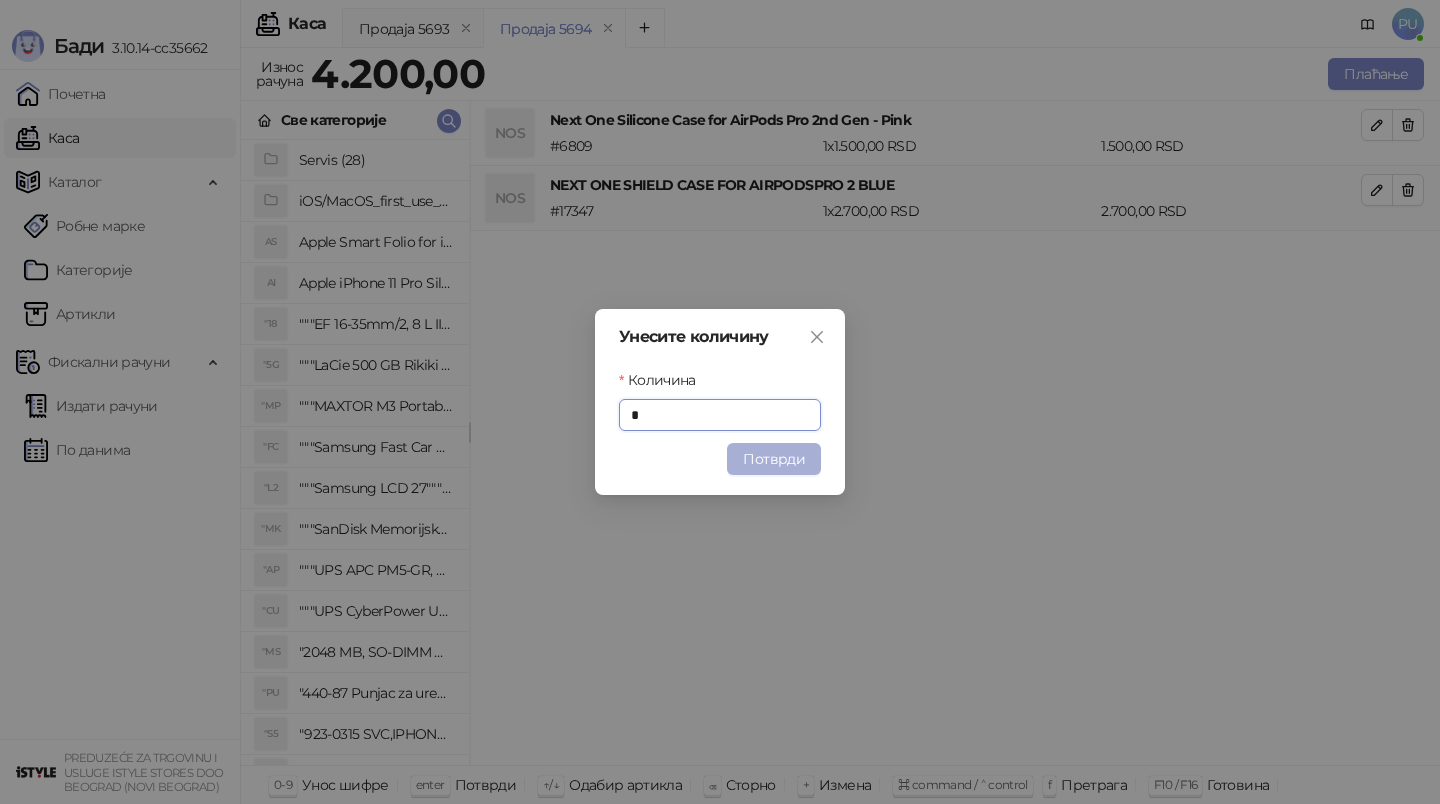 click on "Потврди" at bounding box center [774, 459] 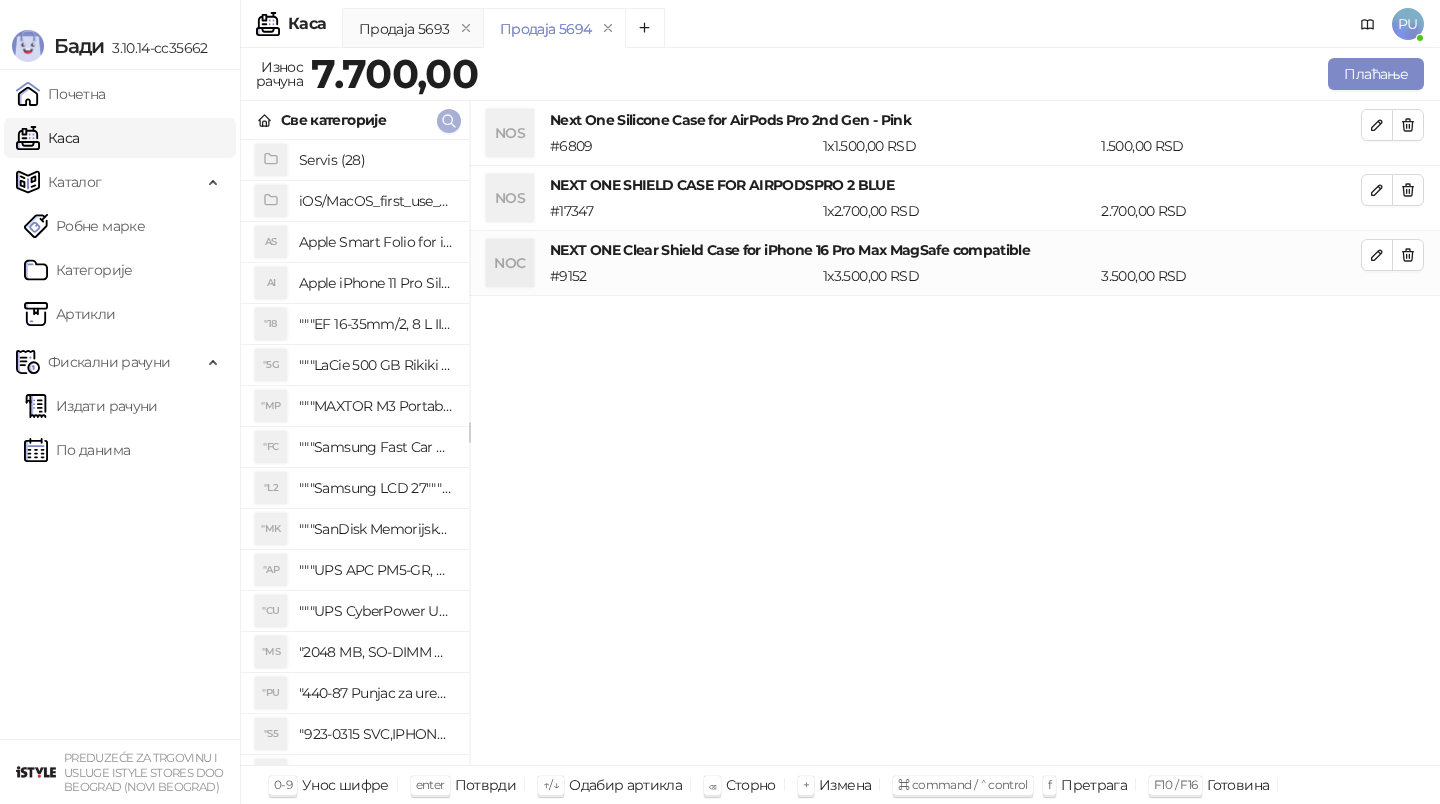click 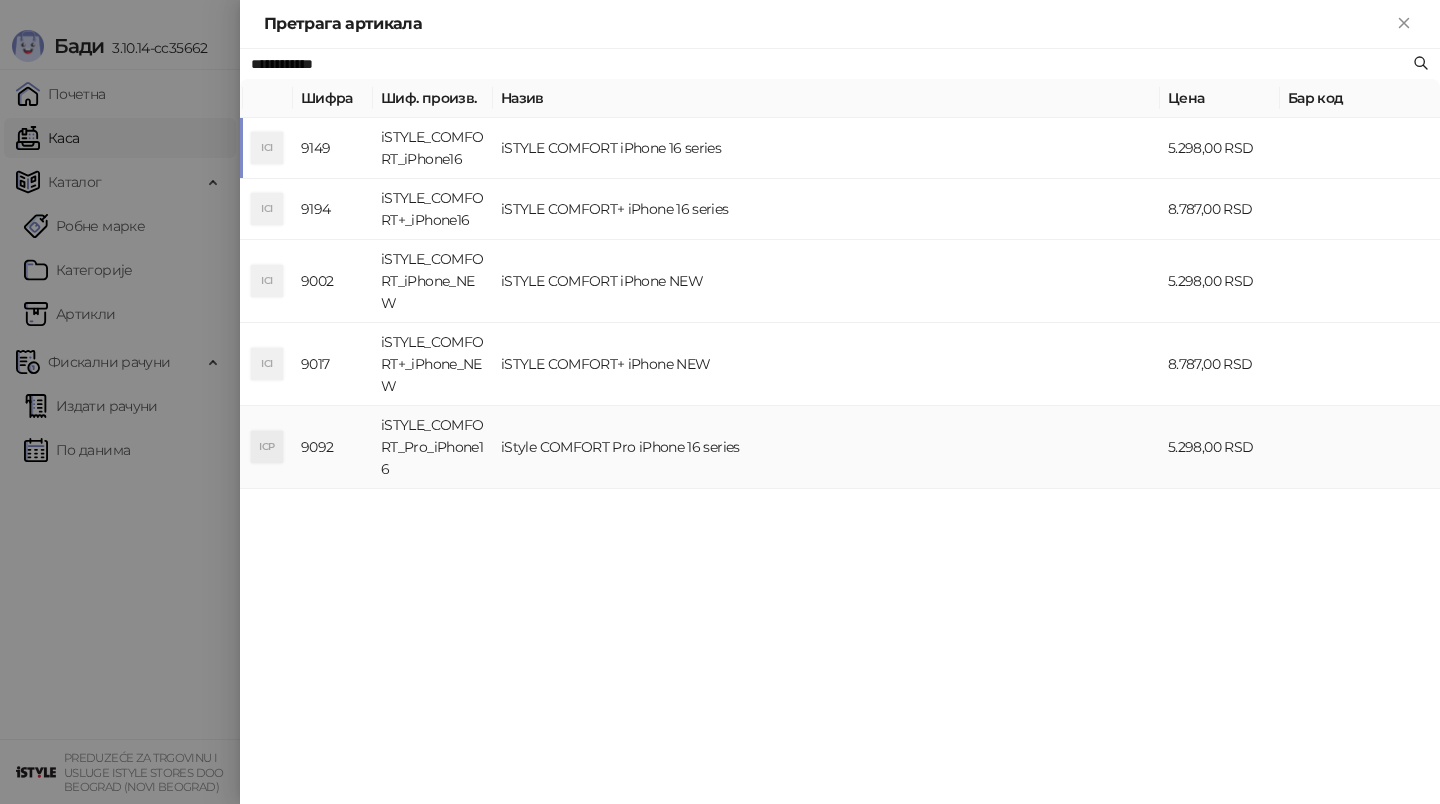 type on "**********" 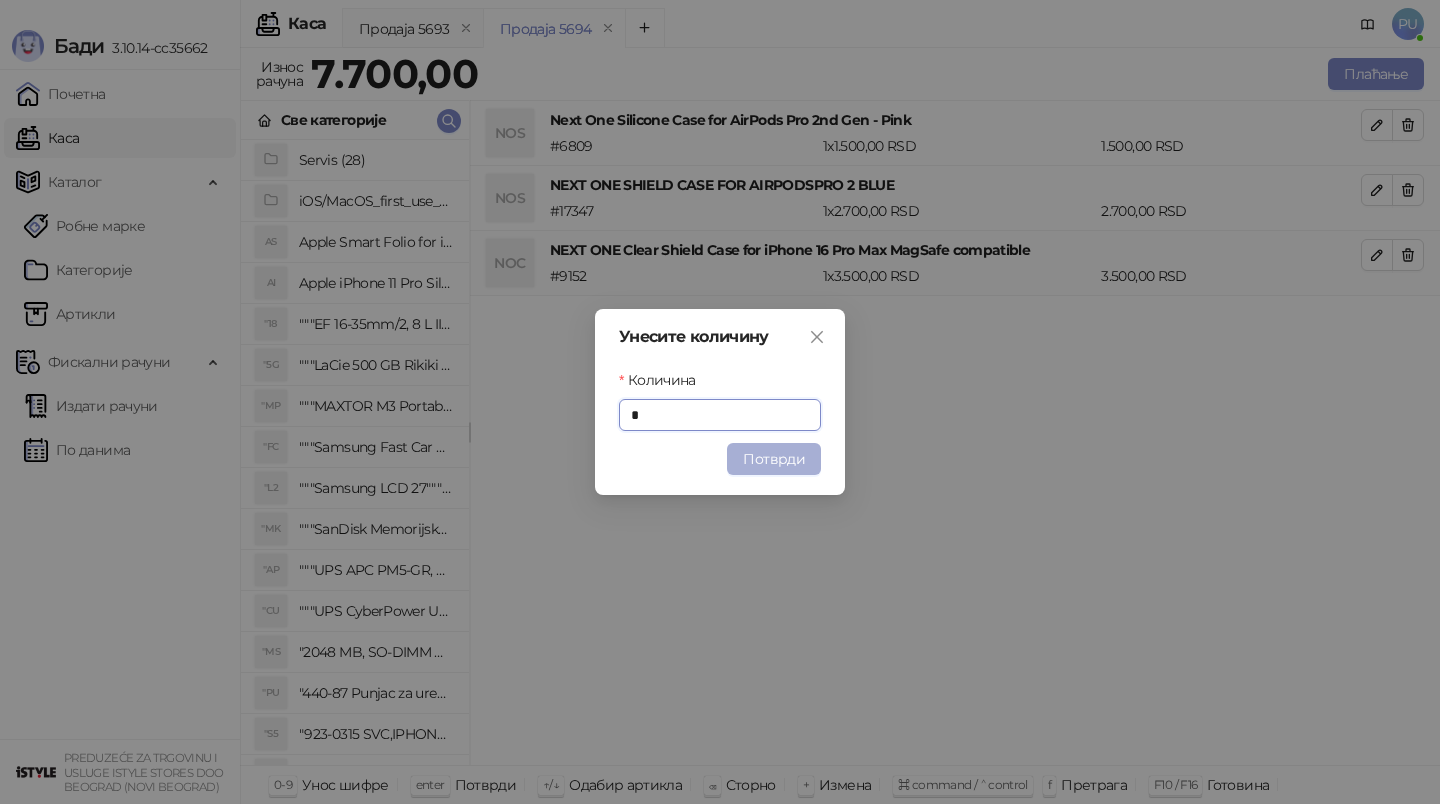 click on "Потврди" at bounding box center (774, 459) 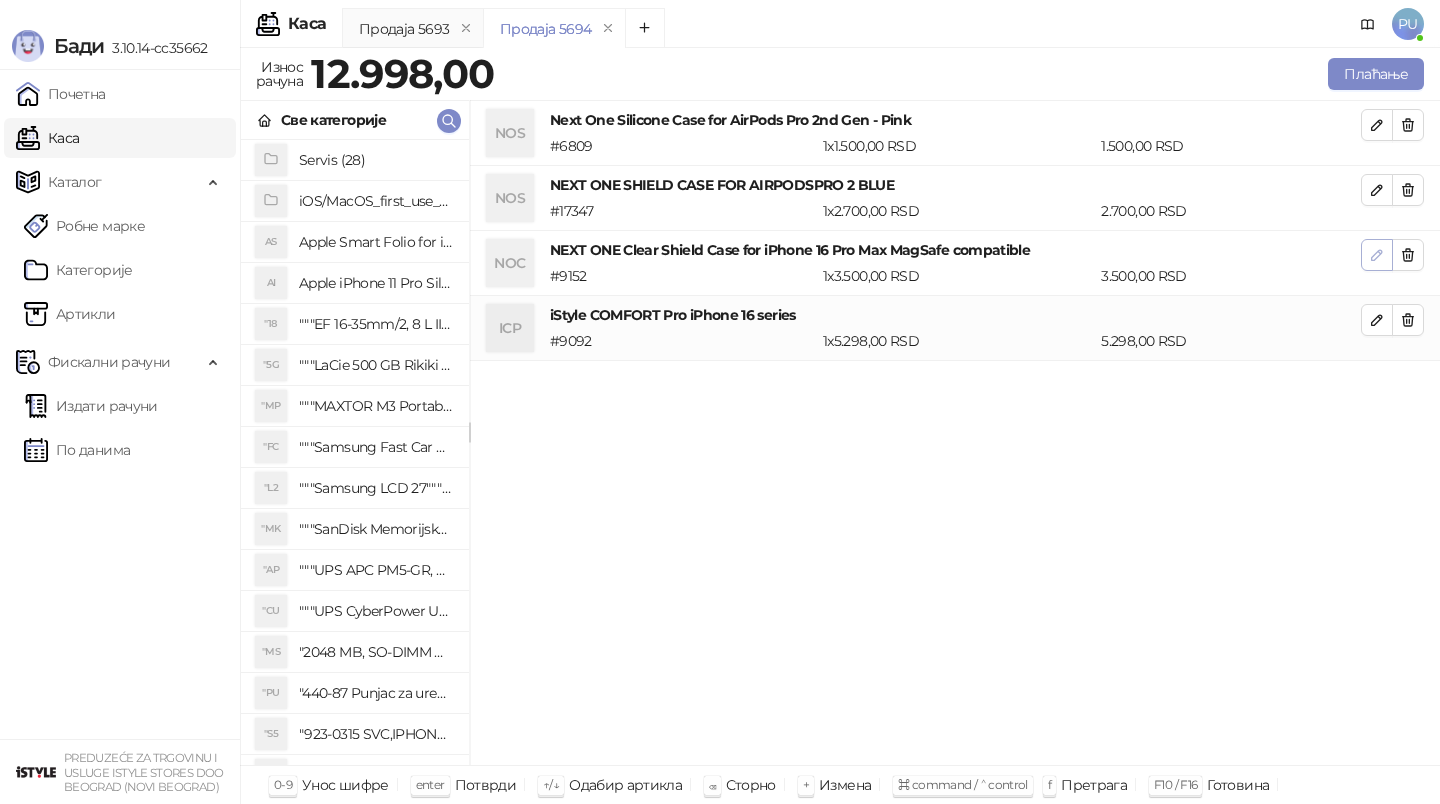 click 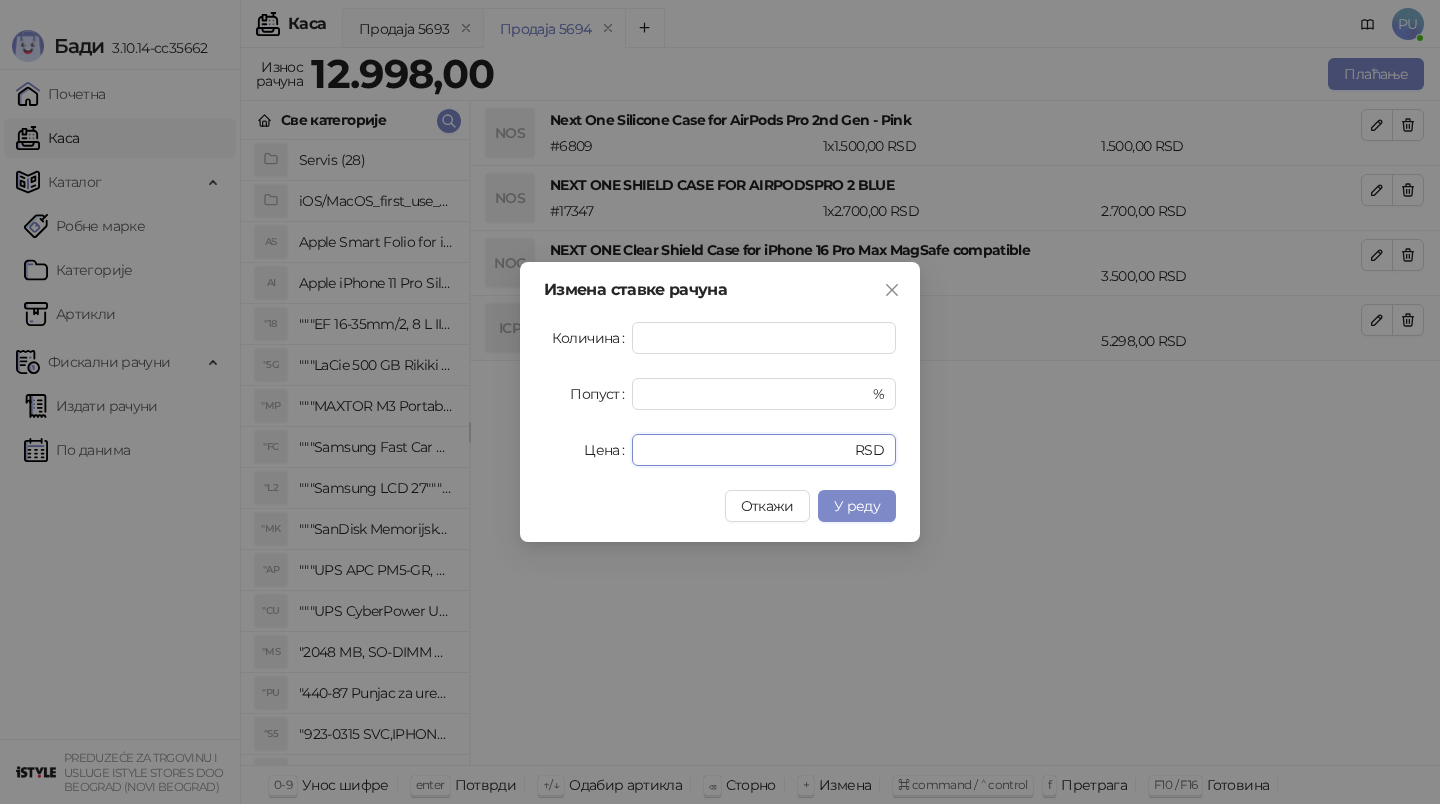 drag, startPoint x: 701, startPoint y: 448, endPoint x: 483, endPoint y: 448, distance: 218 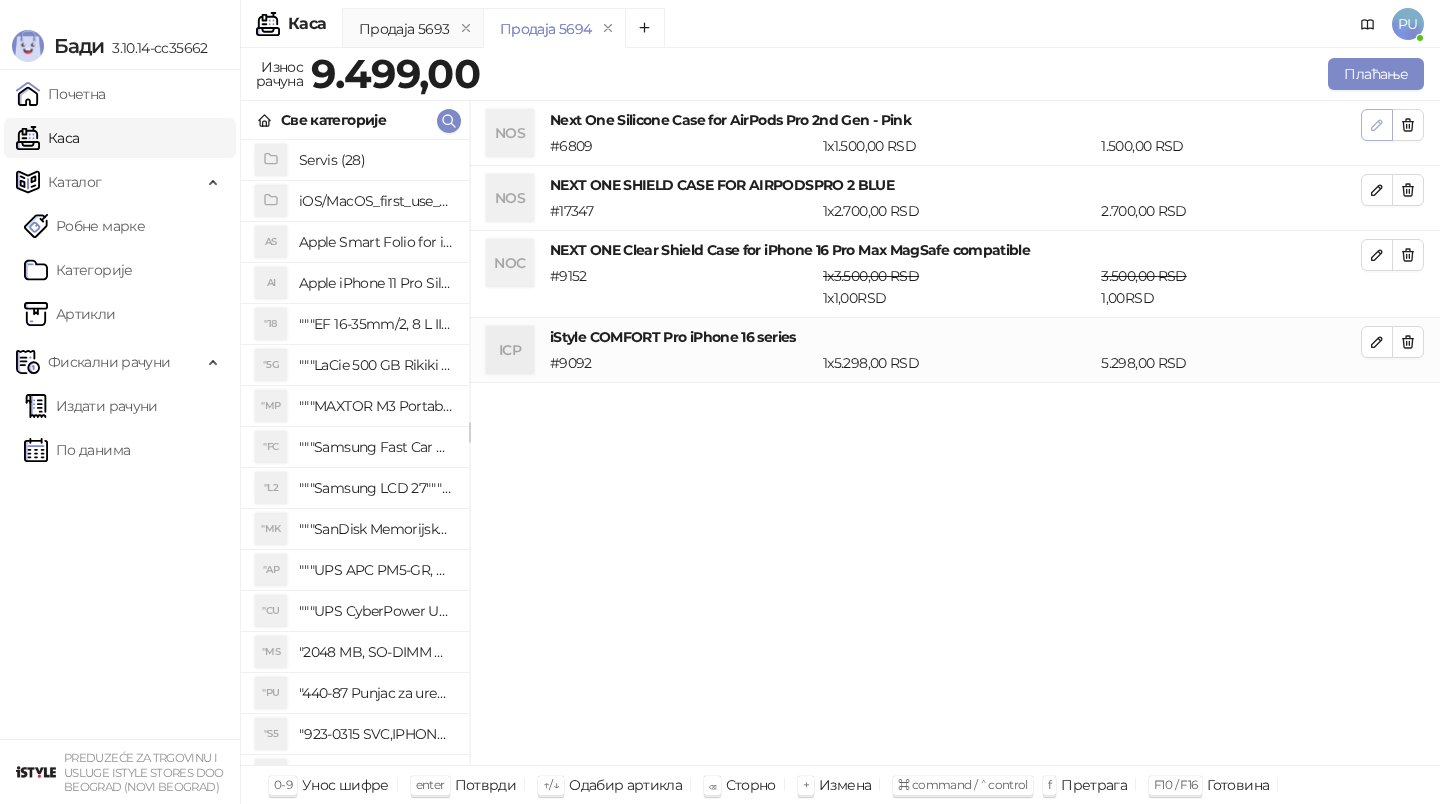 click 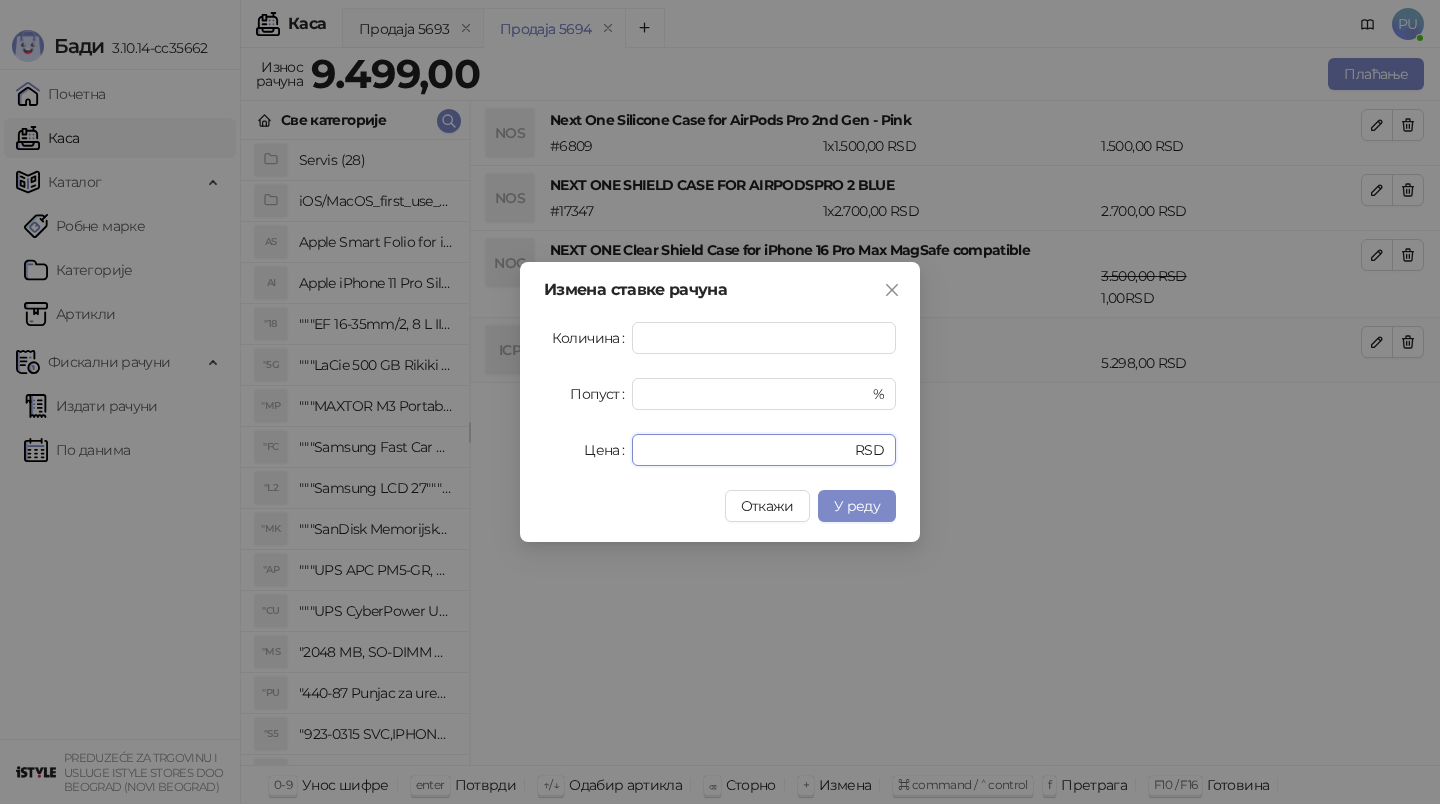 drag, startPoint x: 702, startPoint y: 449, endPoint x: 497, endPoint y: 449, distance: 205 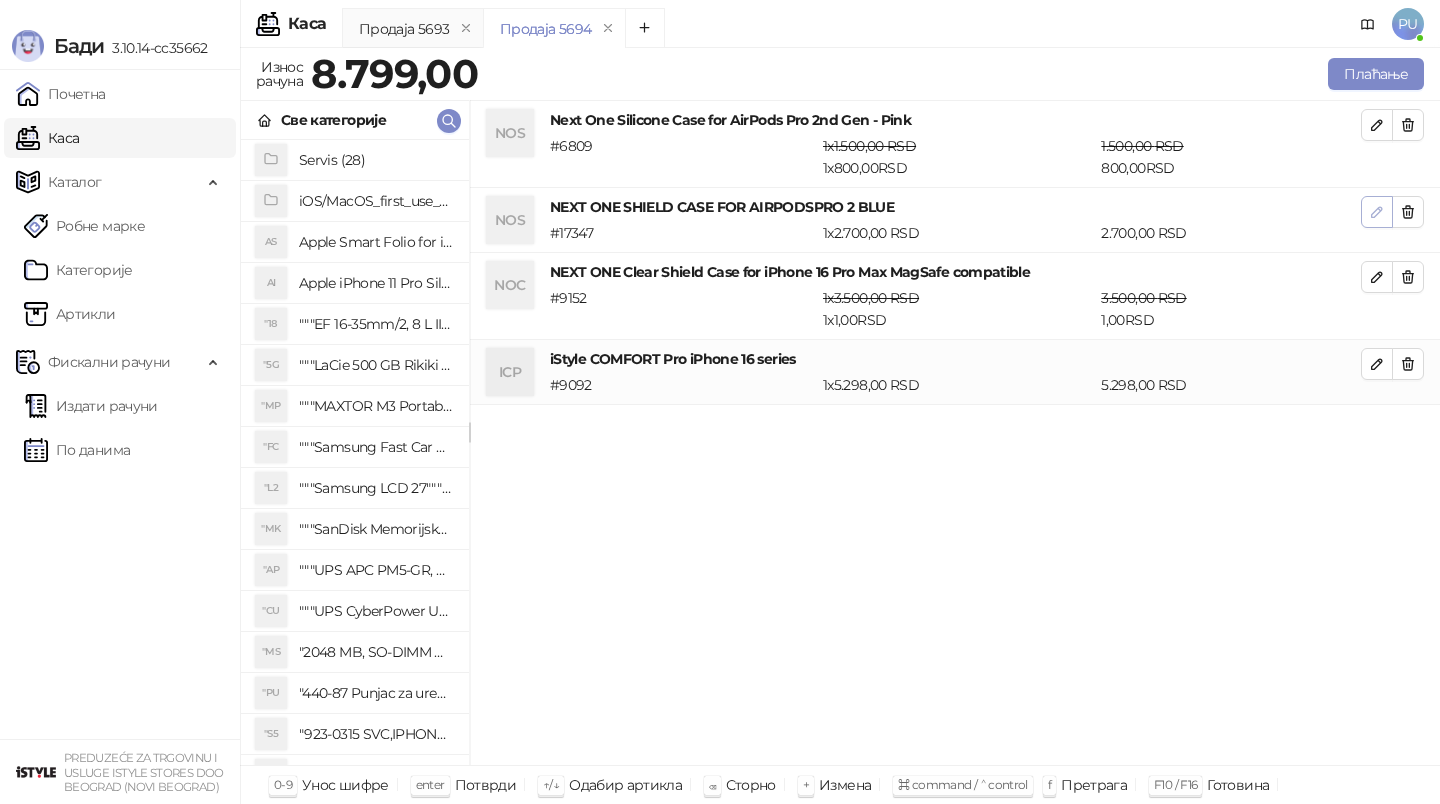 click at bounding box center (1377, 212) 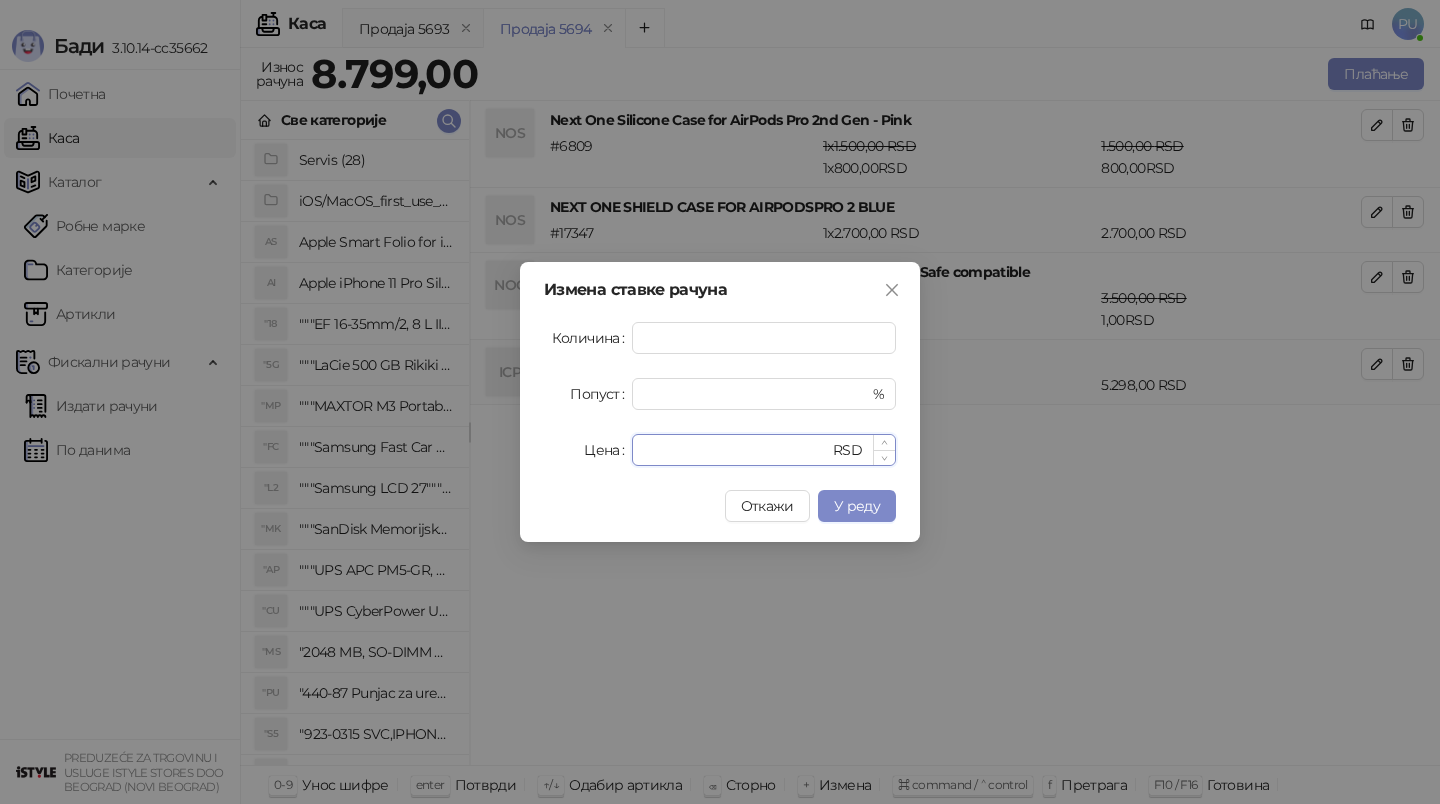 click on "****" at bounding box center [736, 450] 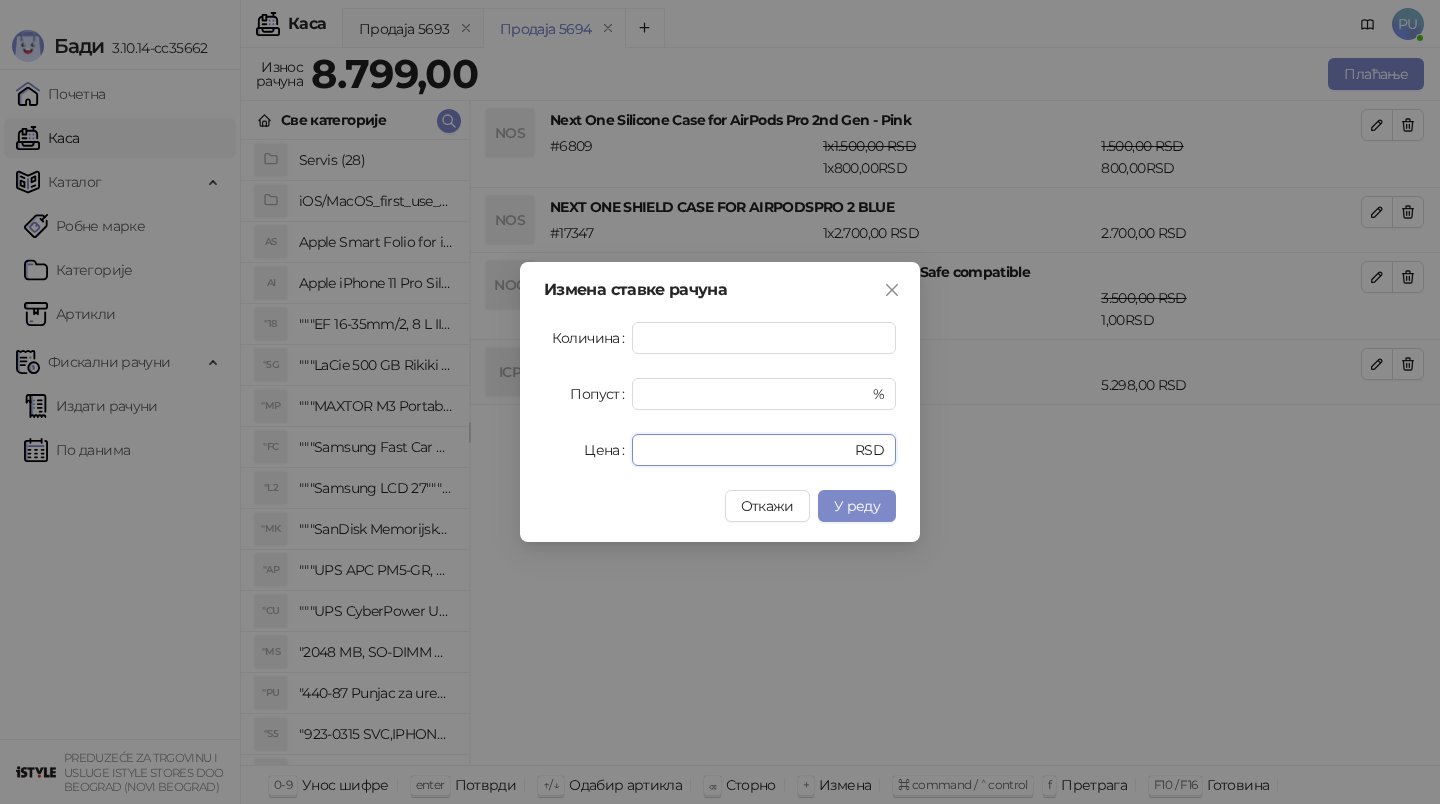 drag, startPoint x: 744, startPoint y: 450, endPoint x: 399, endPoint y: 450, distance: 345 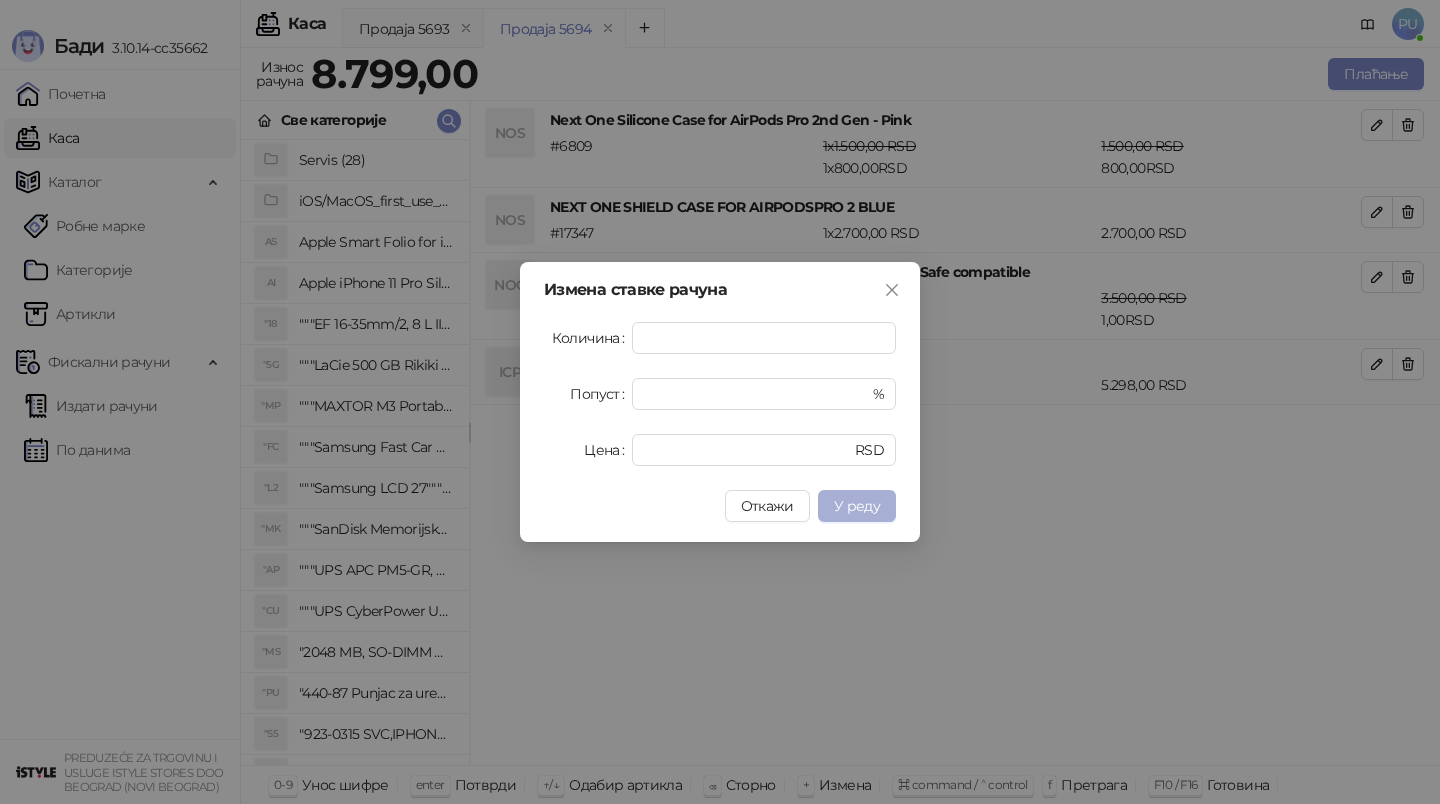 type on "****" 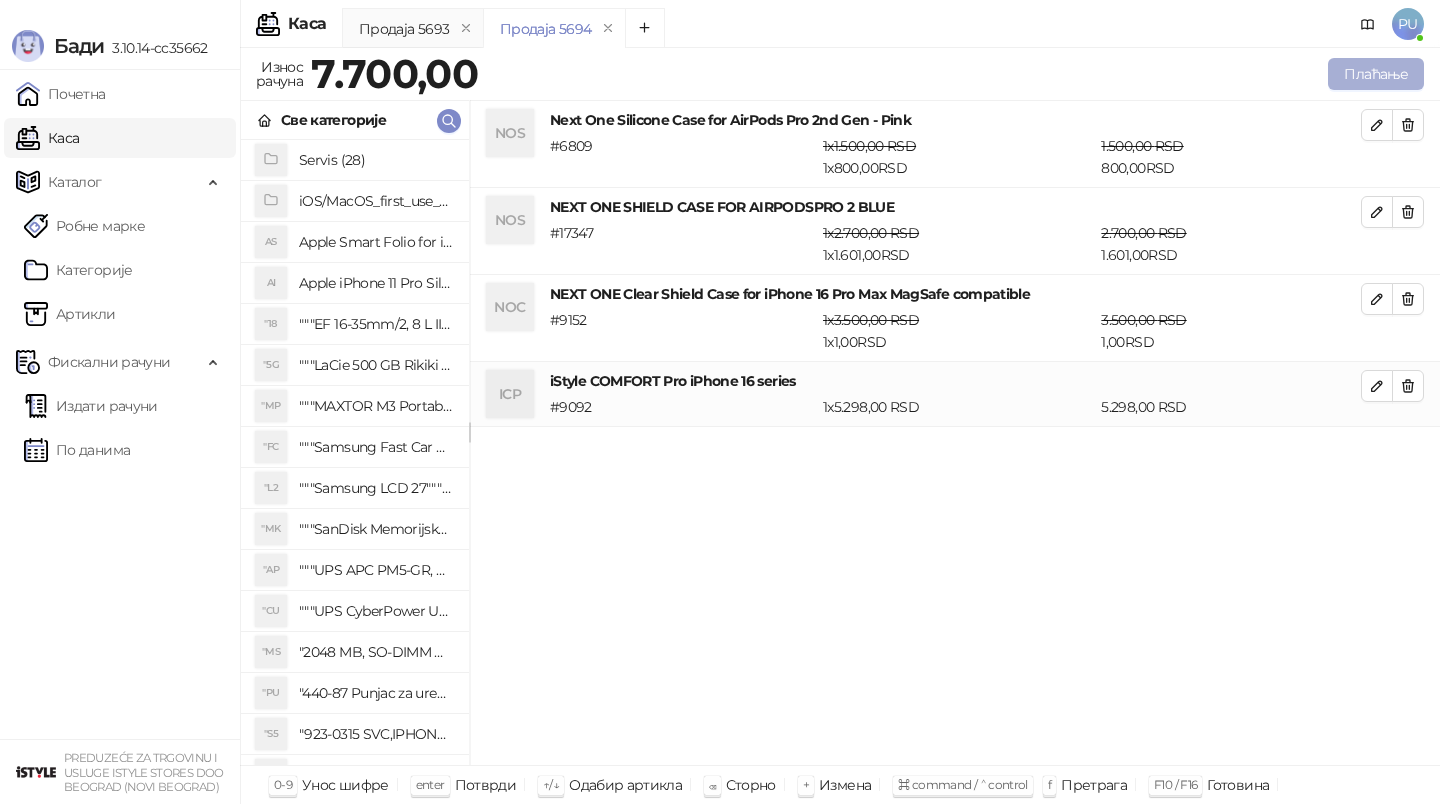 click on "Плаћање" at bounding box center [1376, 74] 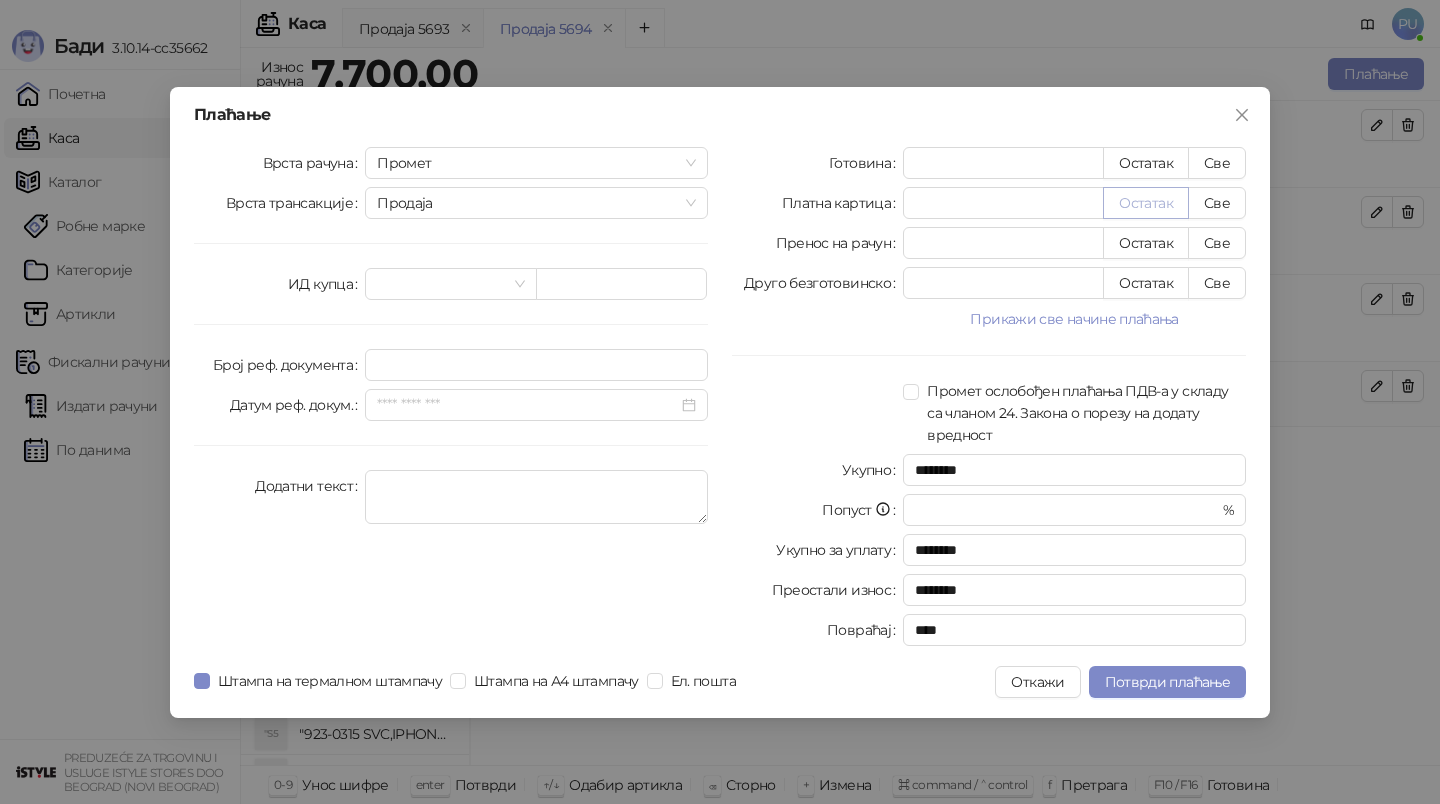 click on "Остатак" at bounding box center [1146, 203] 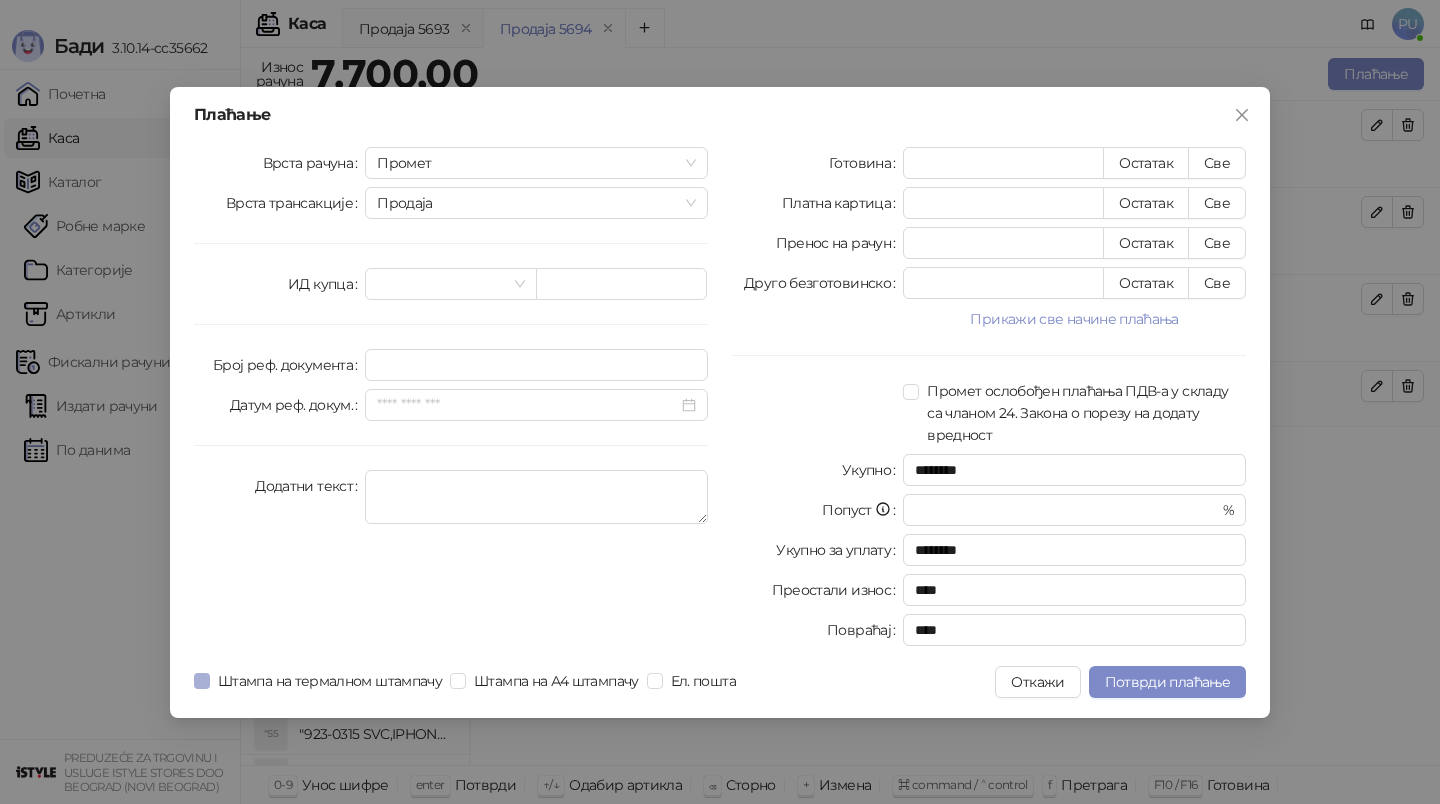 click on "Штампа на термалном штампачу" at bounding box center [330, 681] 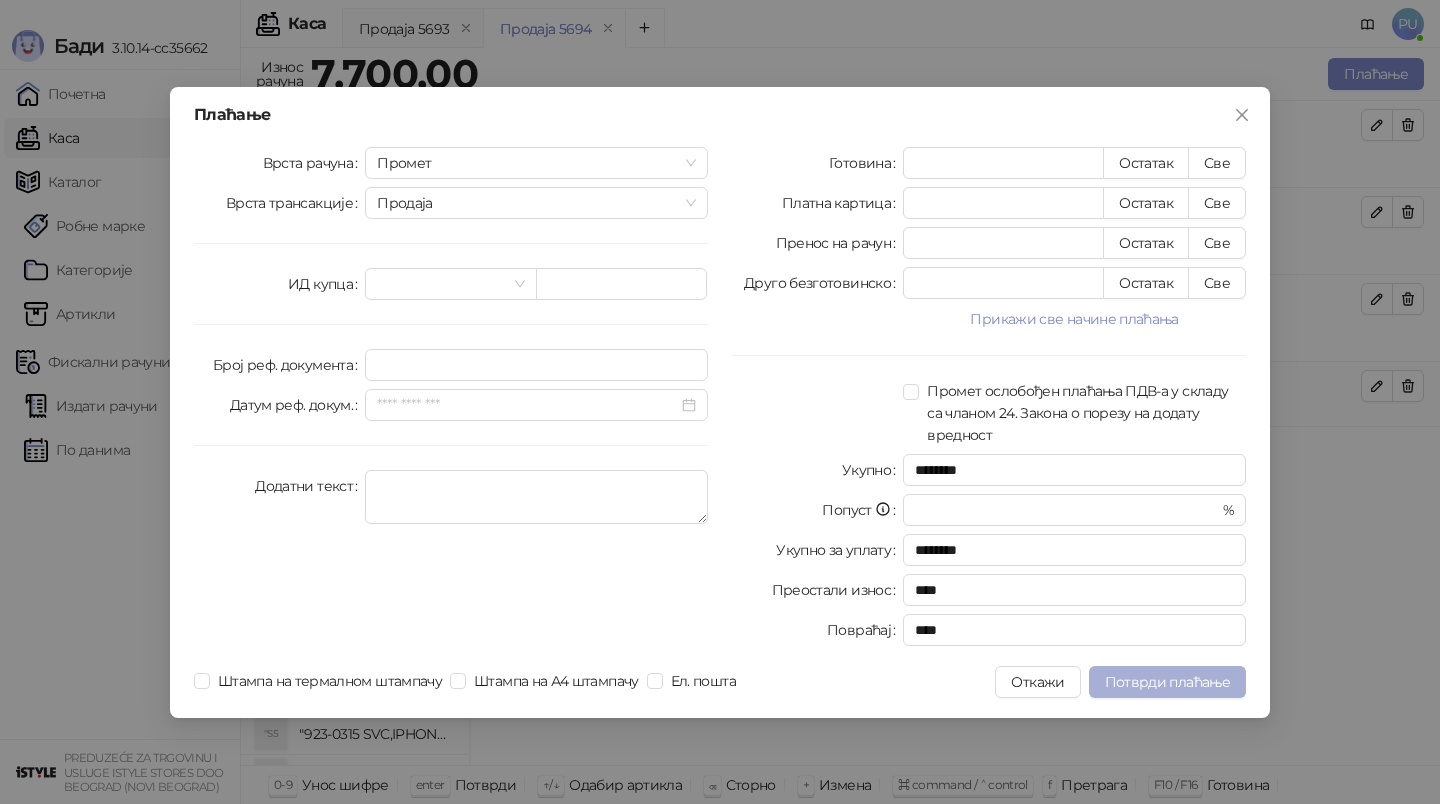 click on "Потврди плаћање" at bounding box center (1167, 682) 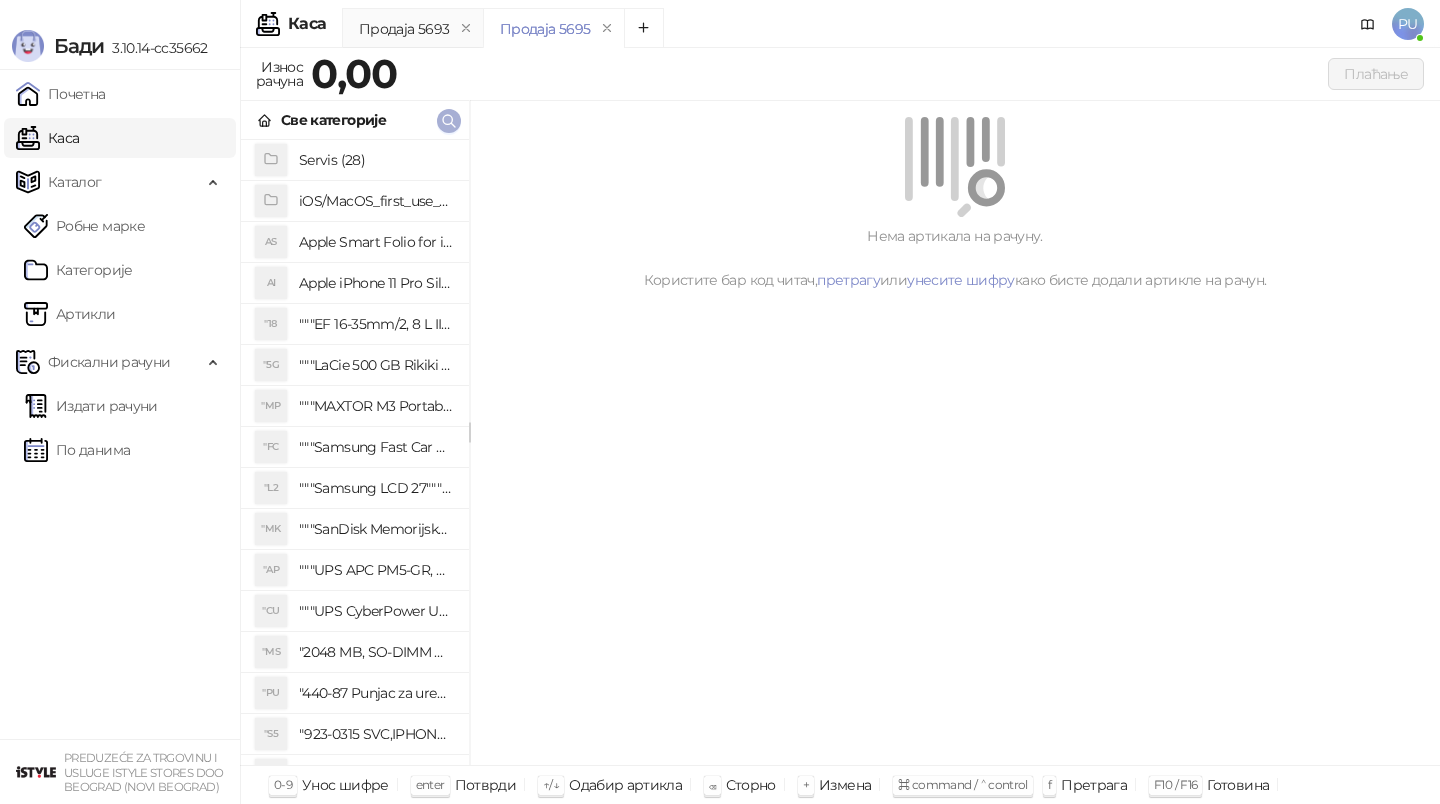 click 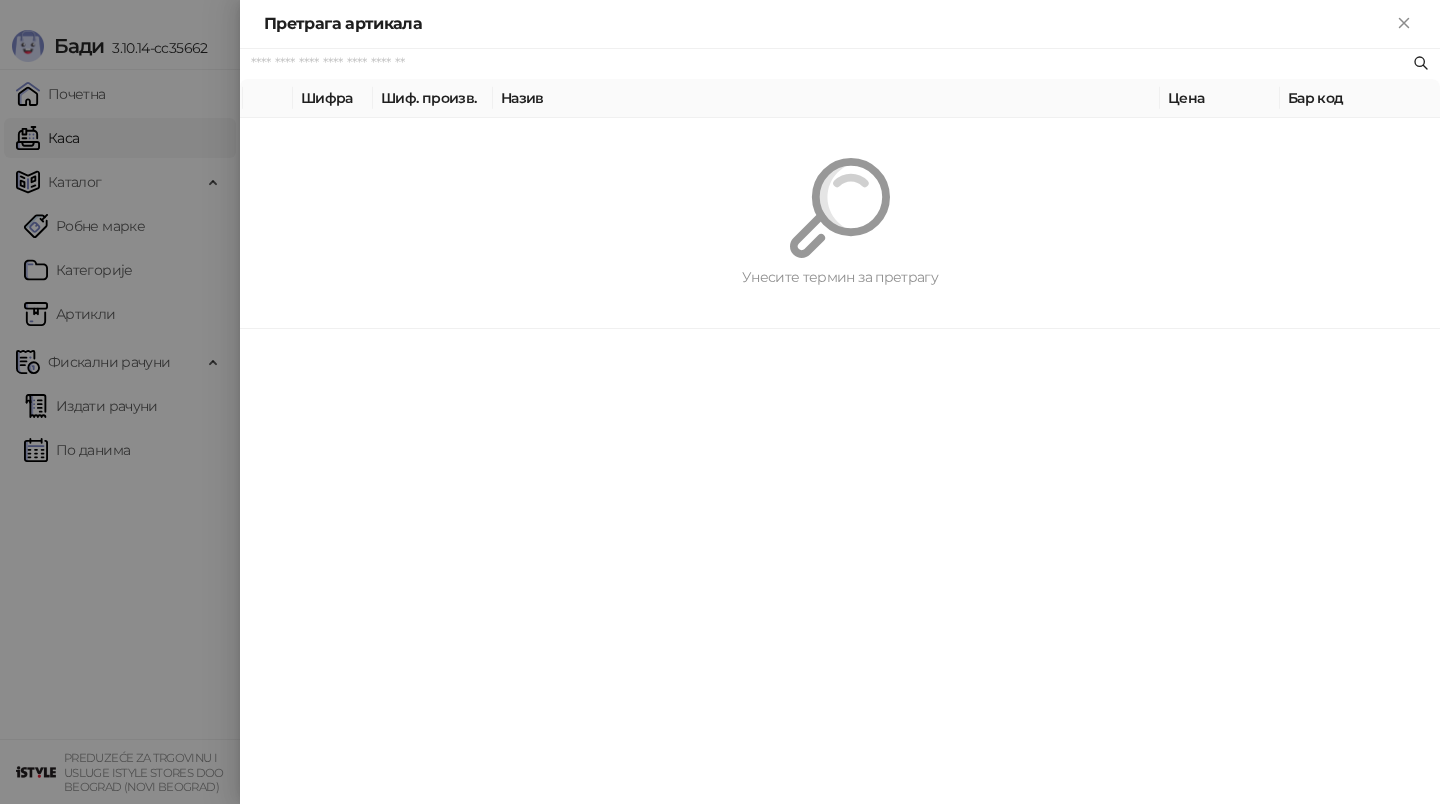 paste on "**********" 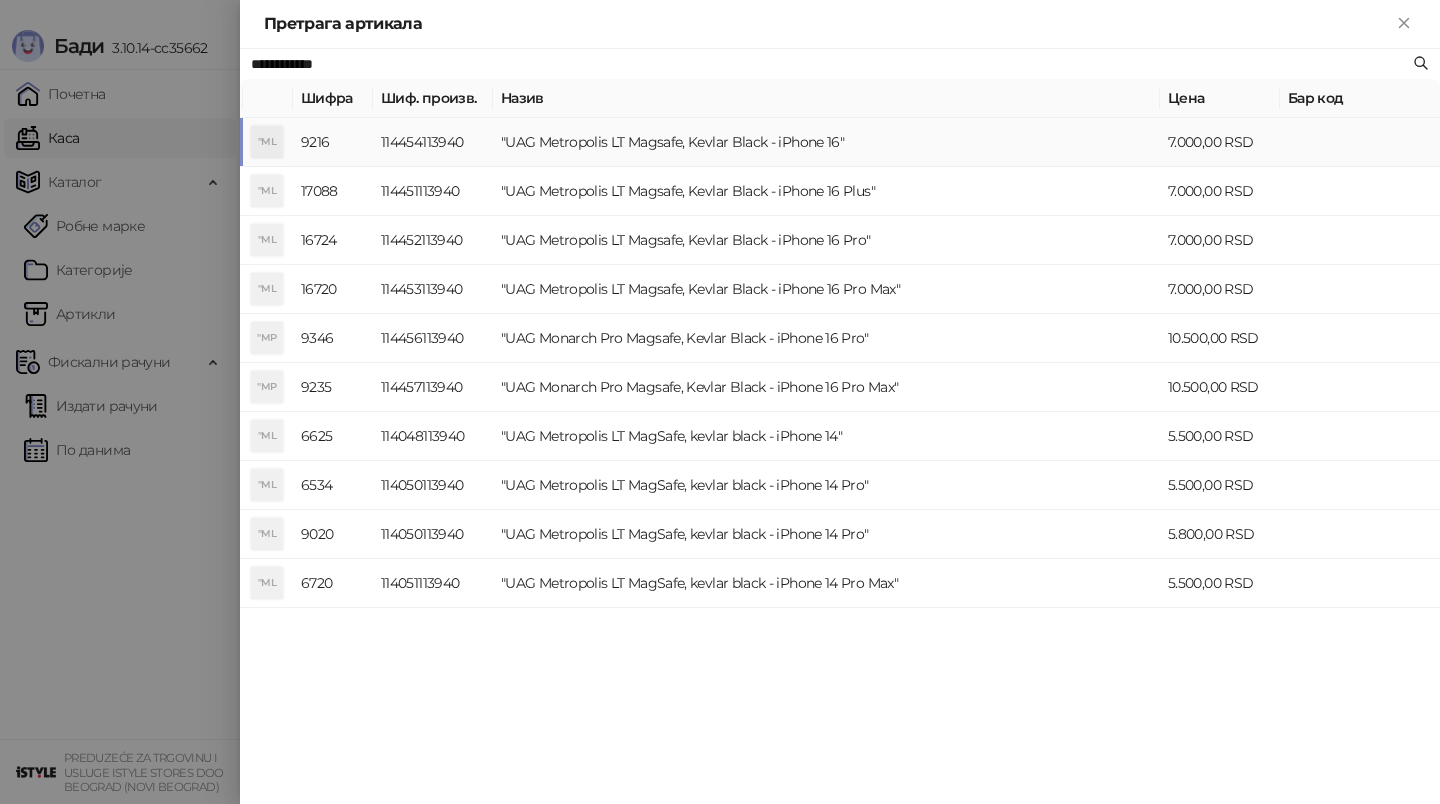 type on "**********" 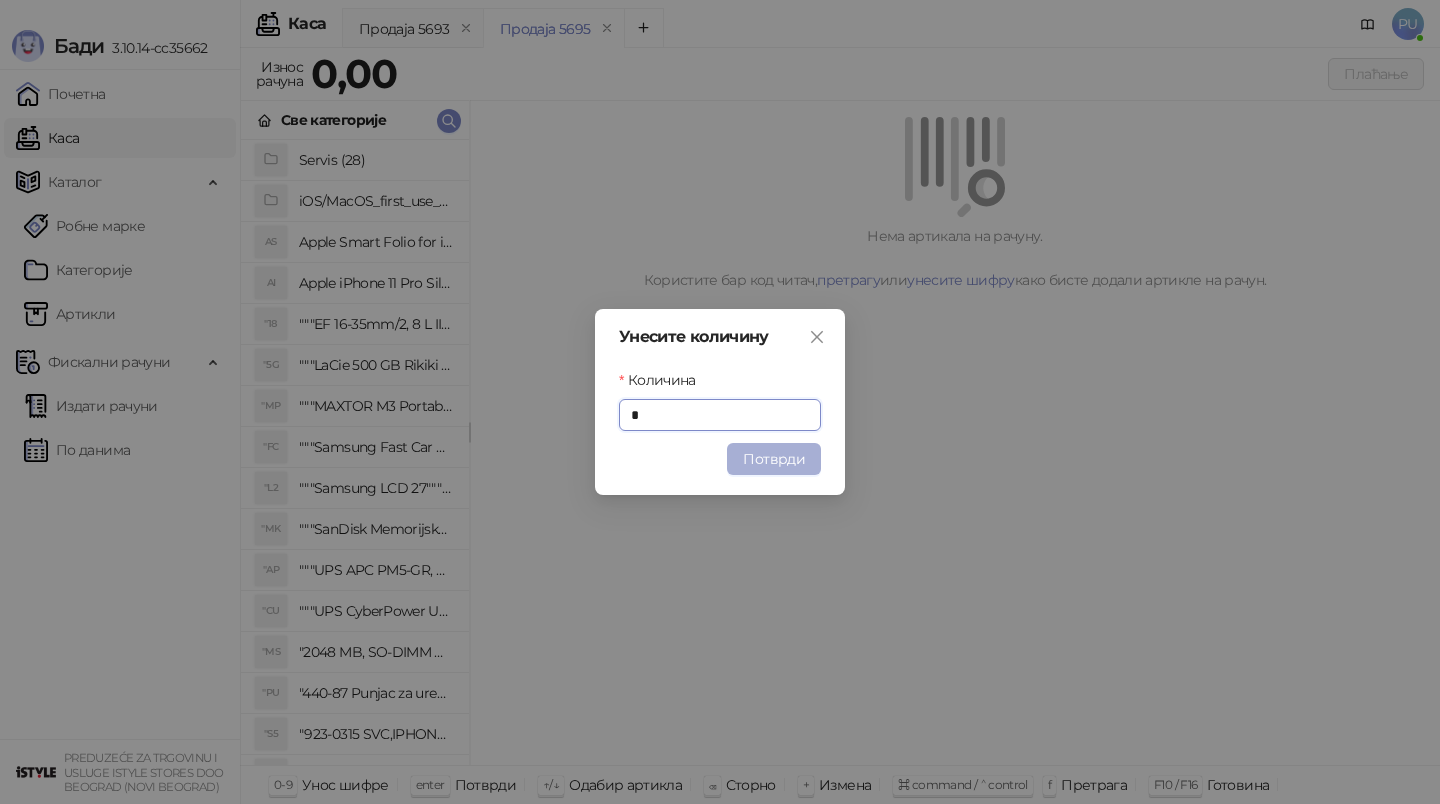 click on "Потврди" at bounding box center (774, 459) 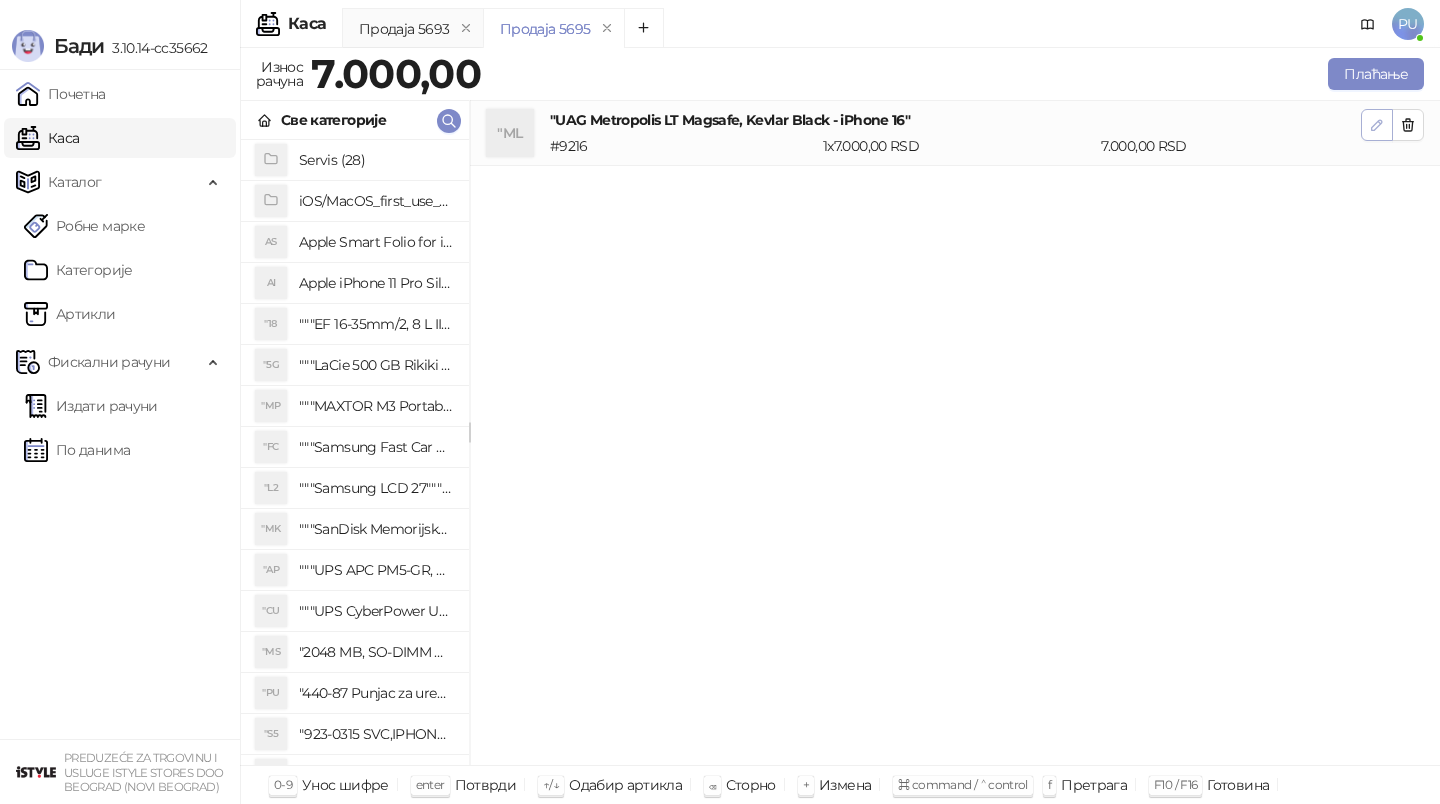 click 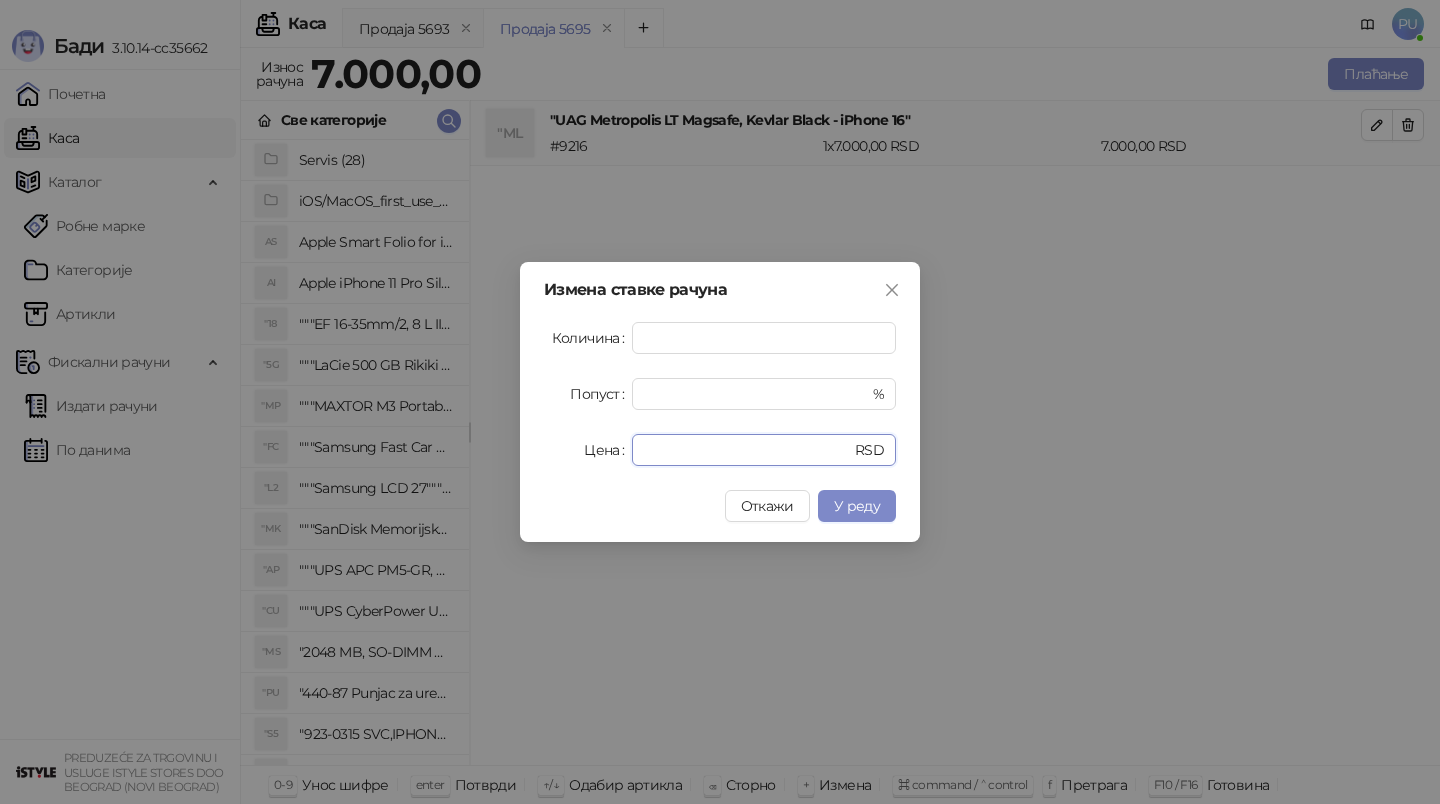 drag, startPoint x: 721, startPoint y: 448, endPoint x: 505, endPoint y: 462, distance: 216.45323 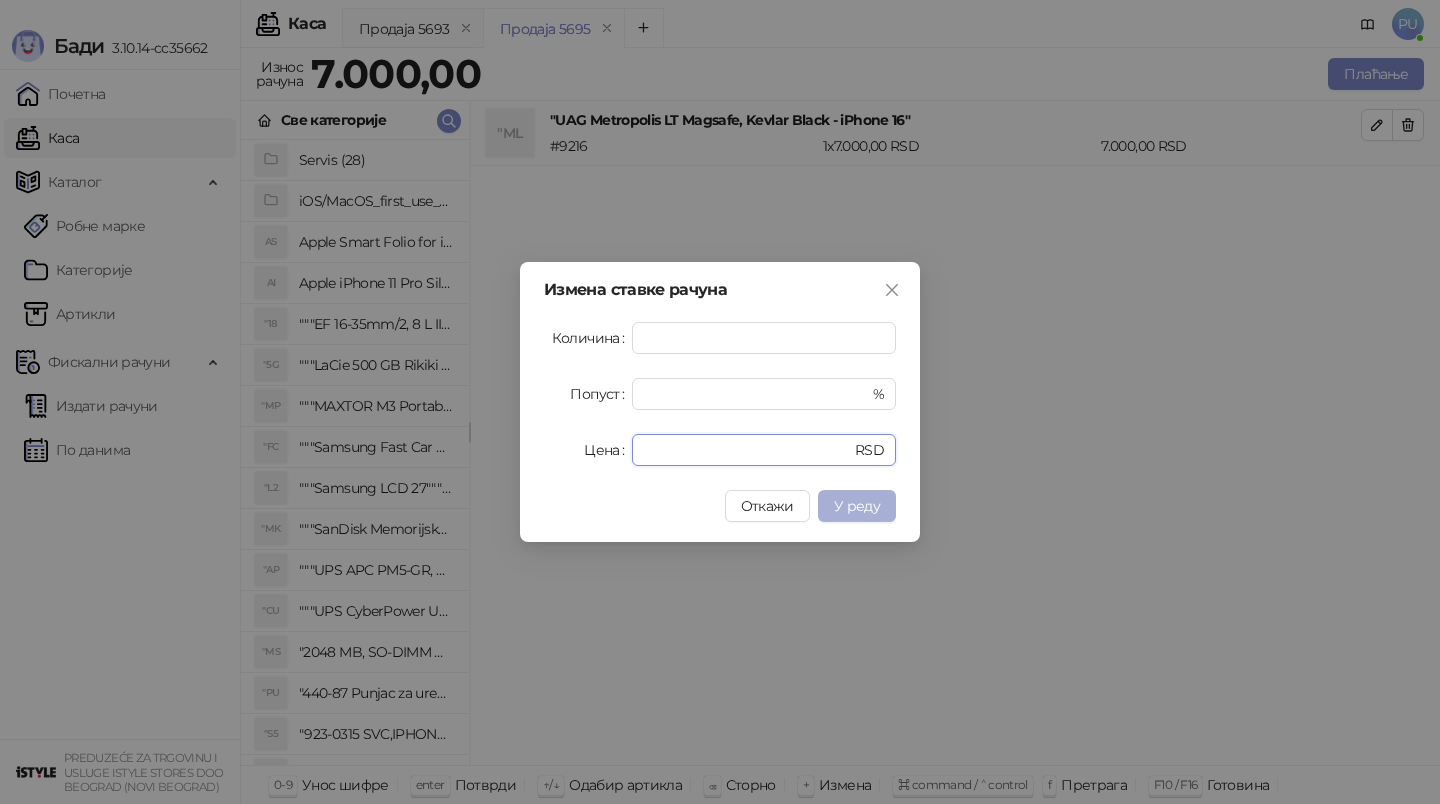 type on "*****" 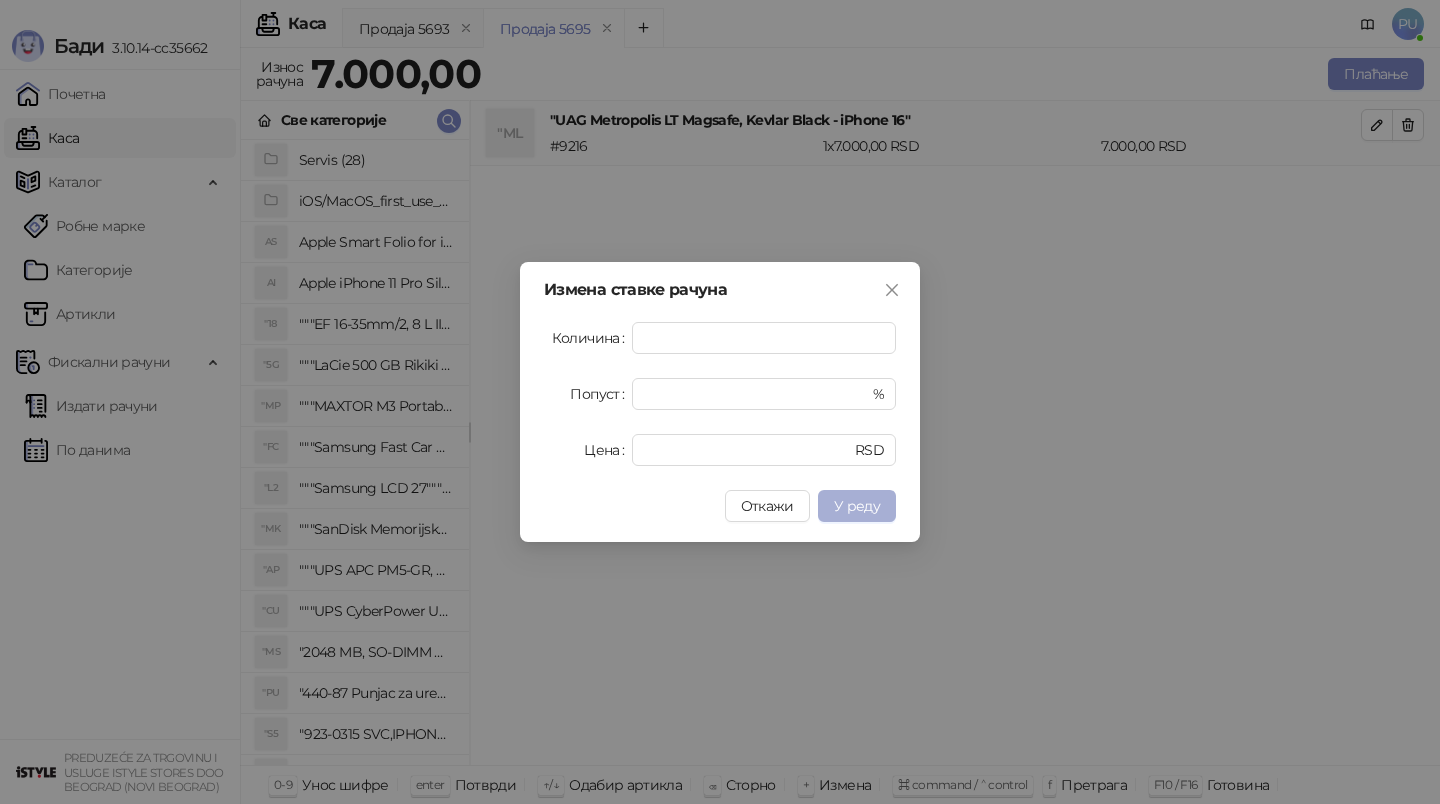click on "У реду" at bounding box center (857, 506) 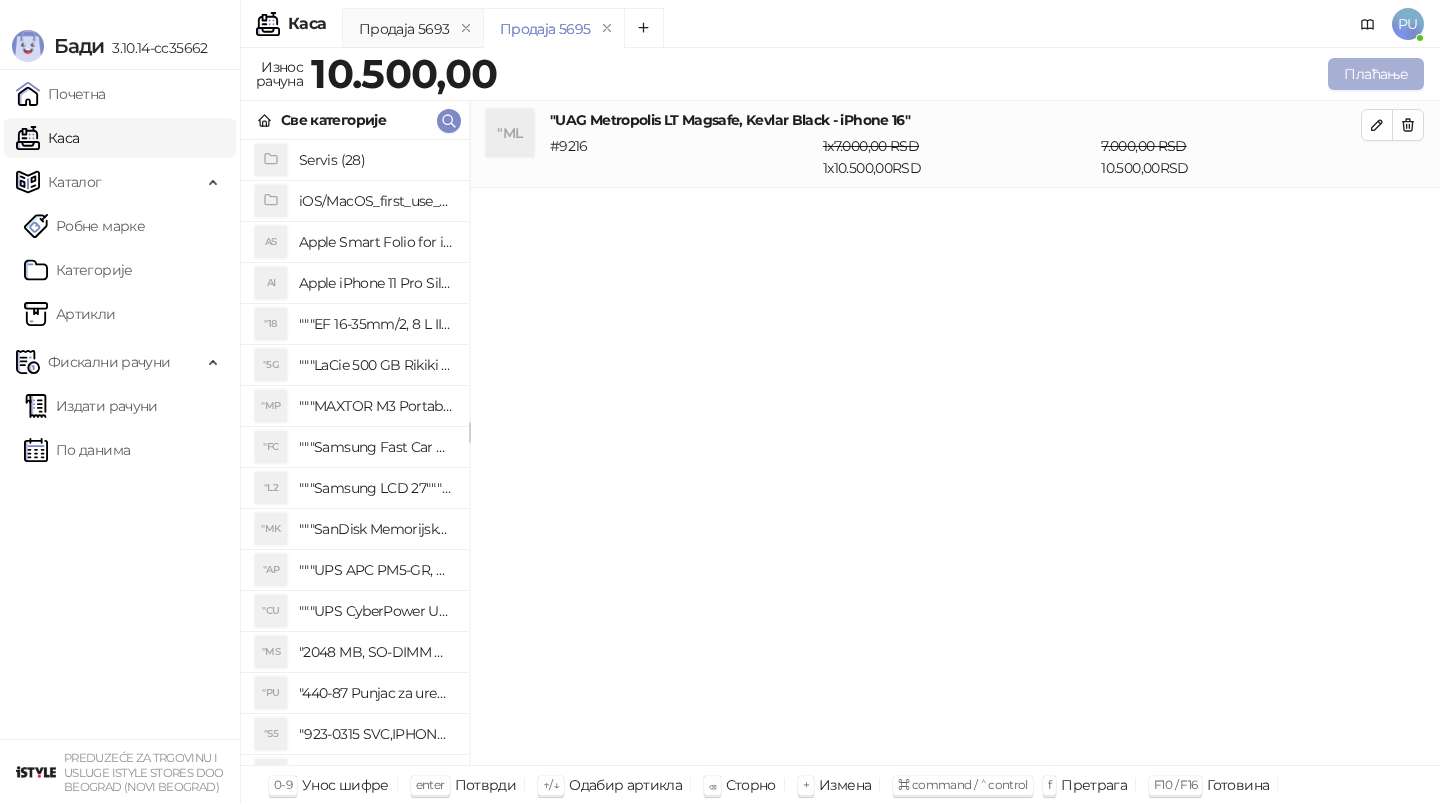 click on "Плаћање" at bounding box center (1376, 74) 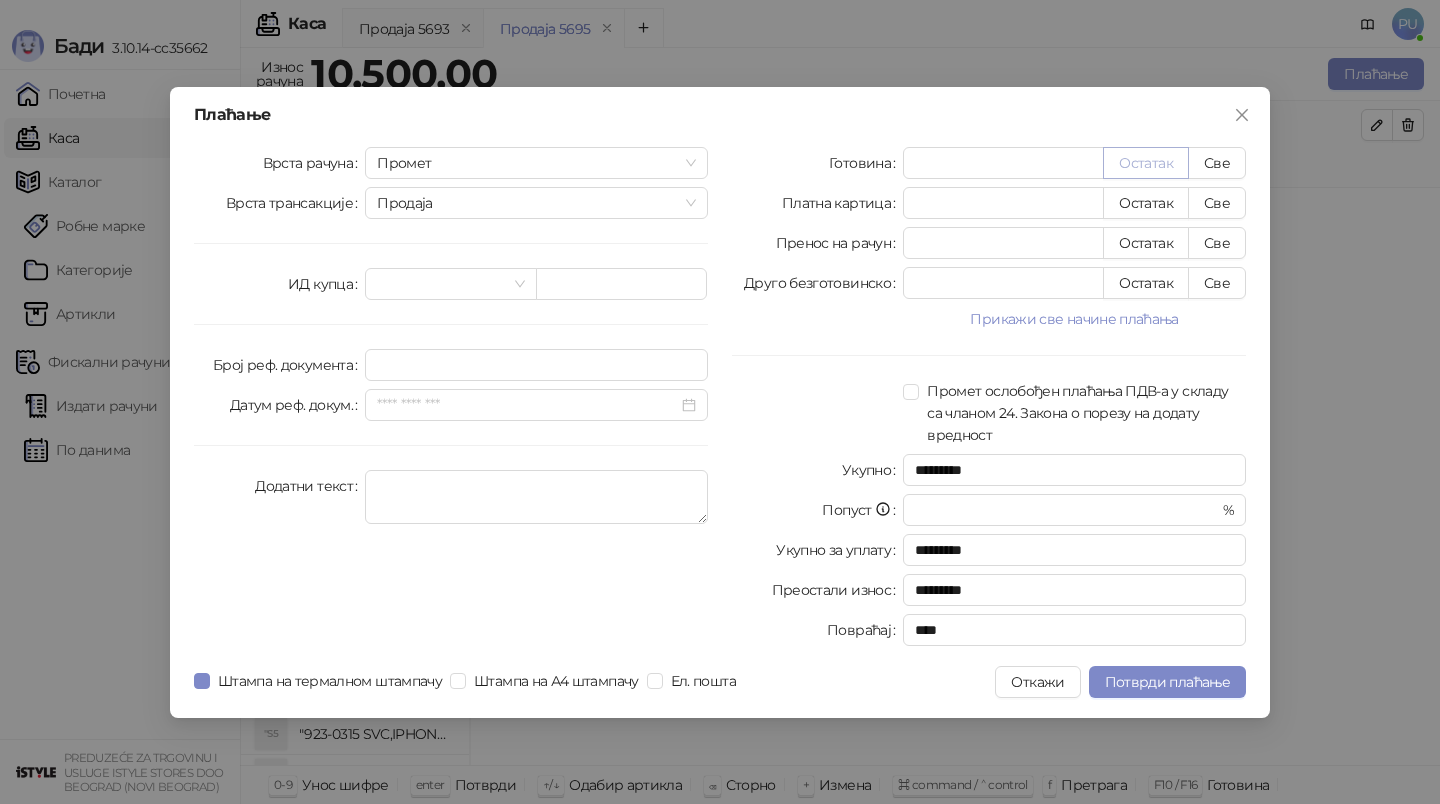 click on "Остатак" at bounding box center [1146, 163] 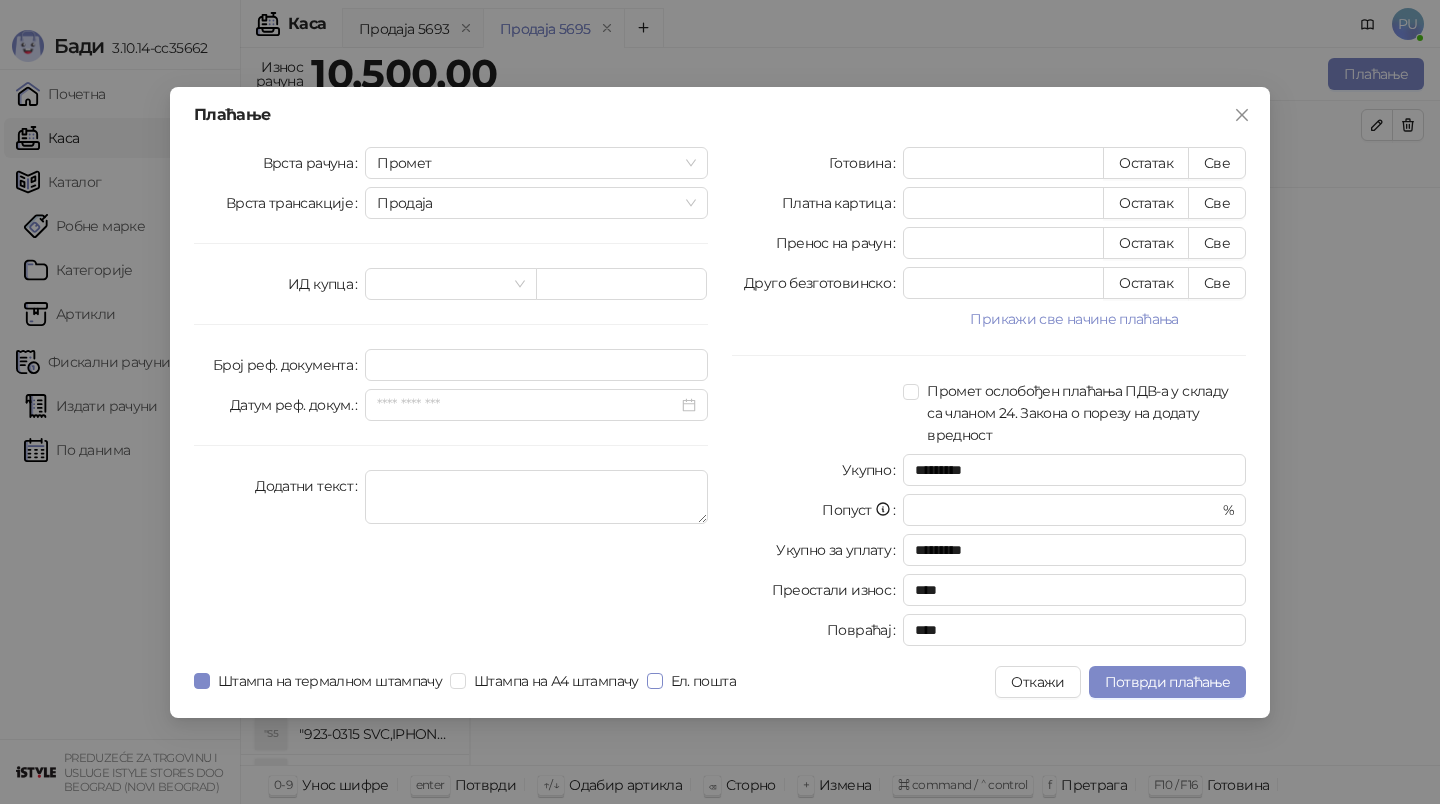 click on "Ел. пошта" at bounding box center [703, 681] 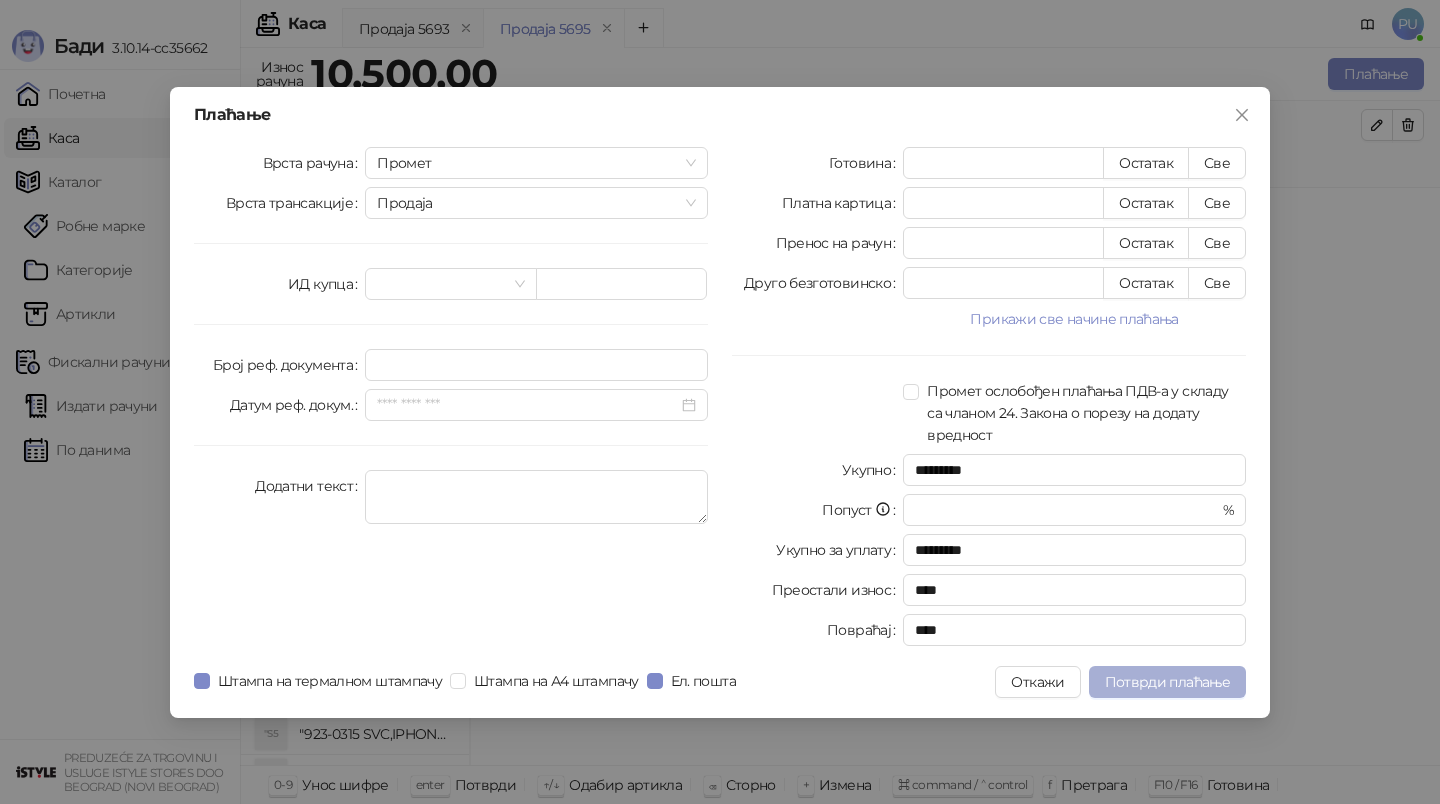 click on "Потврди плаћање" at bounding box center (1167, 682) 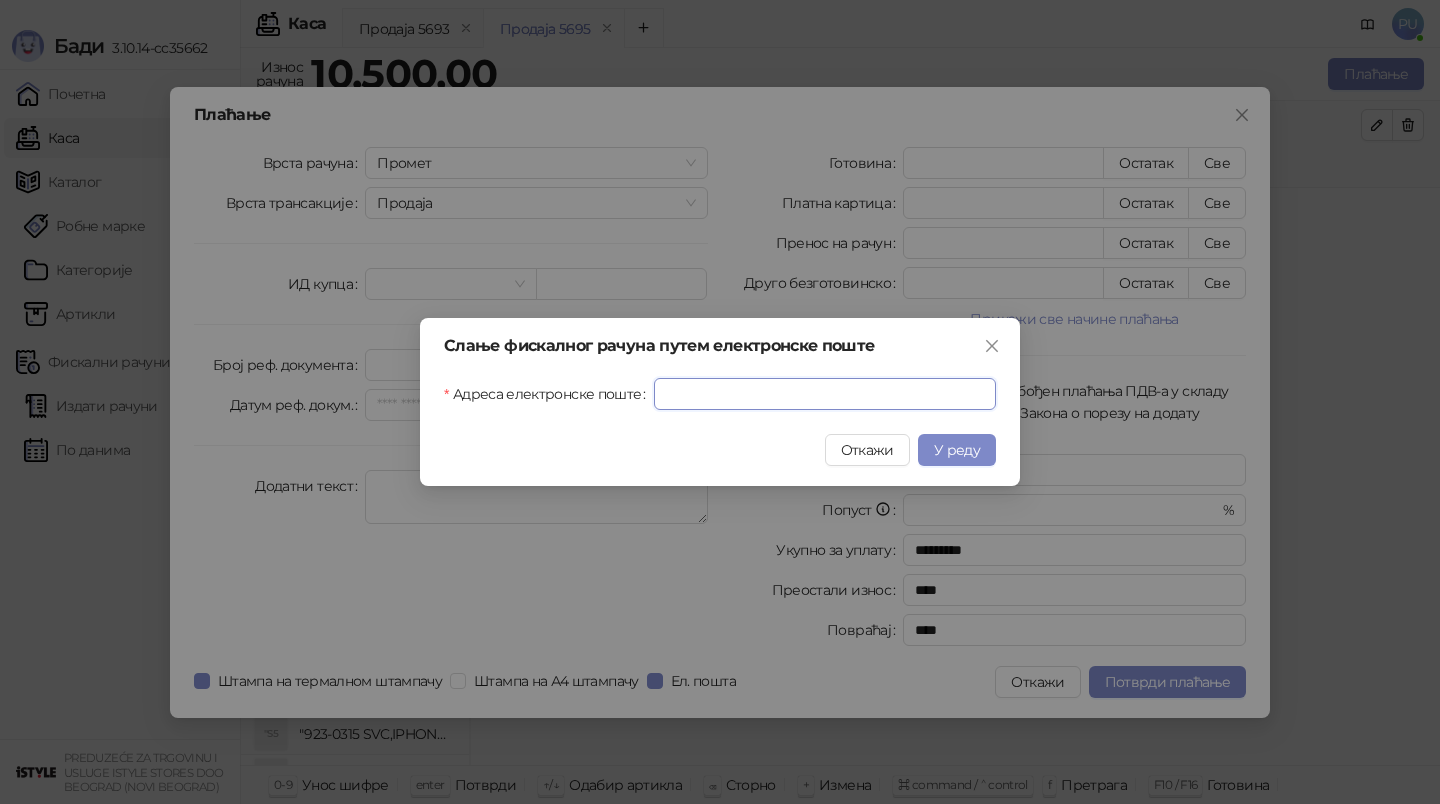 click on "Адреса електронске поште" at bounding box center [825, 394] 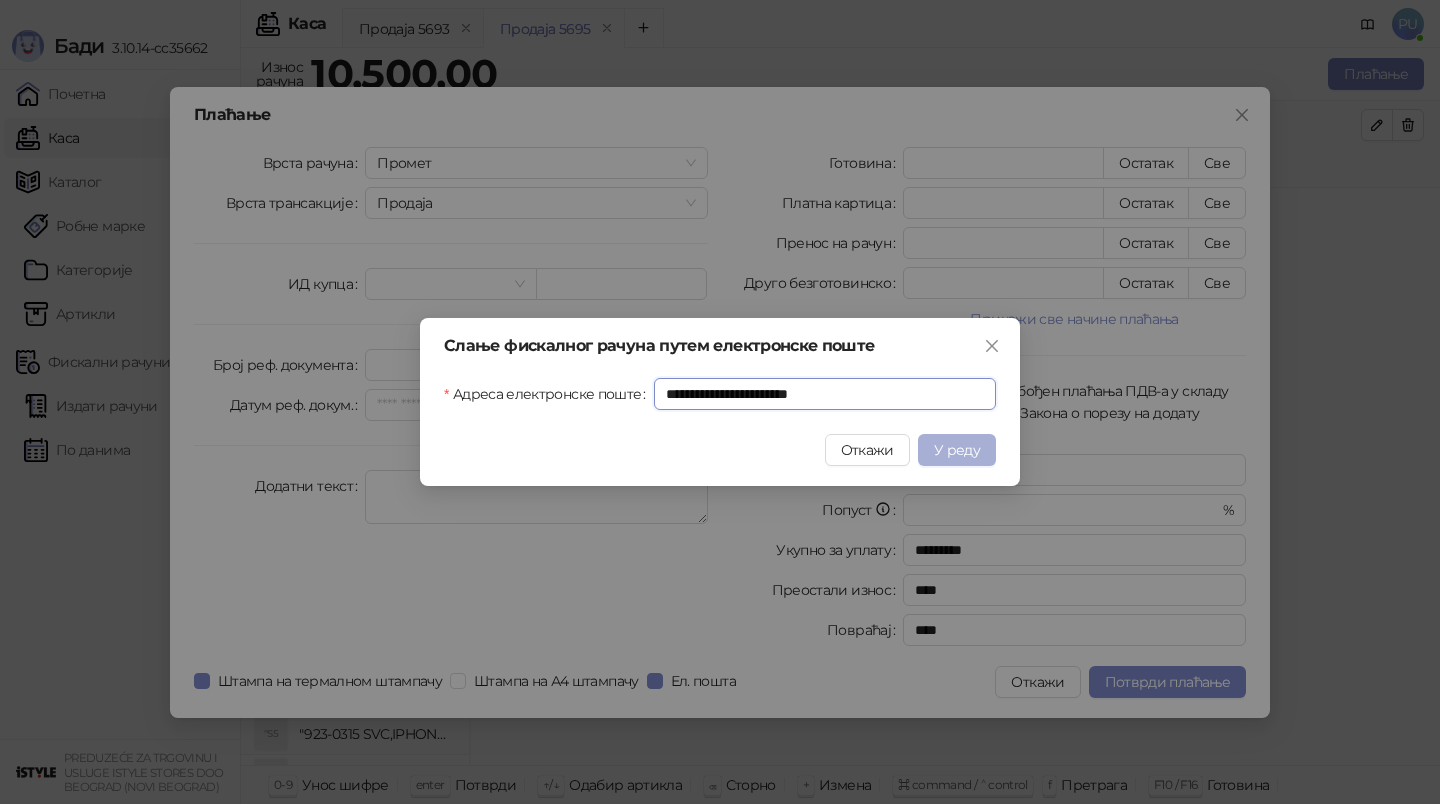 type on "**********" 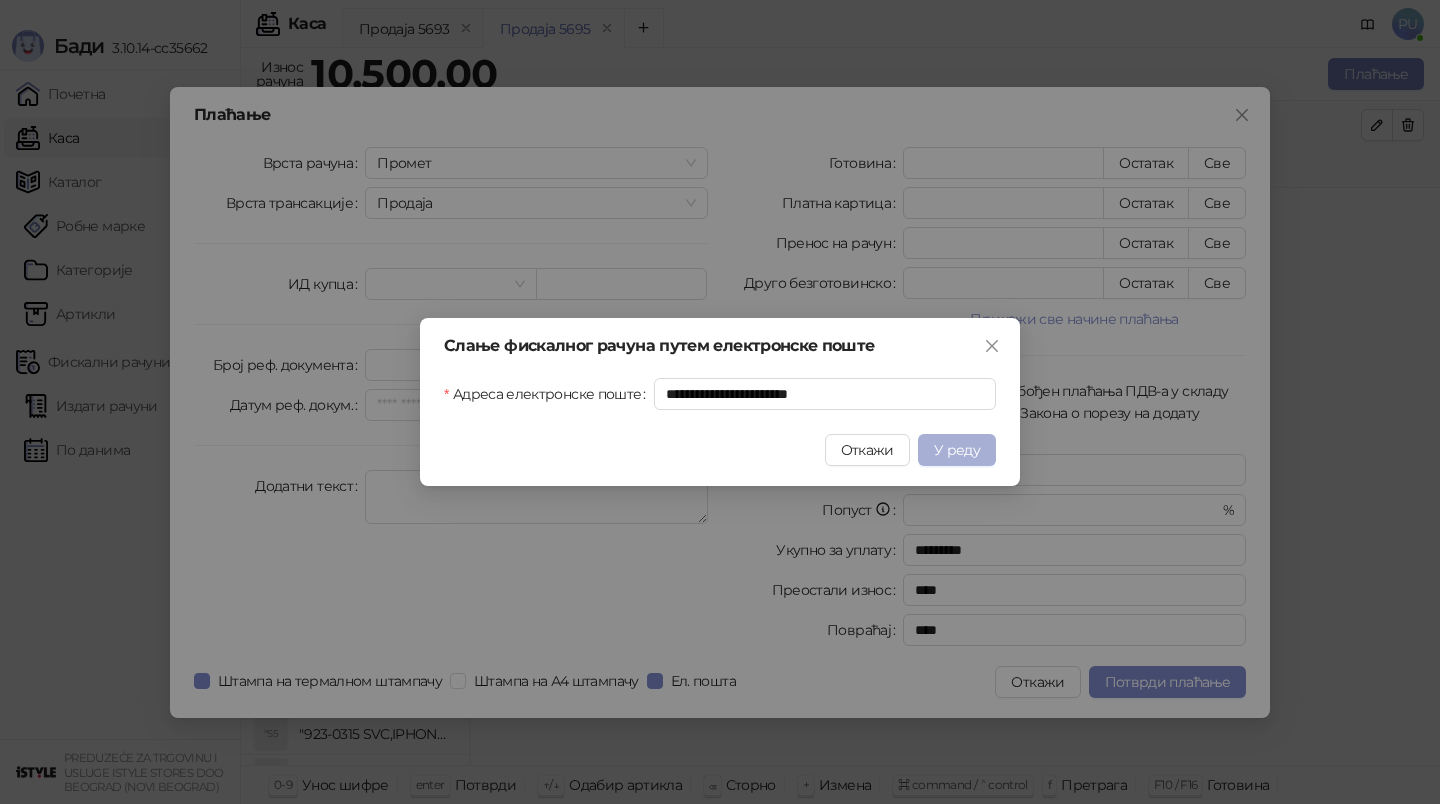 click on "У реду" at bounding box center [957, 450] 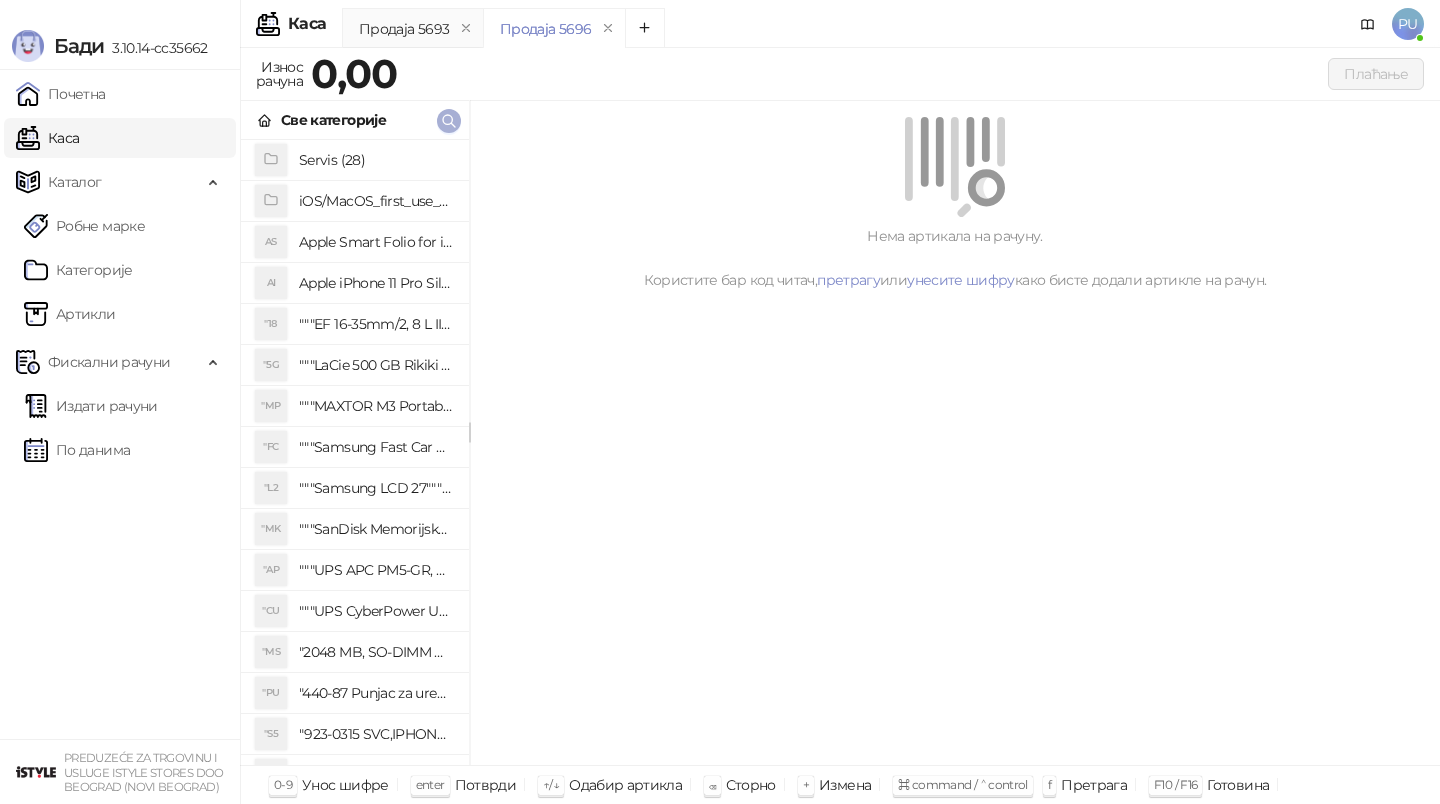 click at bounding box center (449, 120) 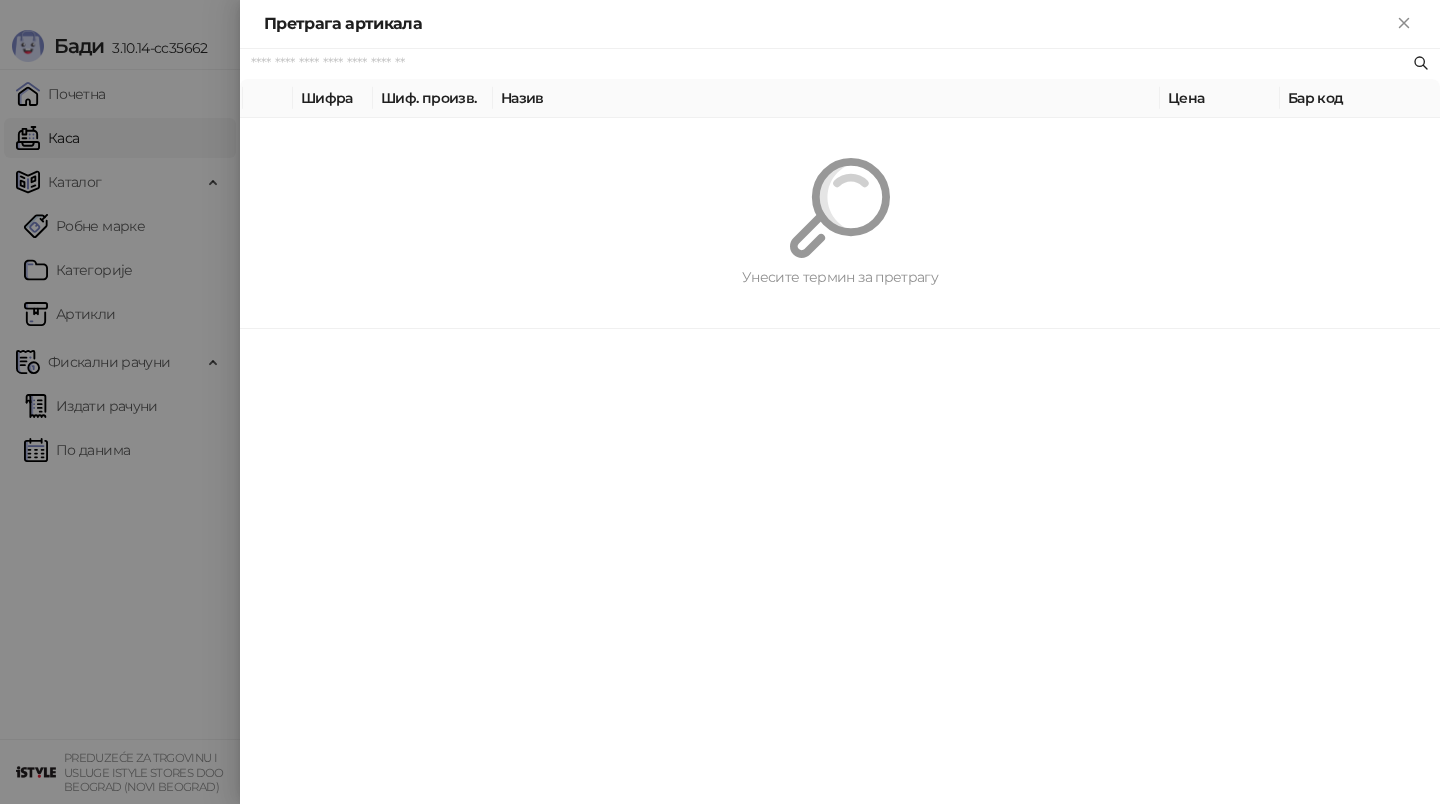 paste on "*********" 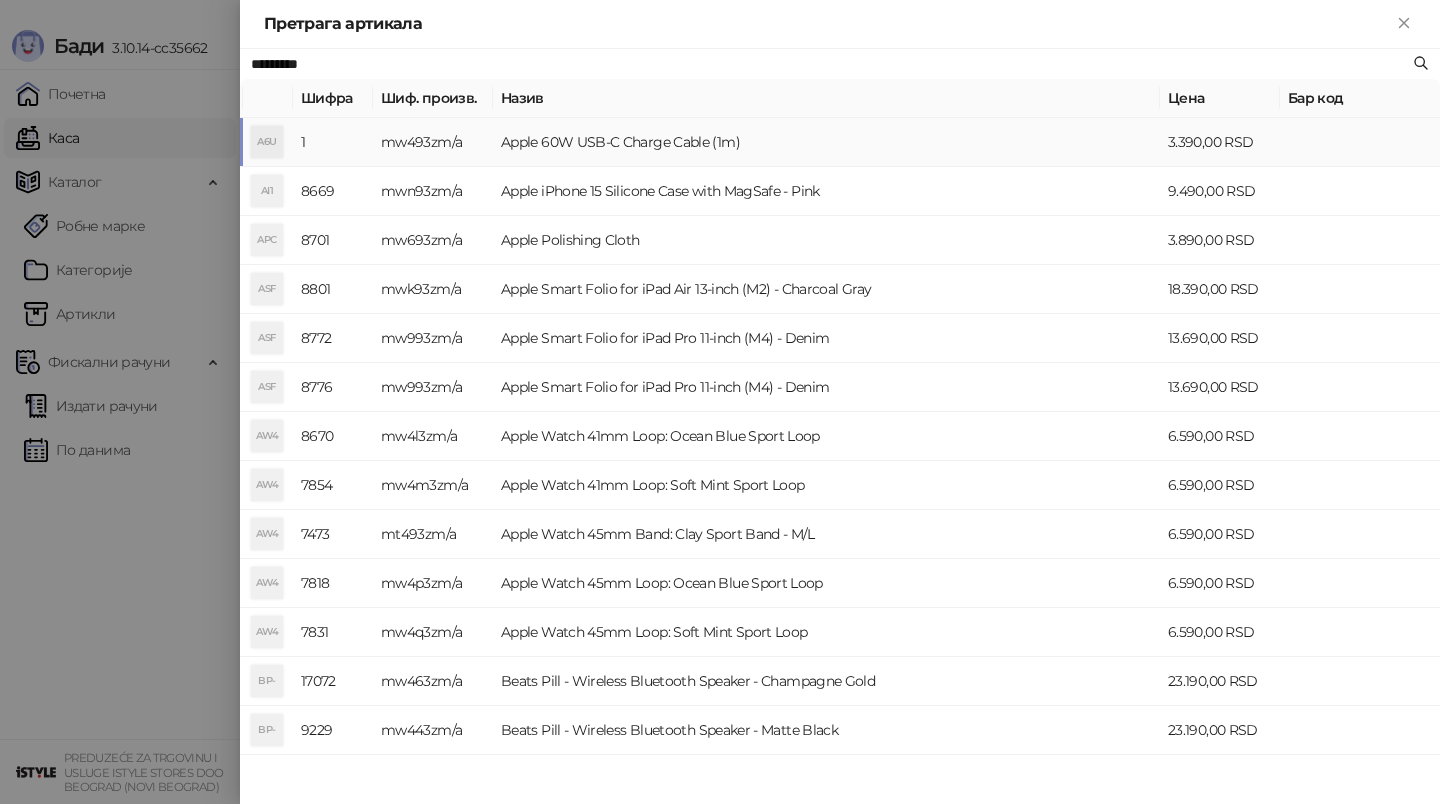 click on "Apple 60W USB-C Charge Cable (1m)" at bounding box center (826, 142) 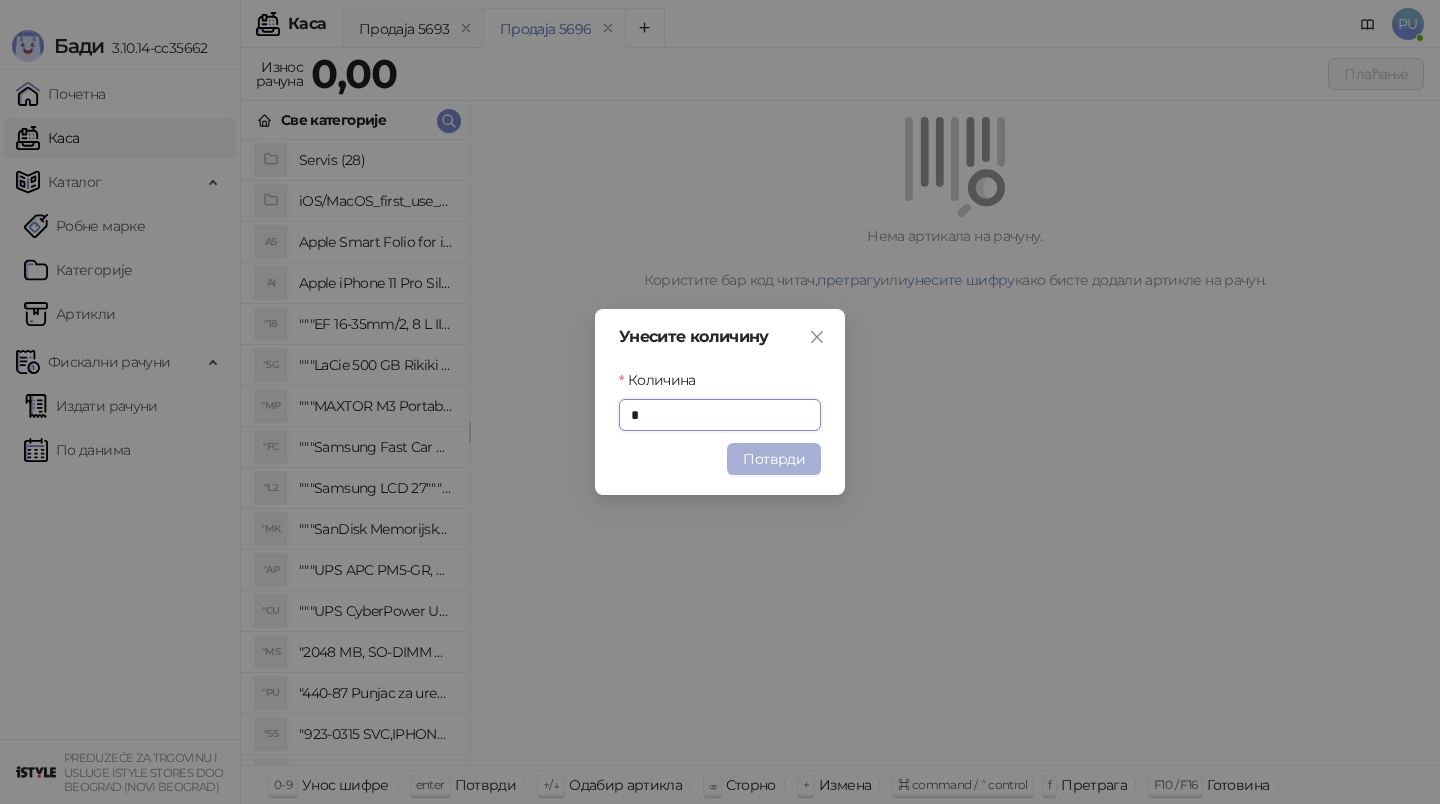 click on "Потврди" at bounding box center [774, 459] 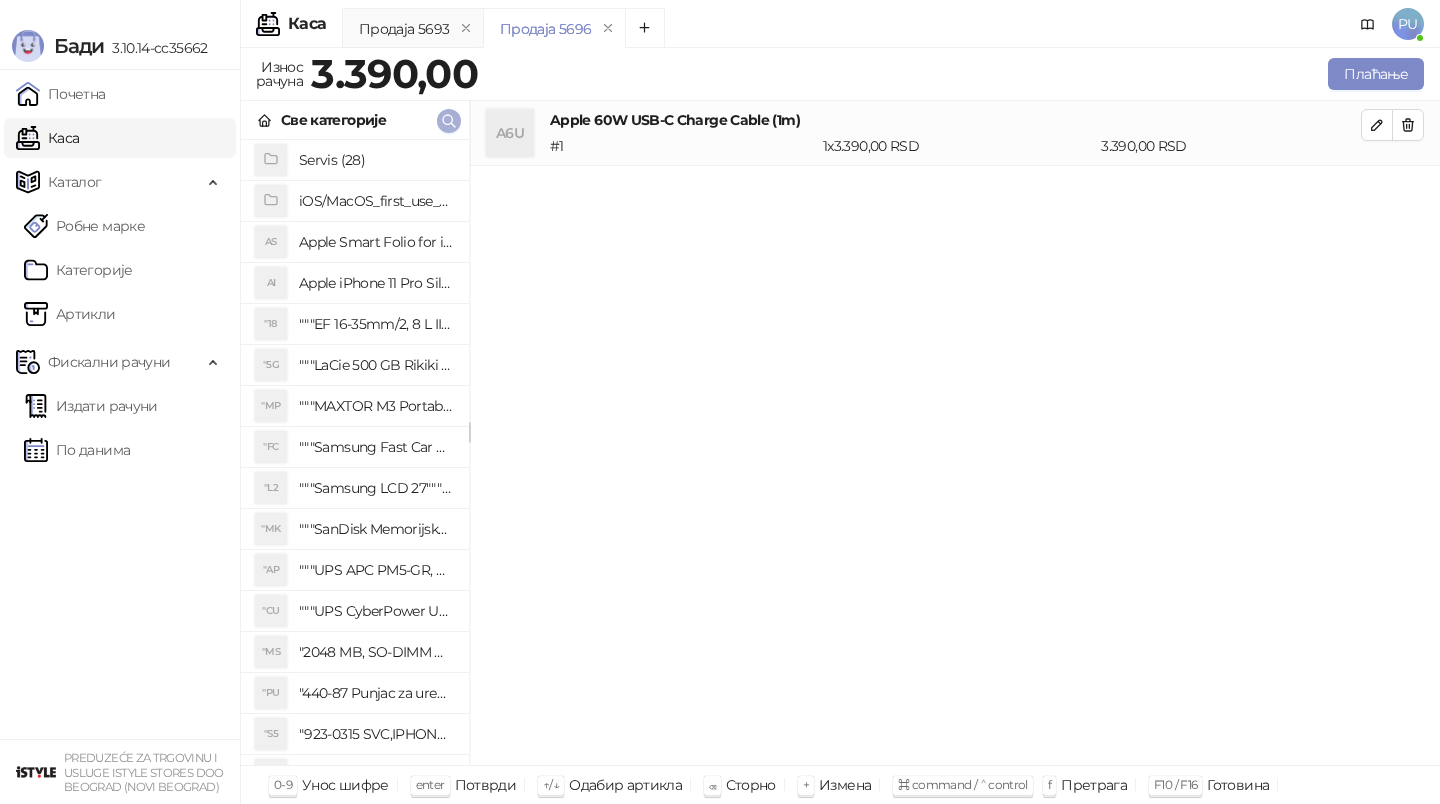 click 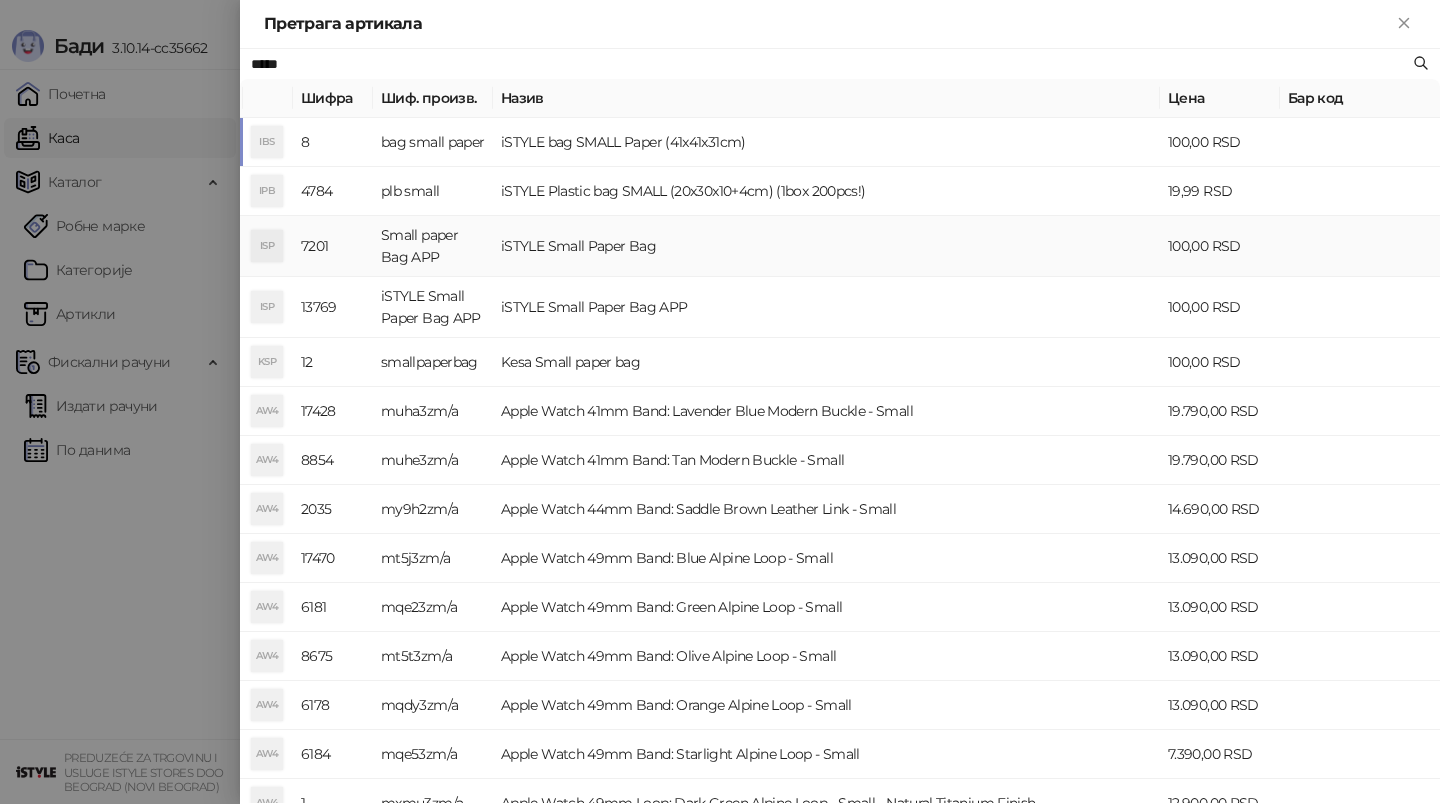 type on "*****" 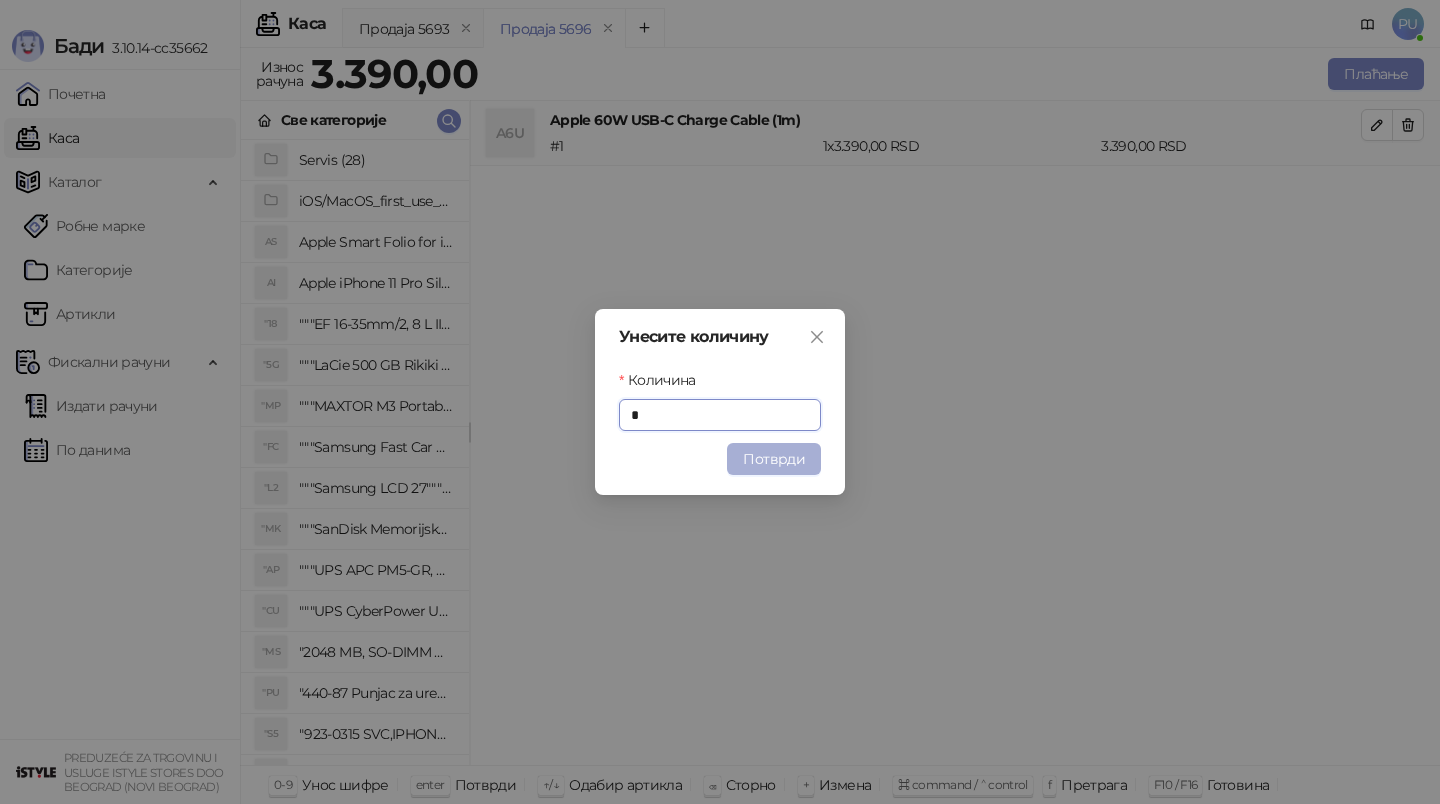 click on "Потврди" at bounding box center [774, 459] 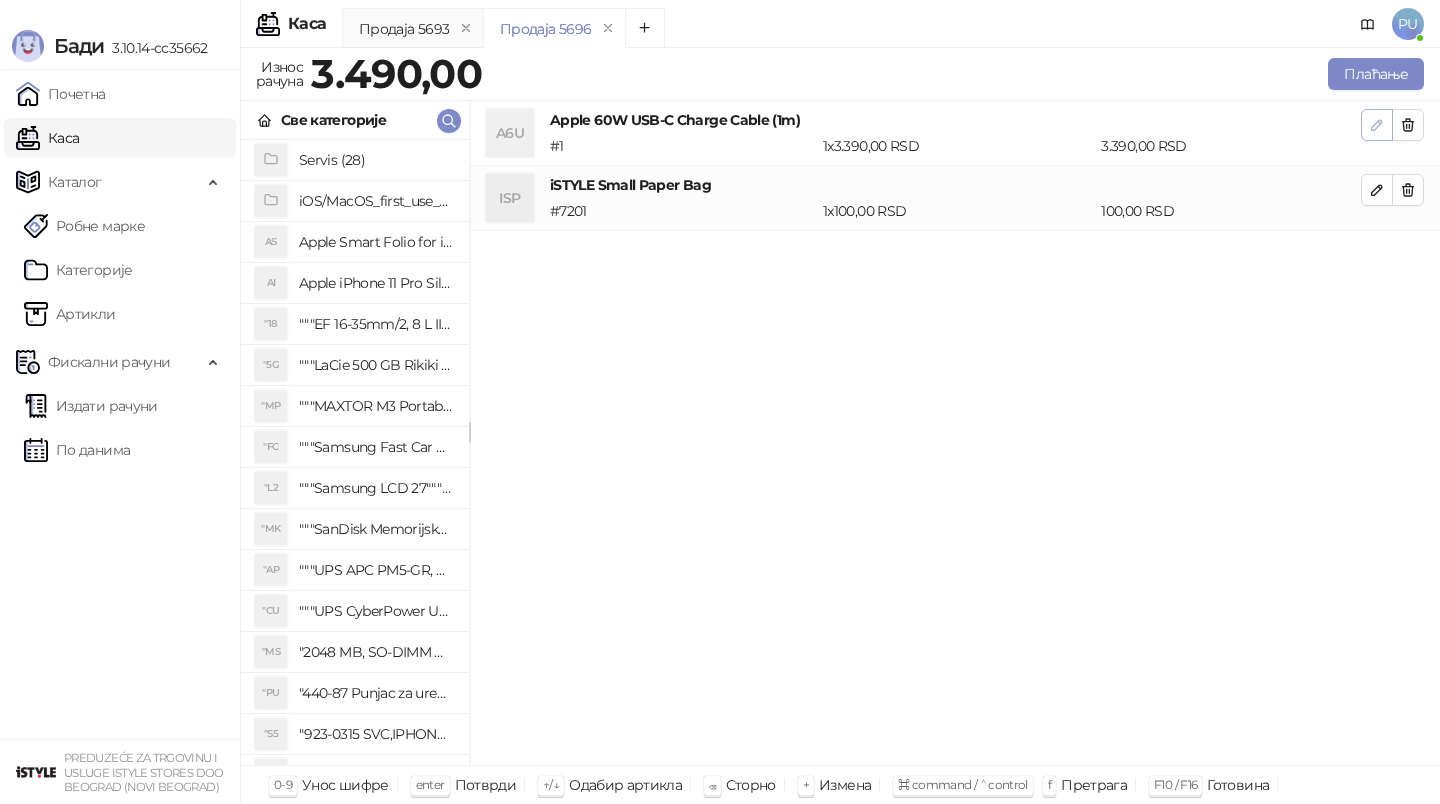 click at bounding box center [1377, 125] 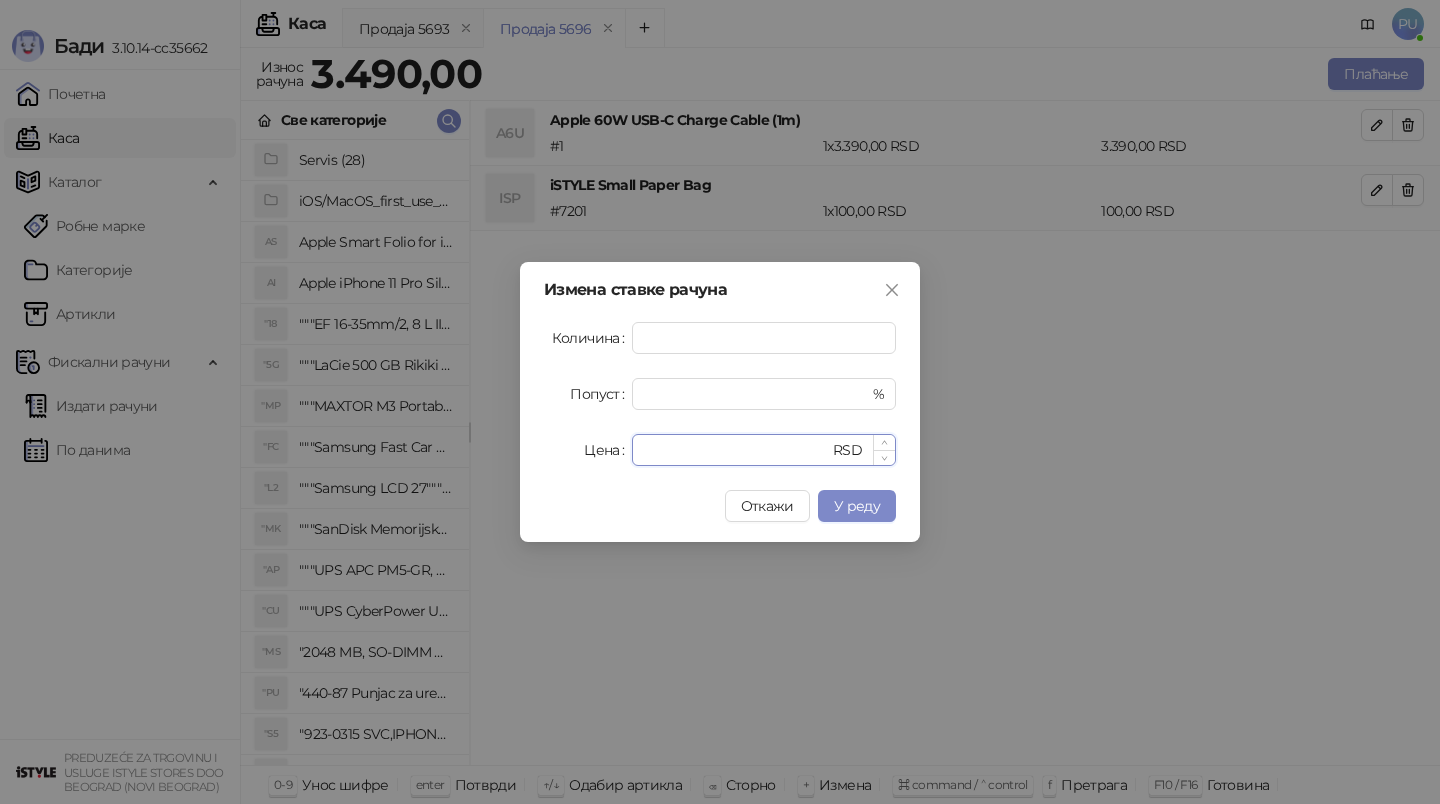 click on "****" at bounding box center (736, 450) 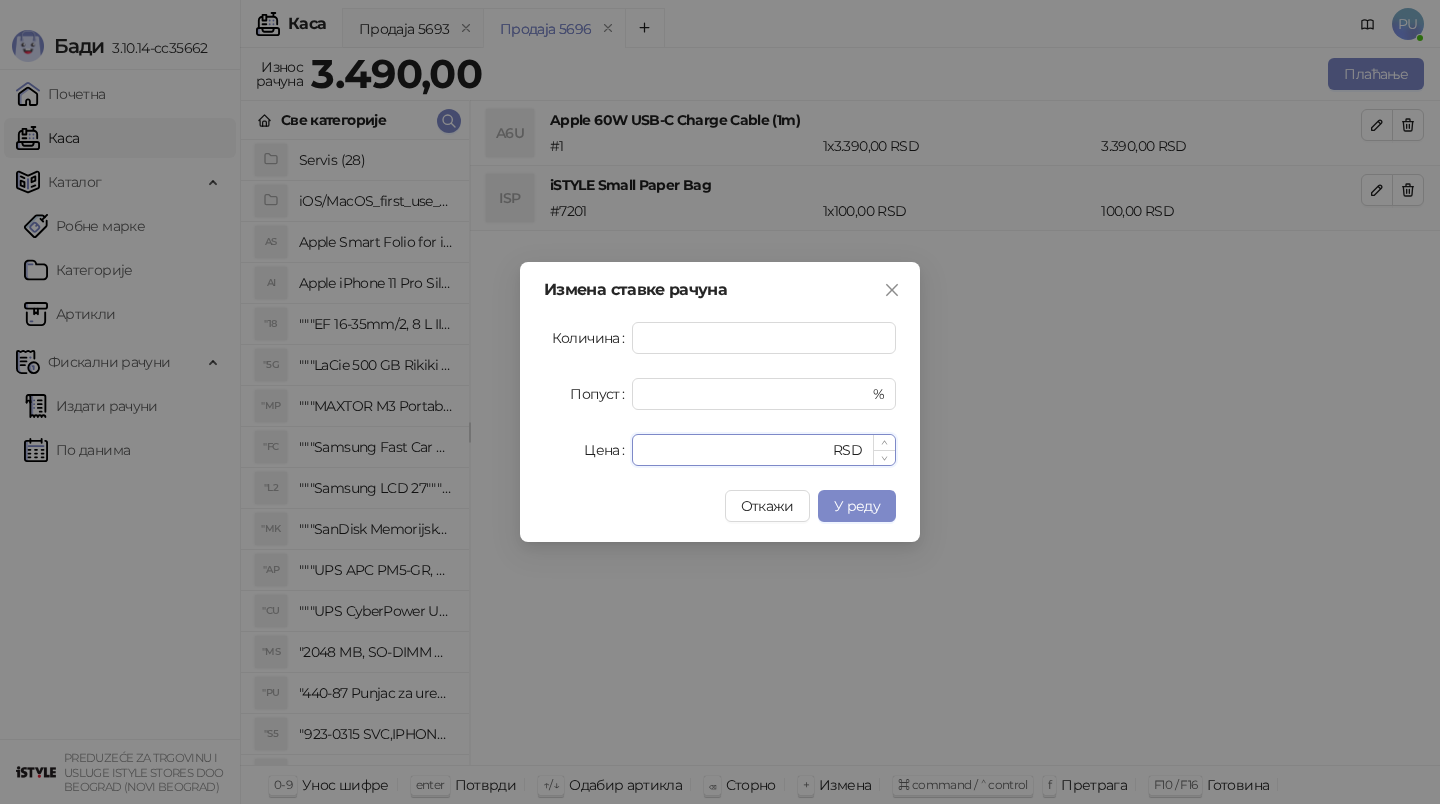 type on "****" 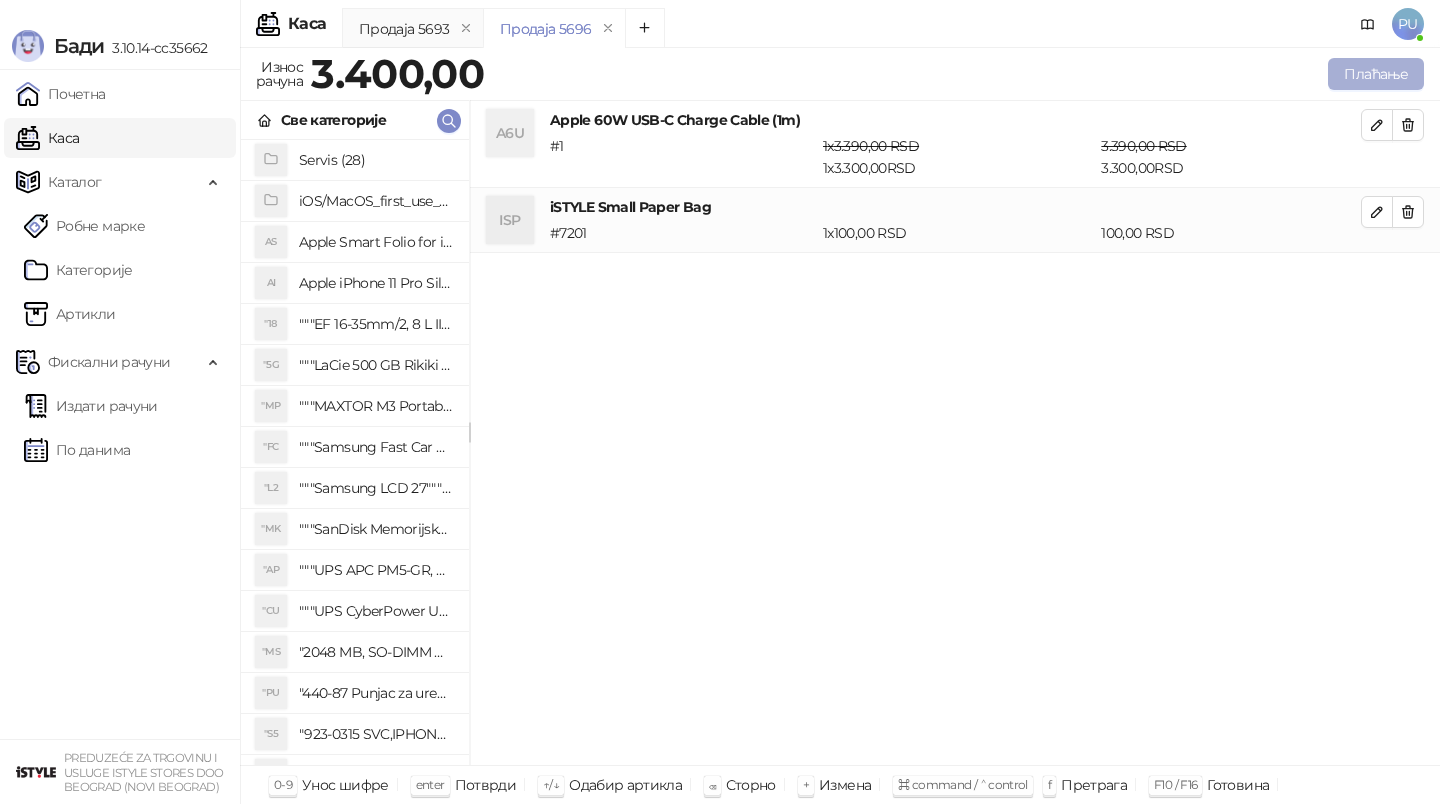 click on "Плаћање" at bounding box center (1376, 74) 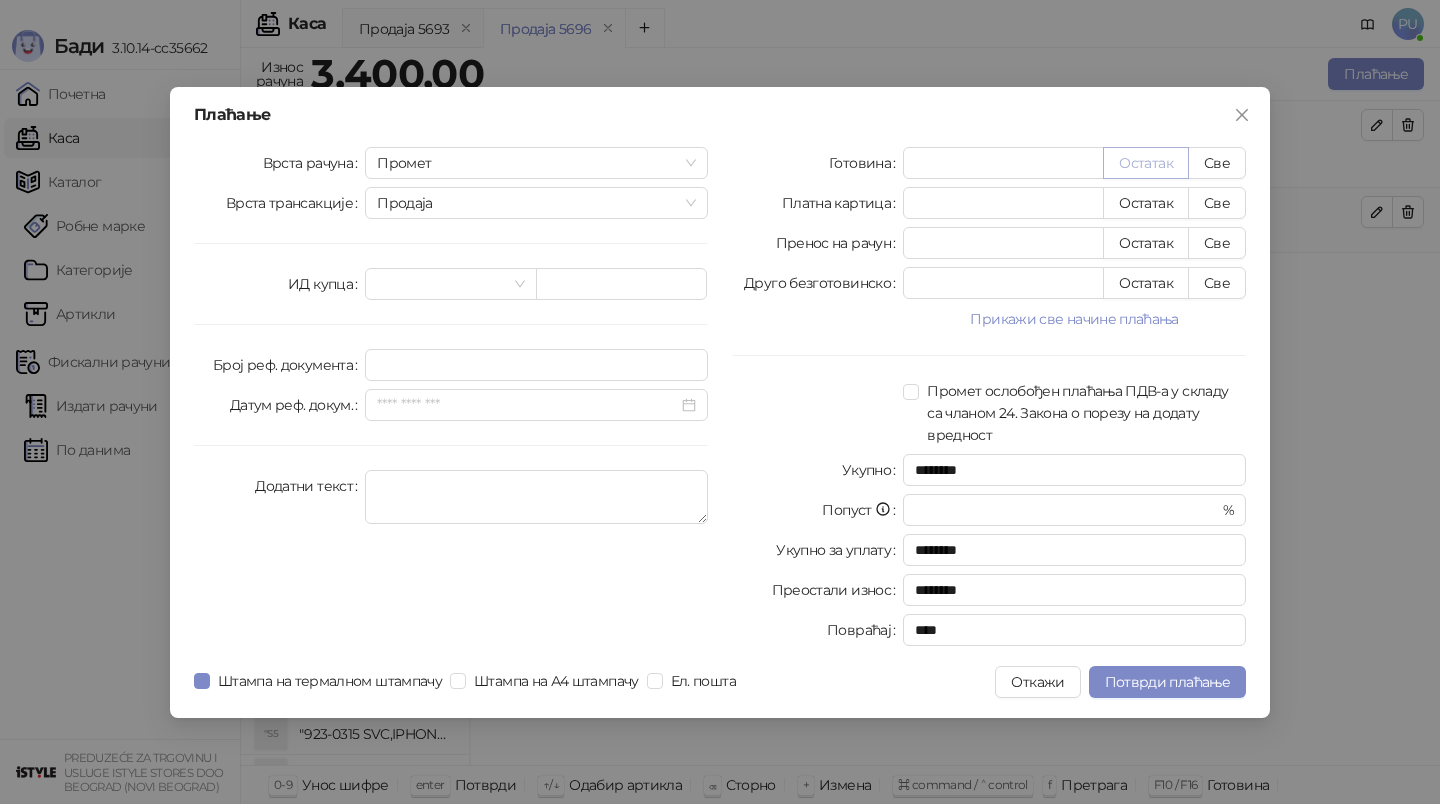 click on "Остатак" at bounding box center [1146, 163] 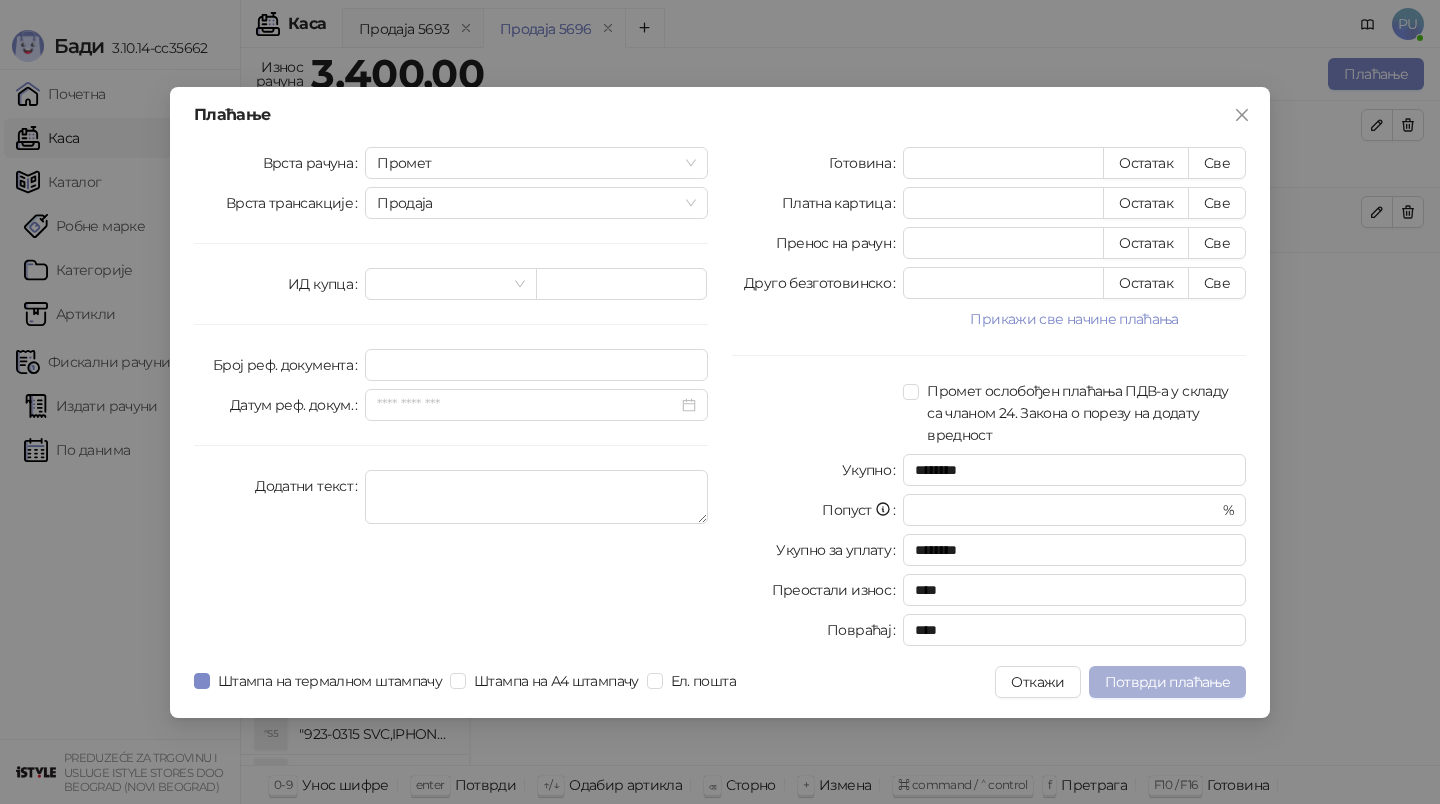 click on "Потврди плаћање" at bounding box center (1167, 682) 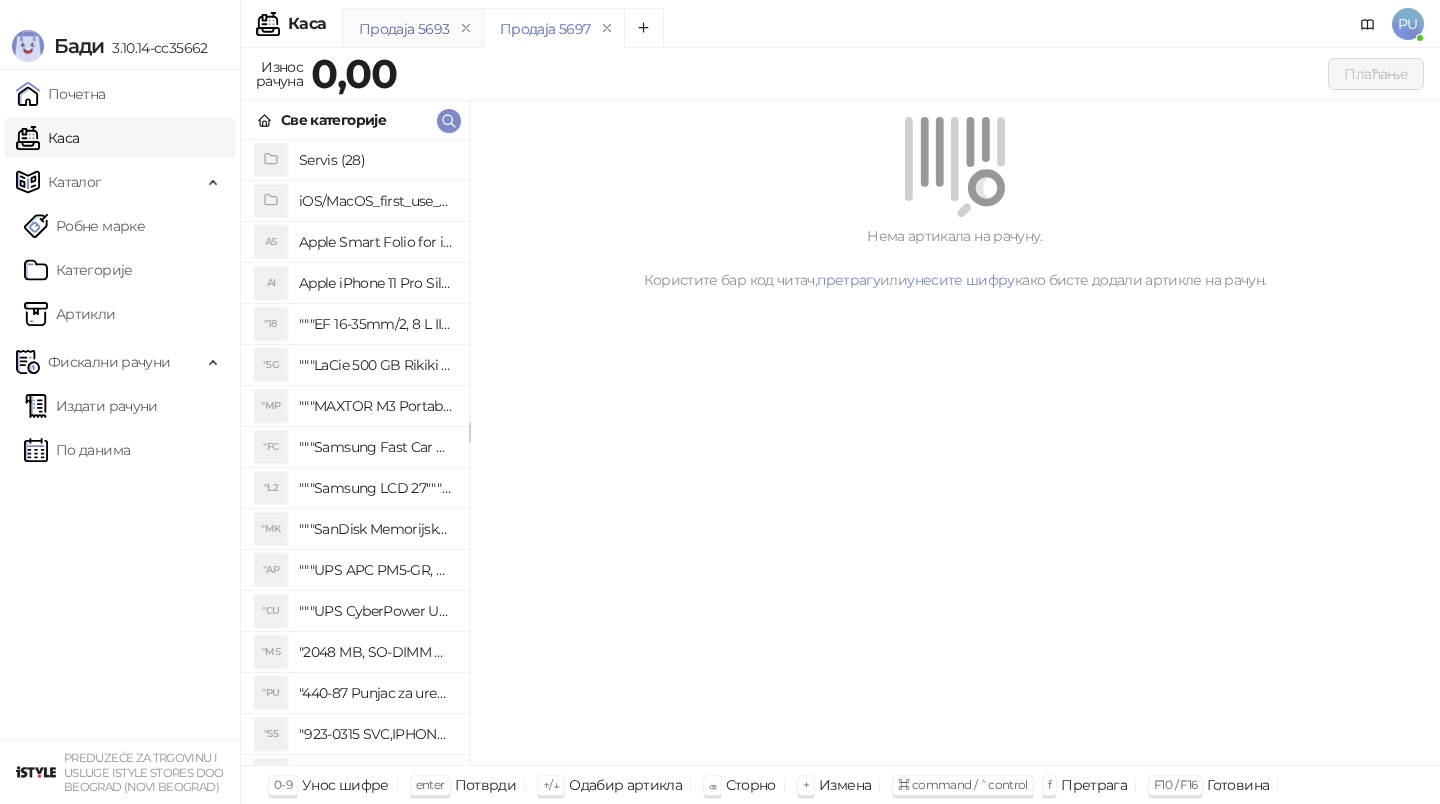 click on "Продаја 5693" at bounding box center [404, 29] 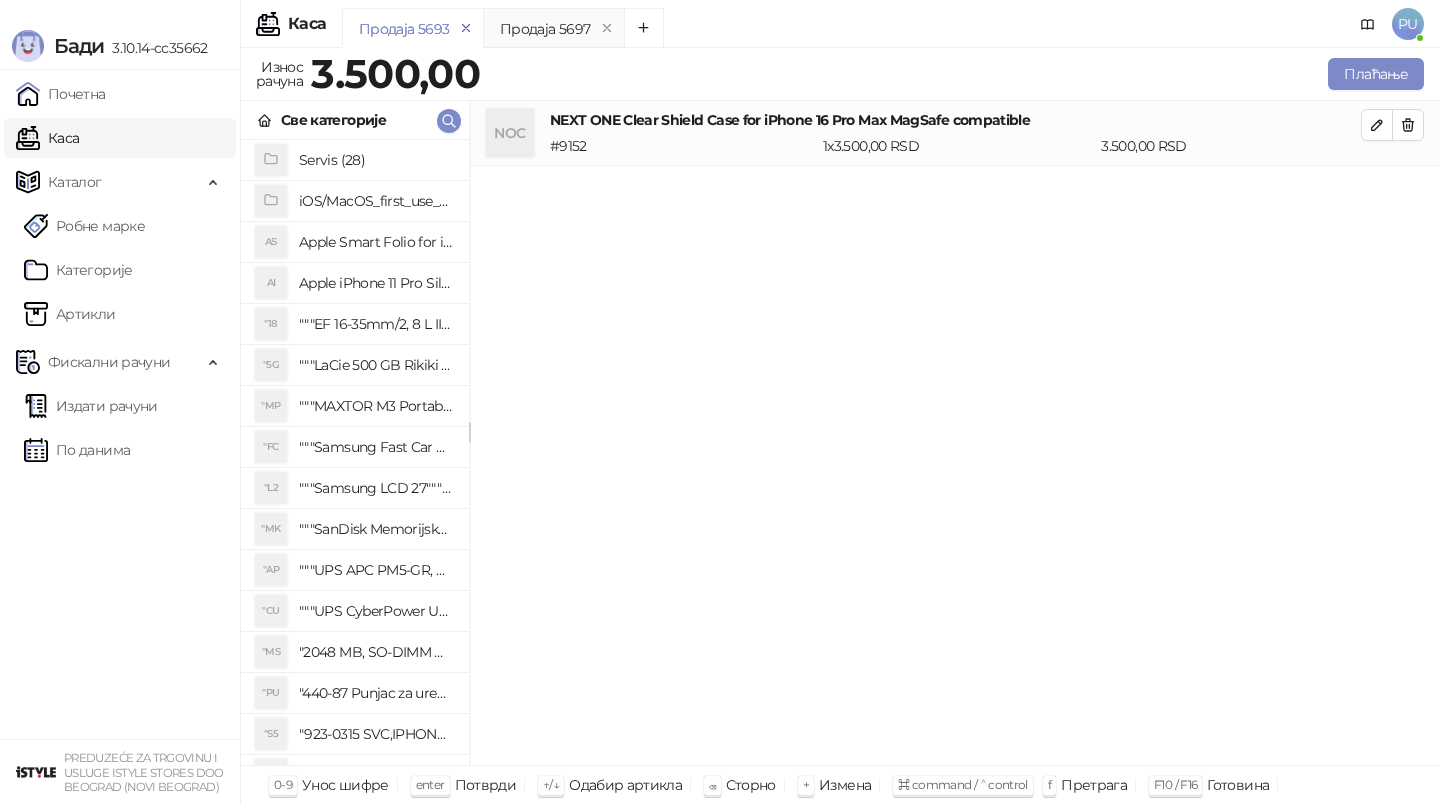 click 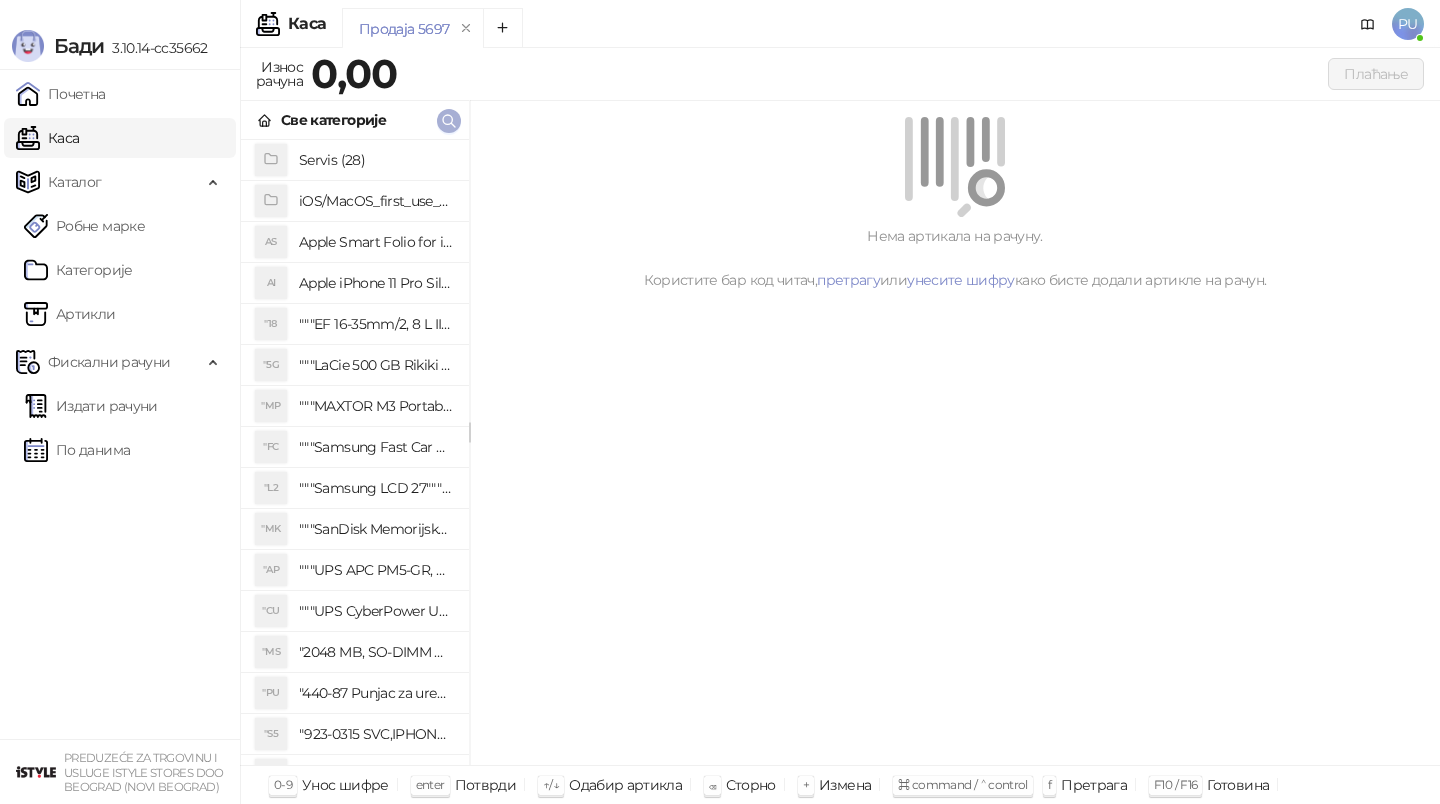 click 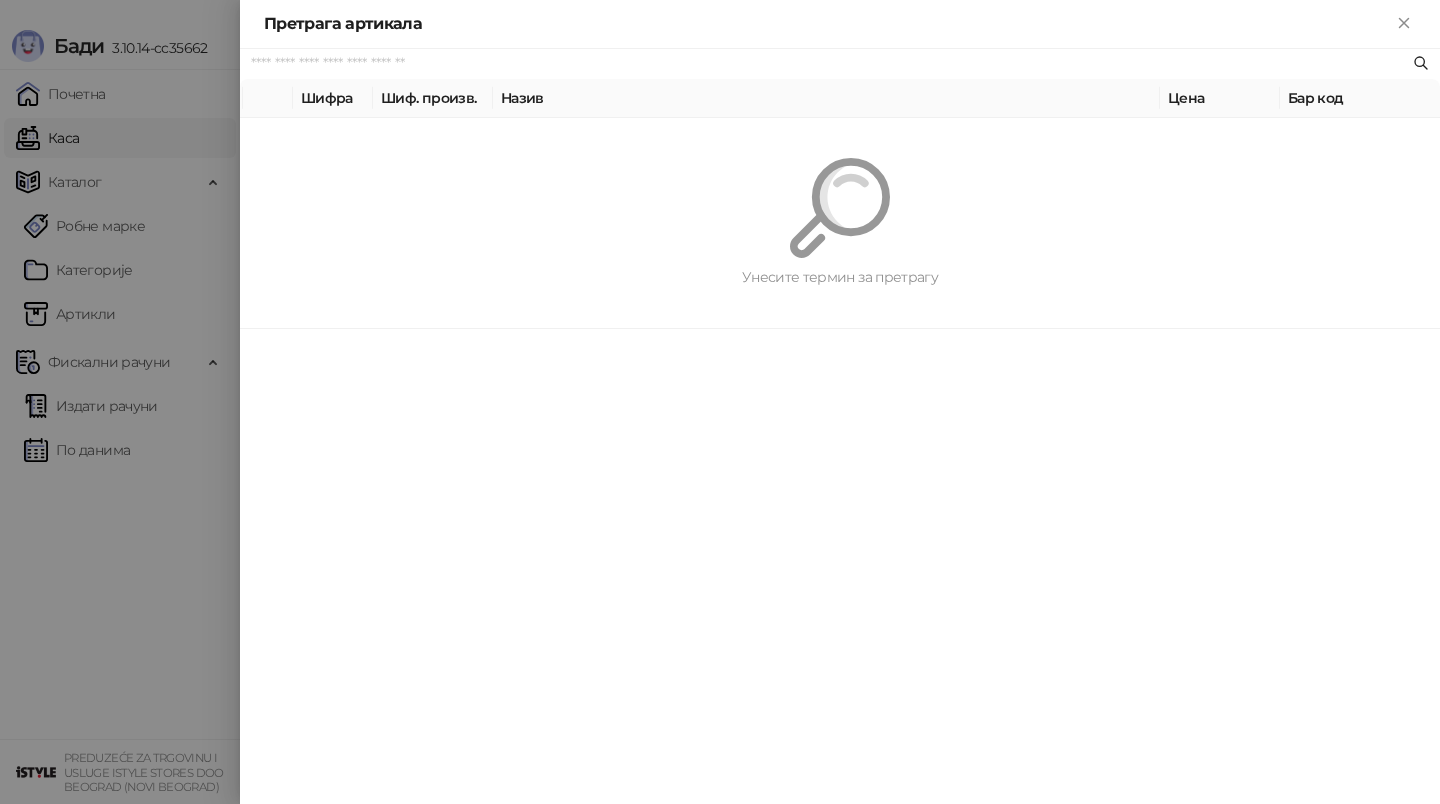 paste on "*********" 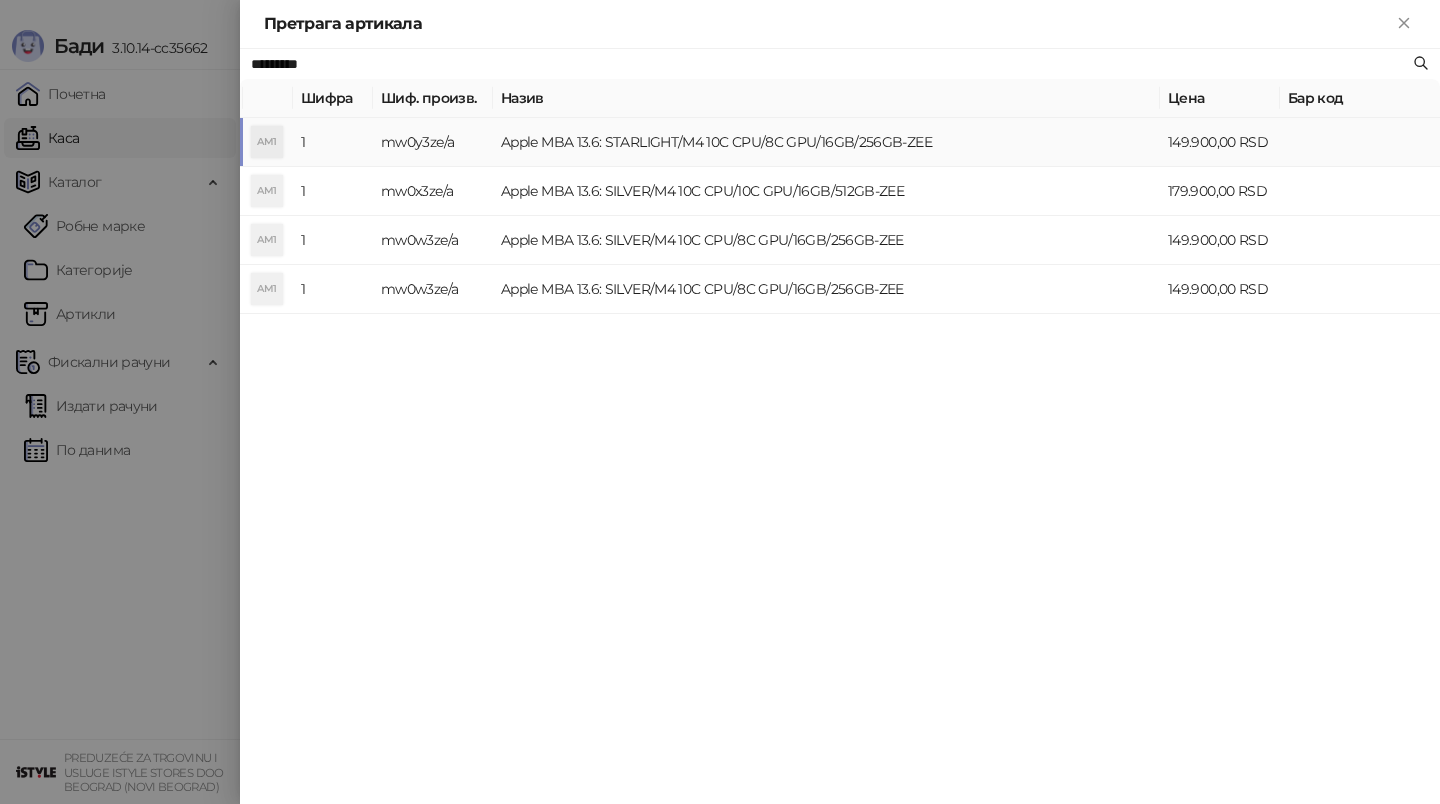 click on "Apple MBA 13.6: STARLIGHT/M4 10C CPU/8C GPU/16GB/256GB-ZEE" at bounding box center [826, 142] 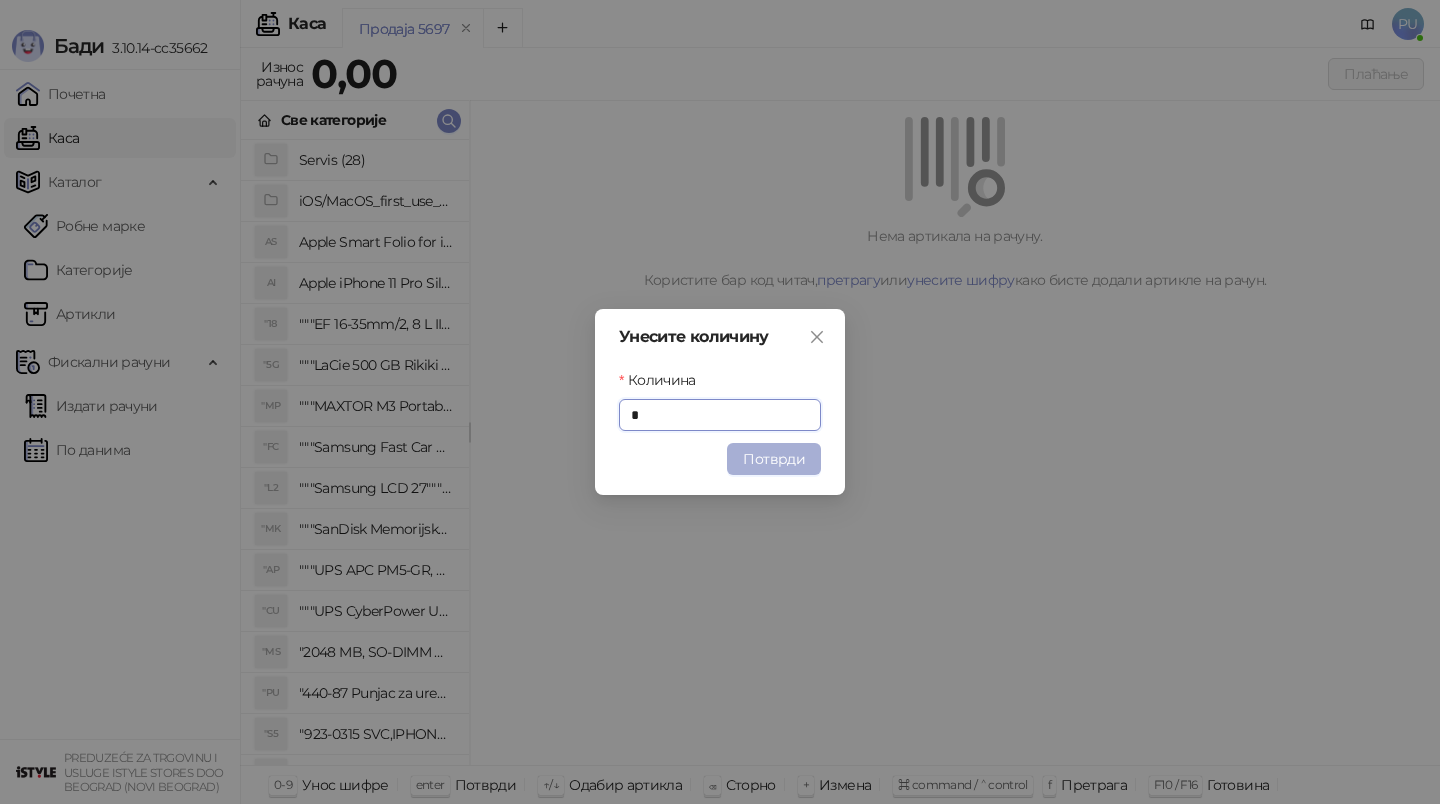 click on "Потврди" at bounding box center [774, 459] 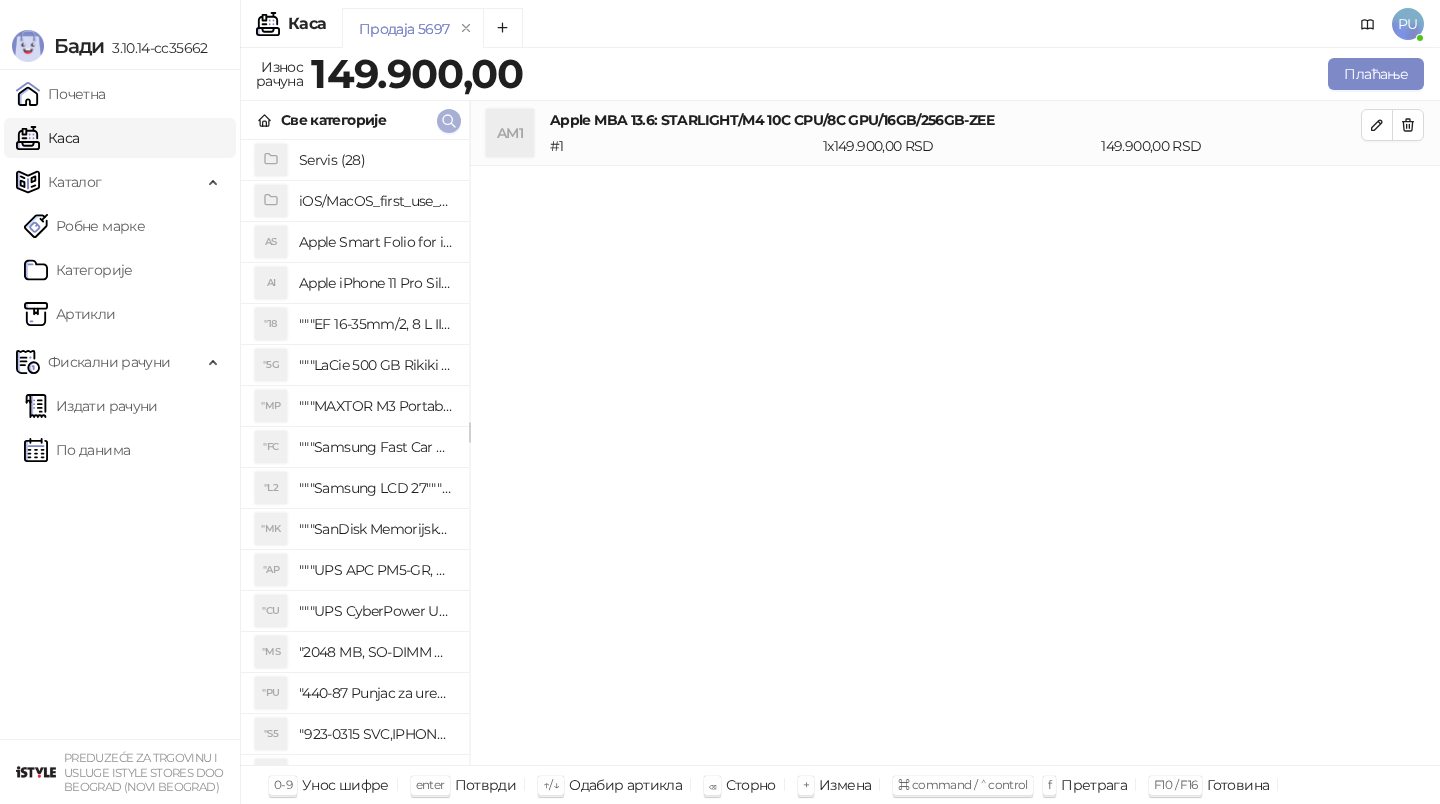 click 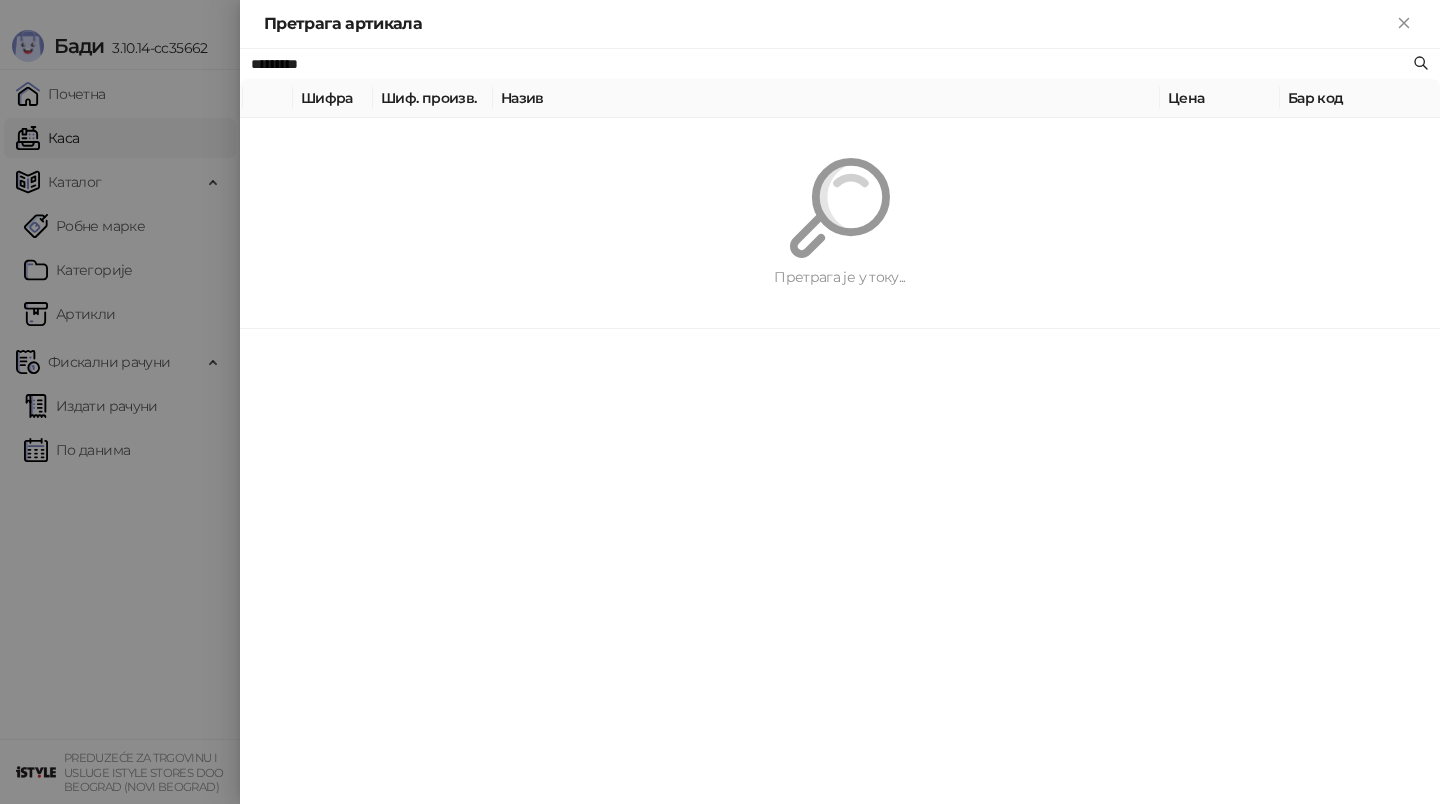 paste 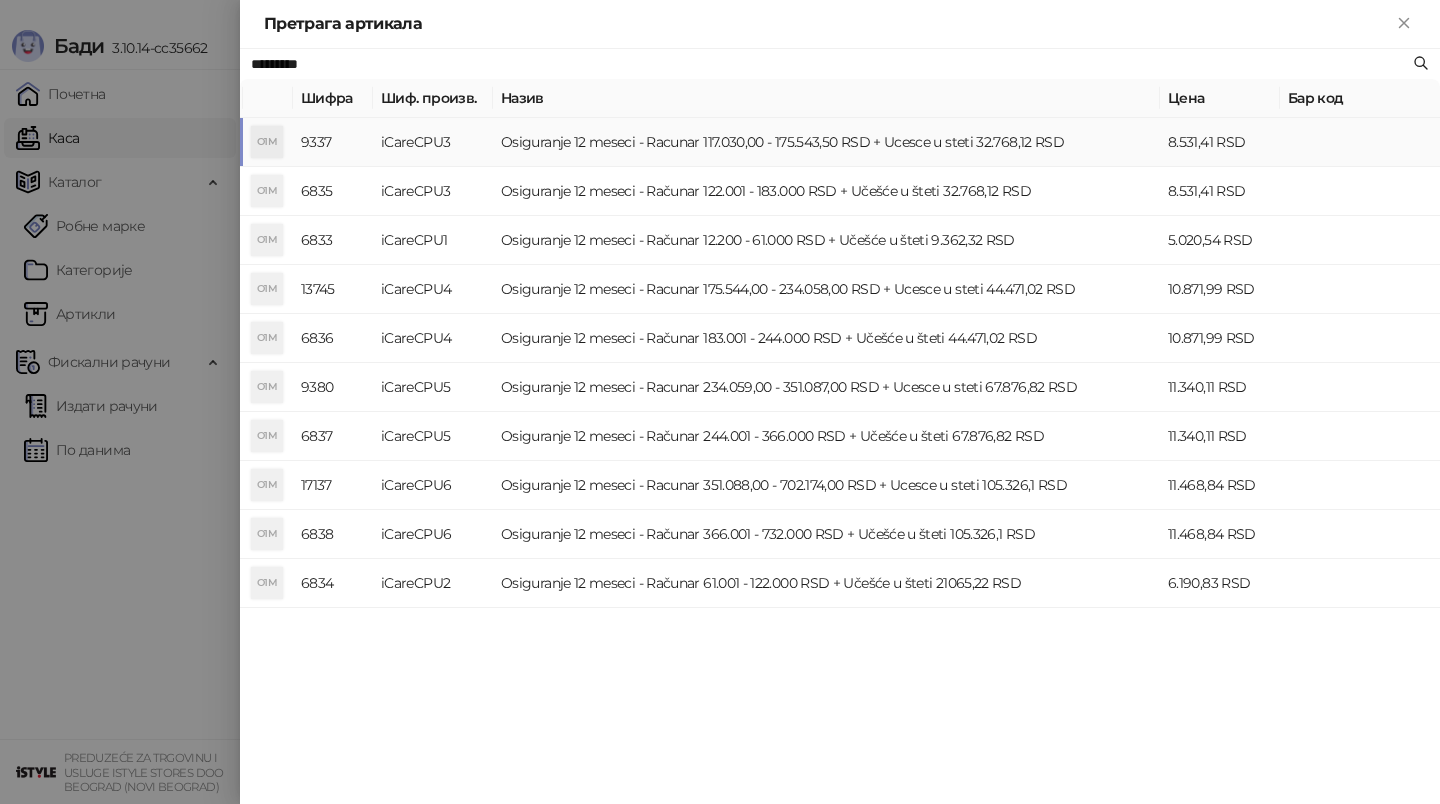 type on "*********" 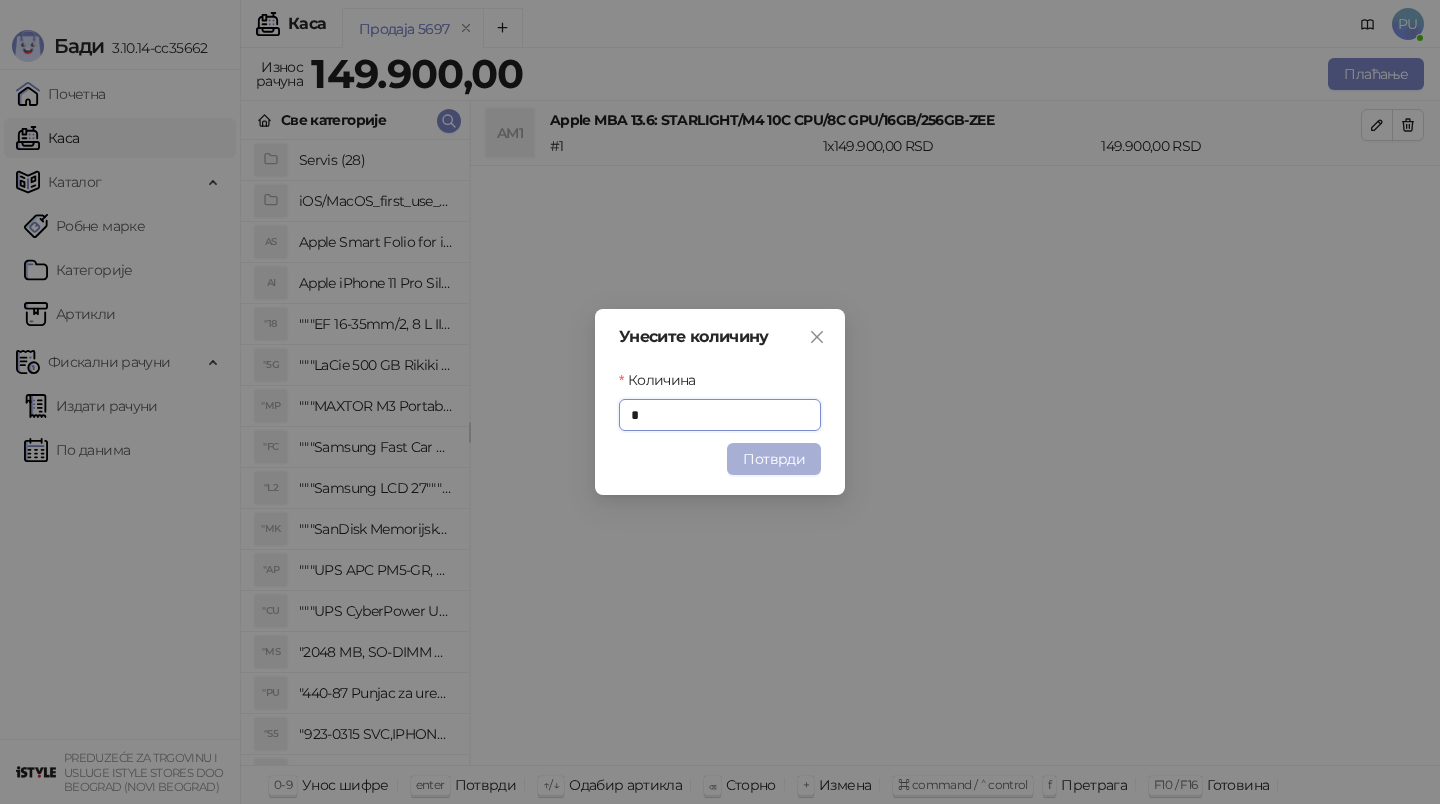 click on "Потврди" at bounding box center [774, 459] 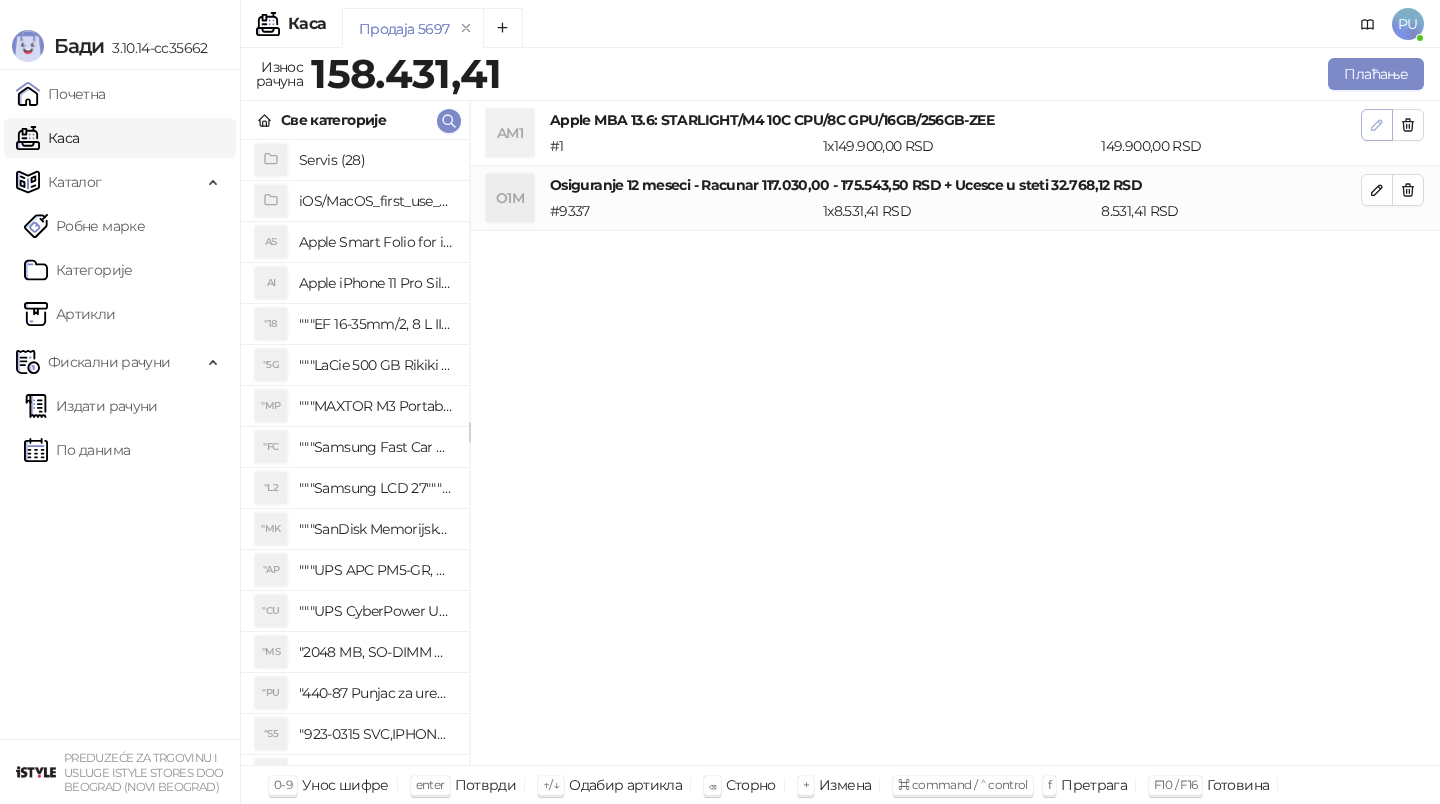 click 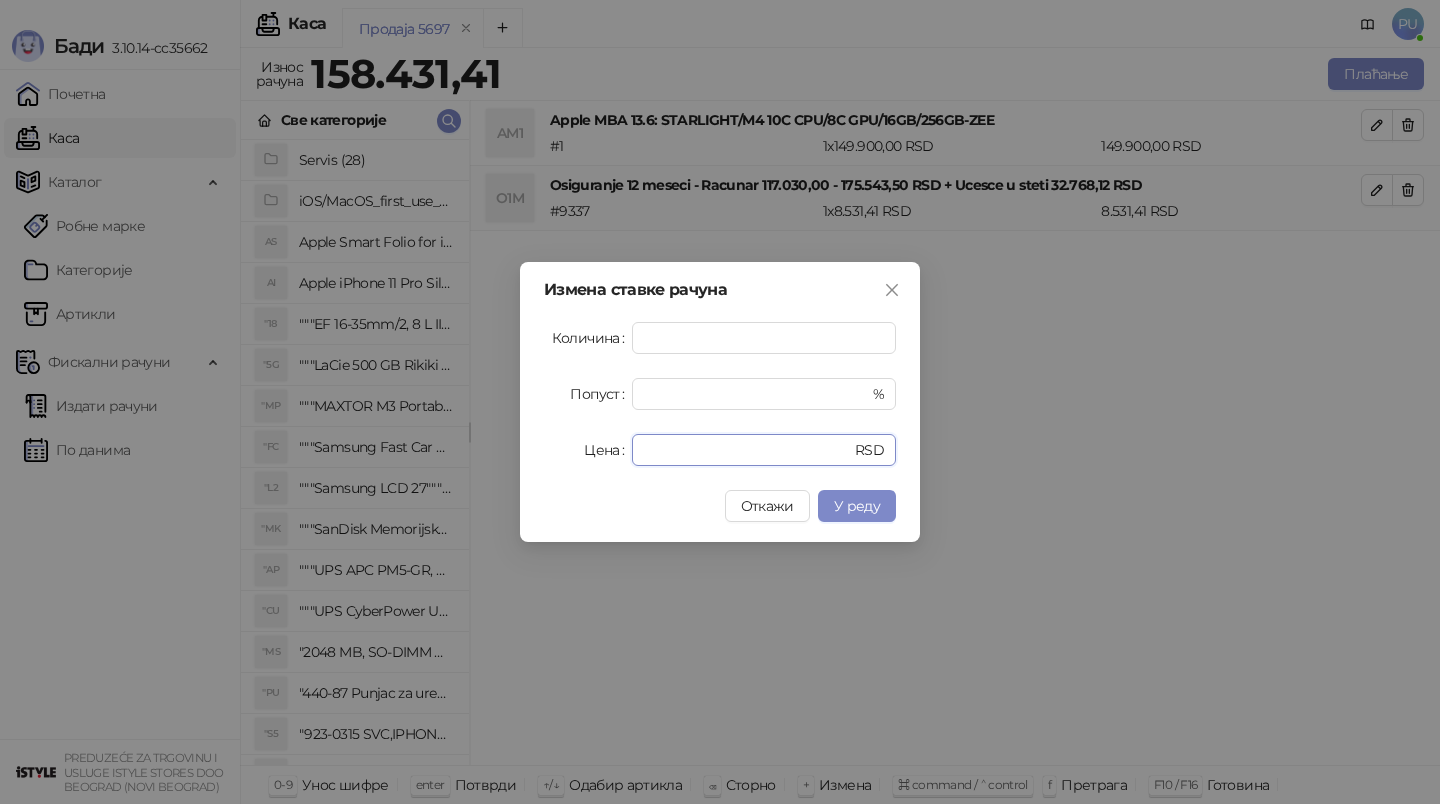 drag, startPoint x: 698, startPoint y: 450, endPoint x: 535, endPoint y: 450, distance: 163 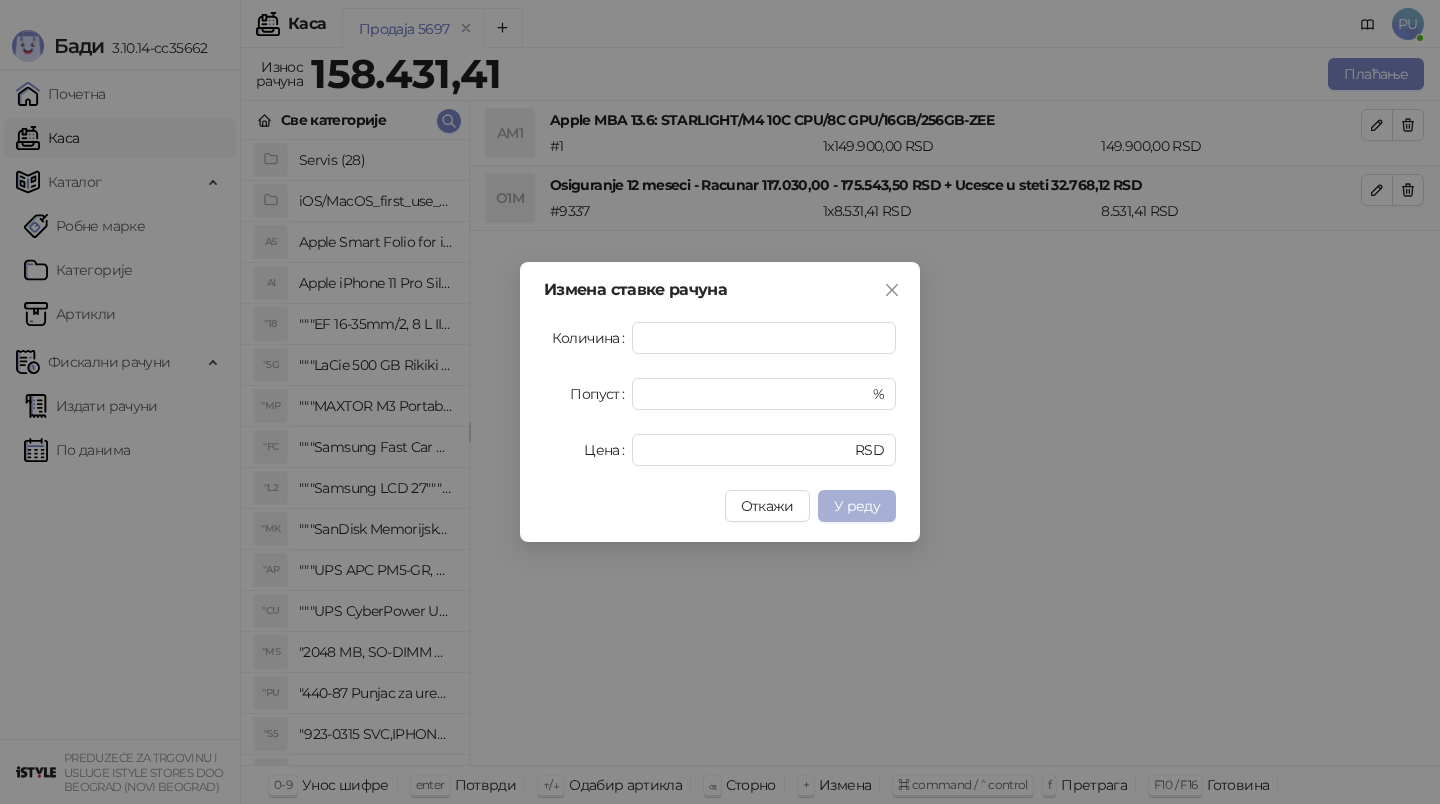 type on "******" 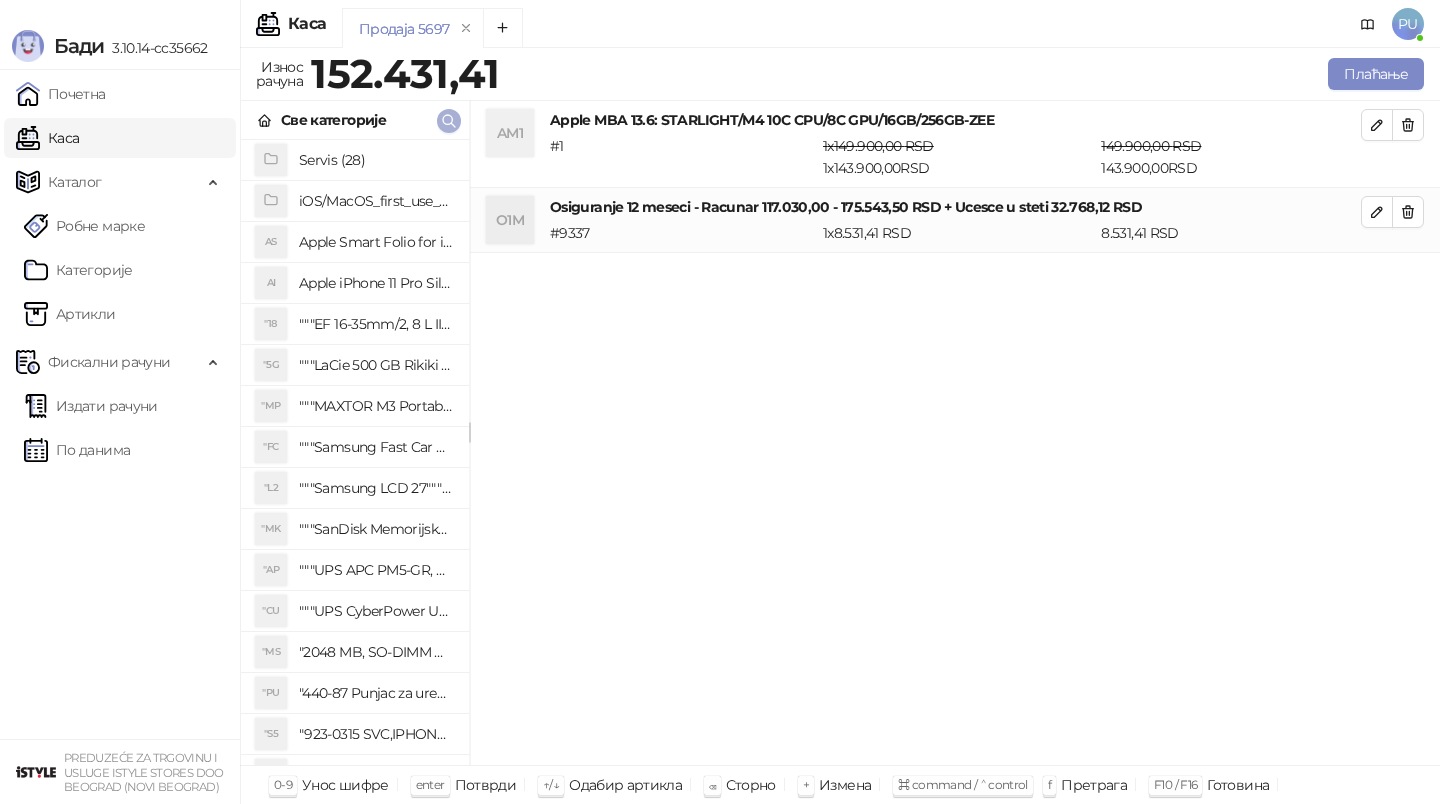 click 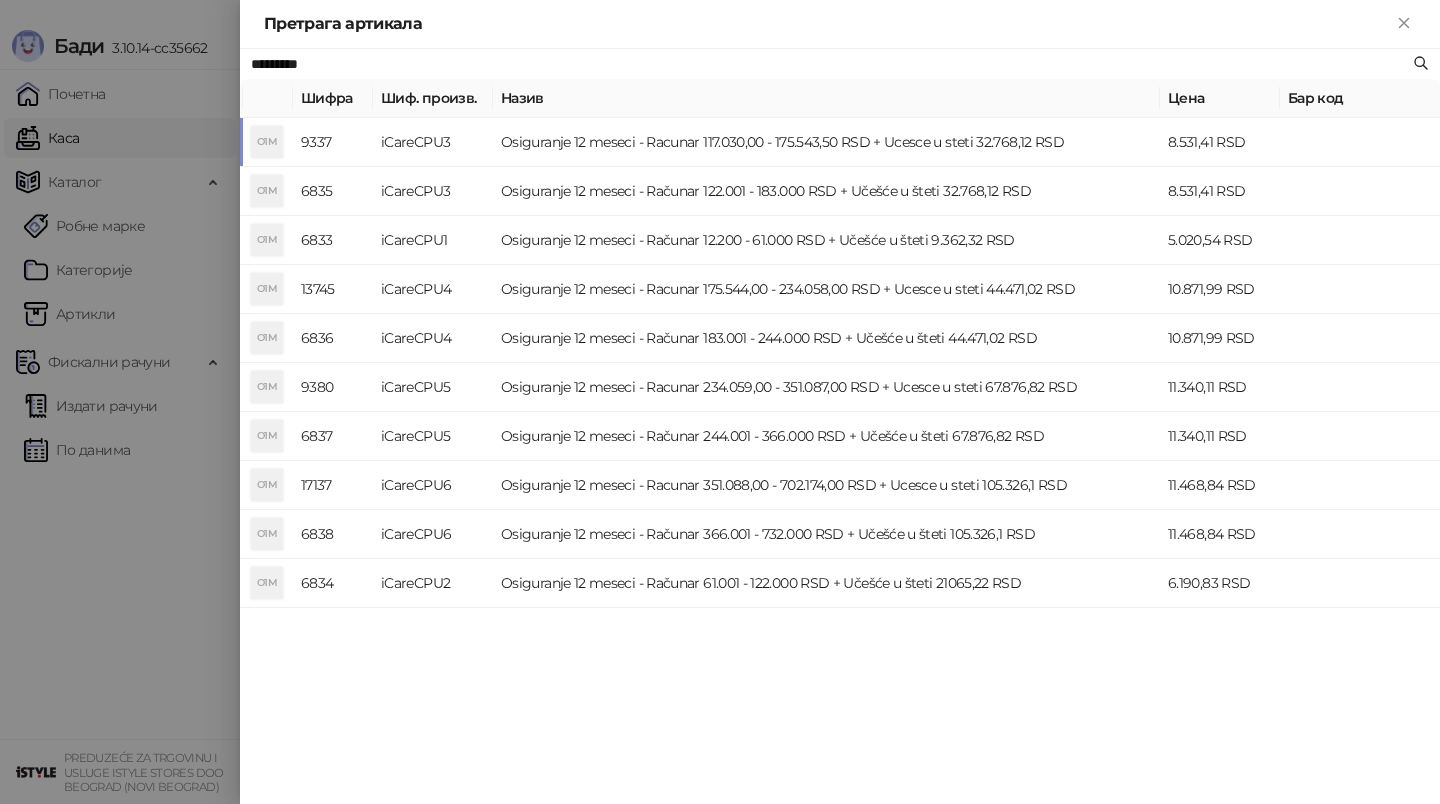paste on "**********" 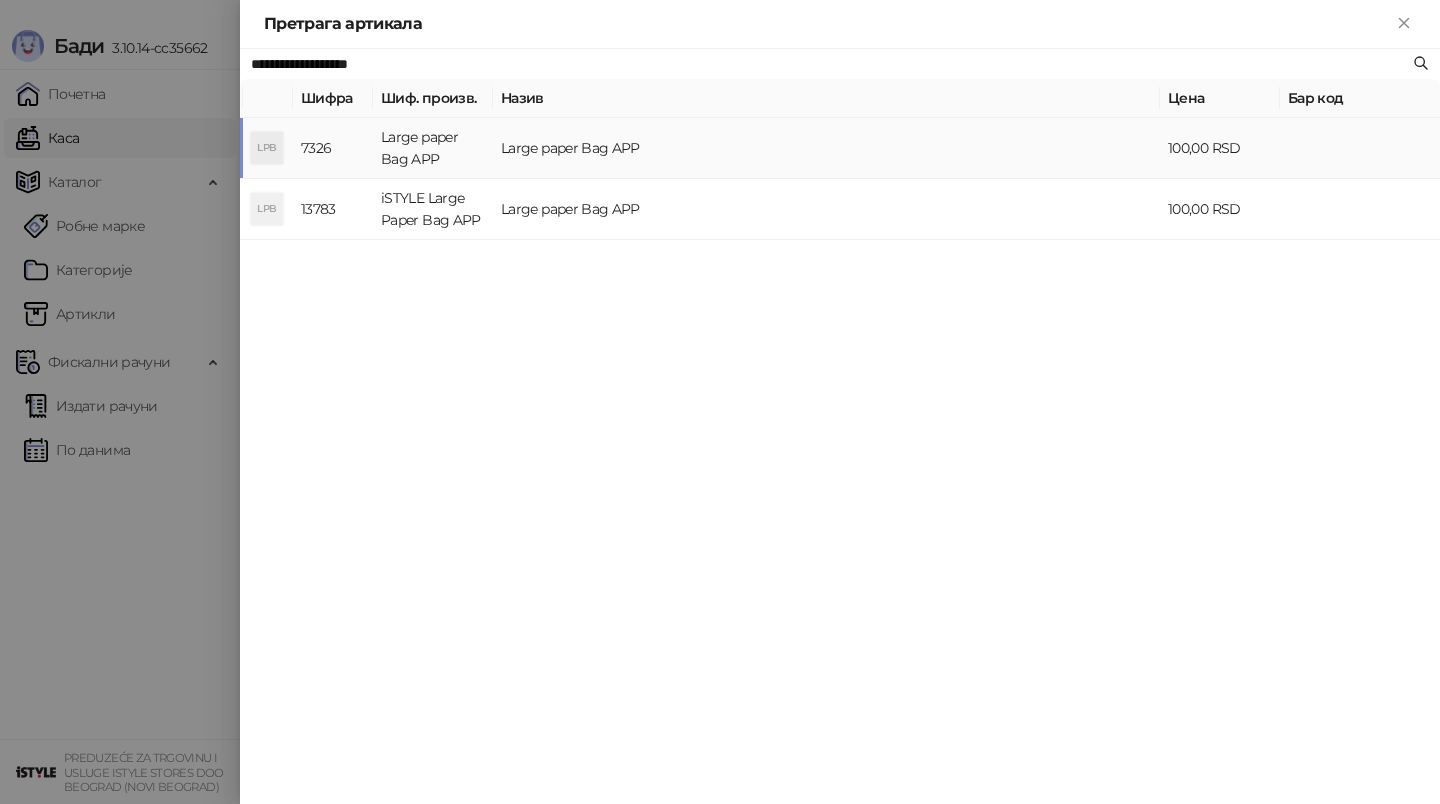 type on "**********" 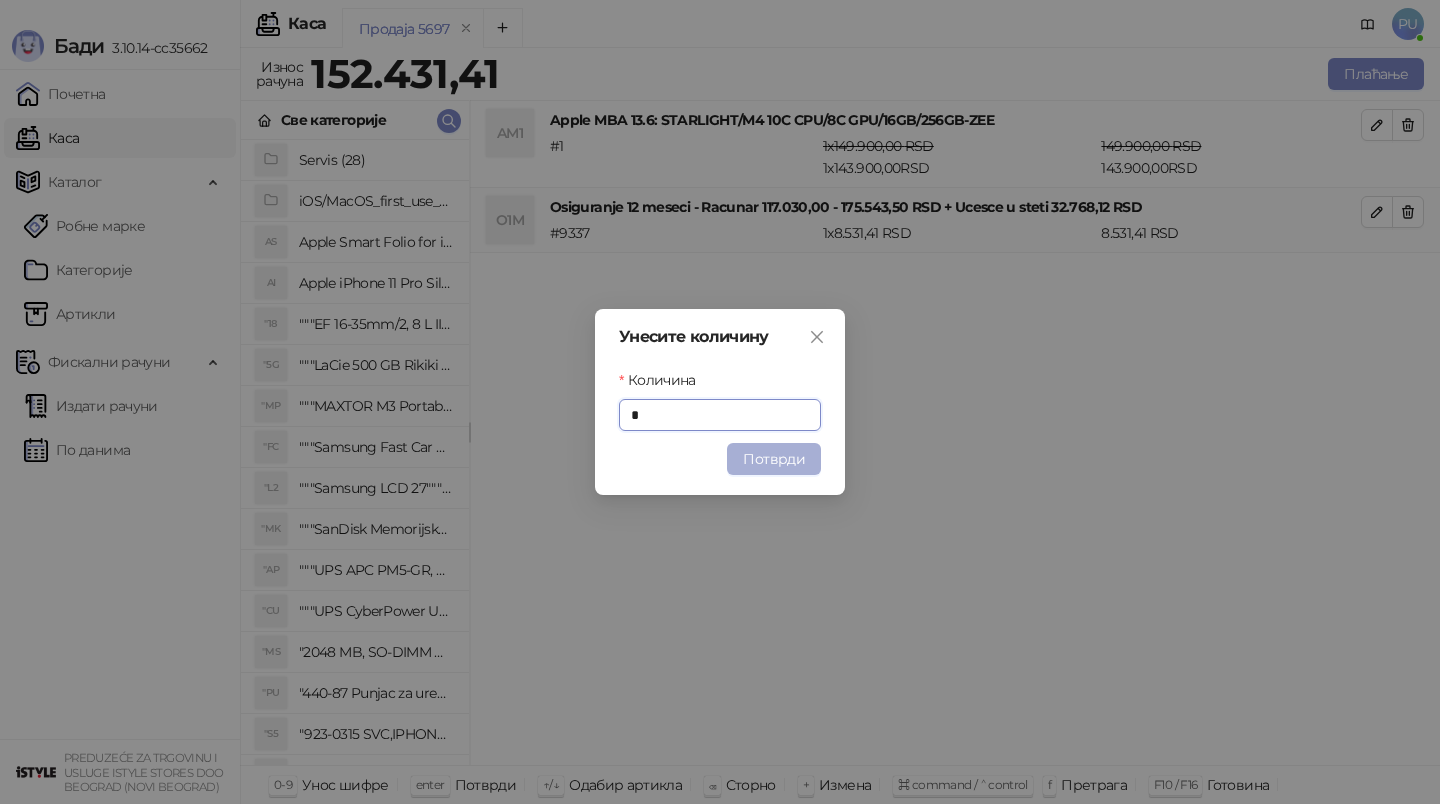 click on "Потврди" at bounding box center (774, 459) 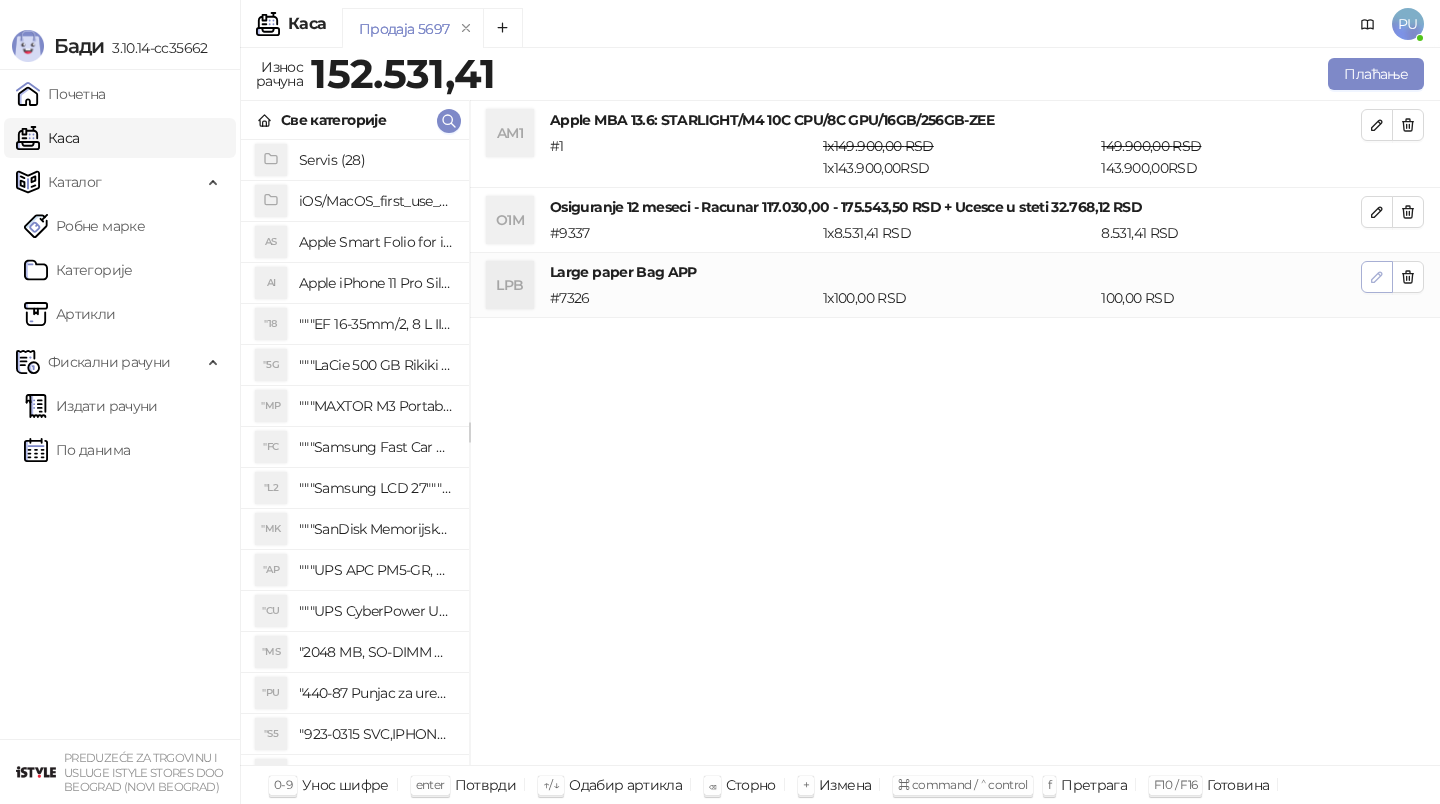 click 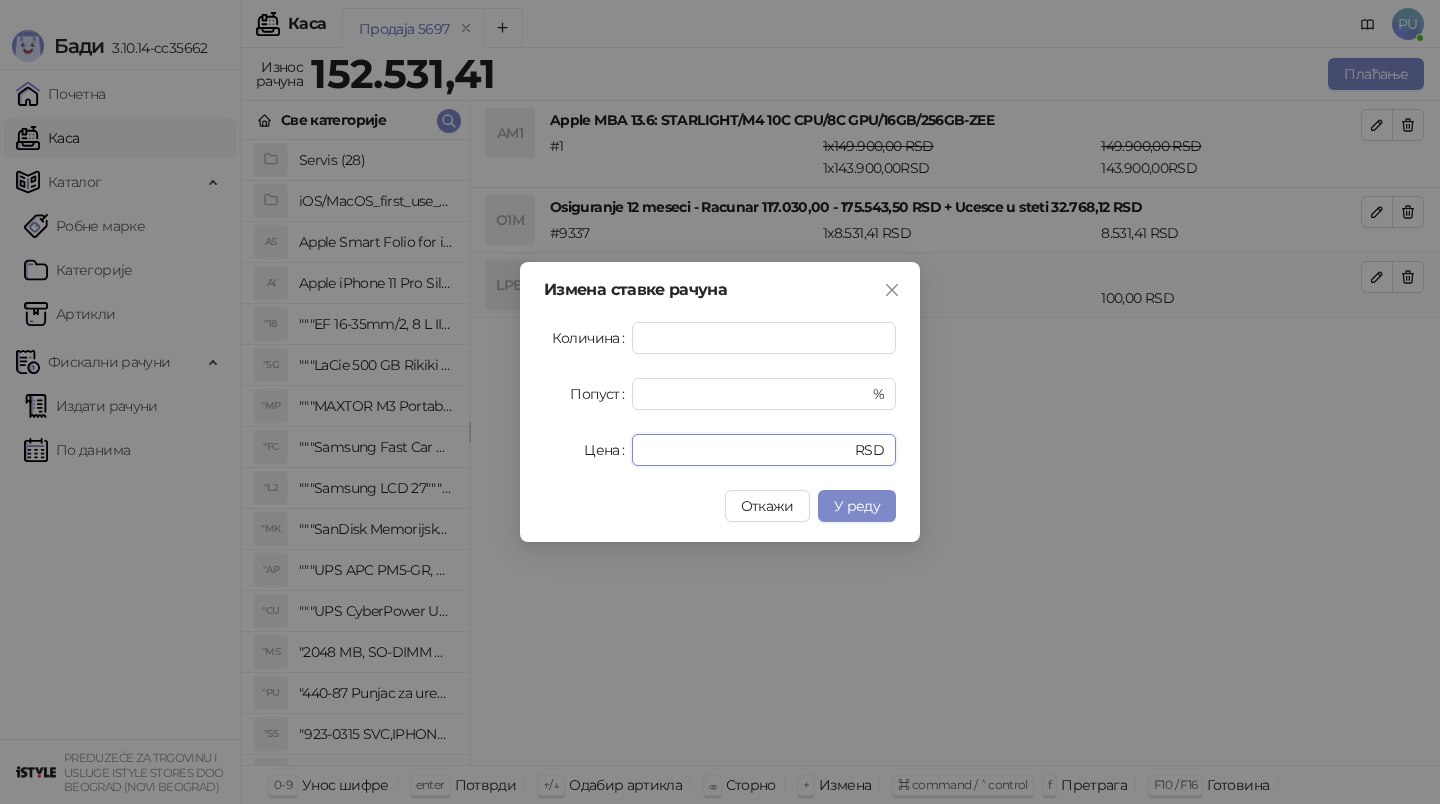 drag, startPoint x: 689, startPoint y: 450, endPoint x: 490, endPoint y: 450, distance: 199 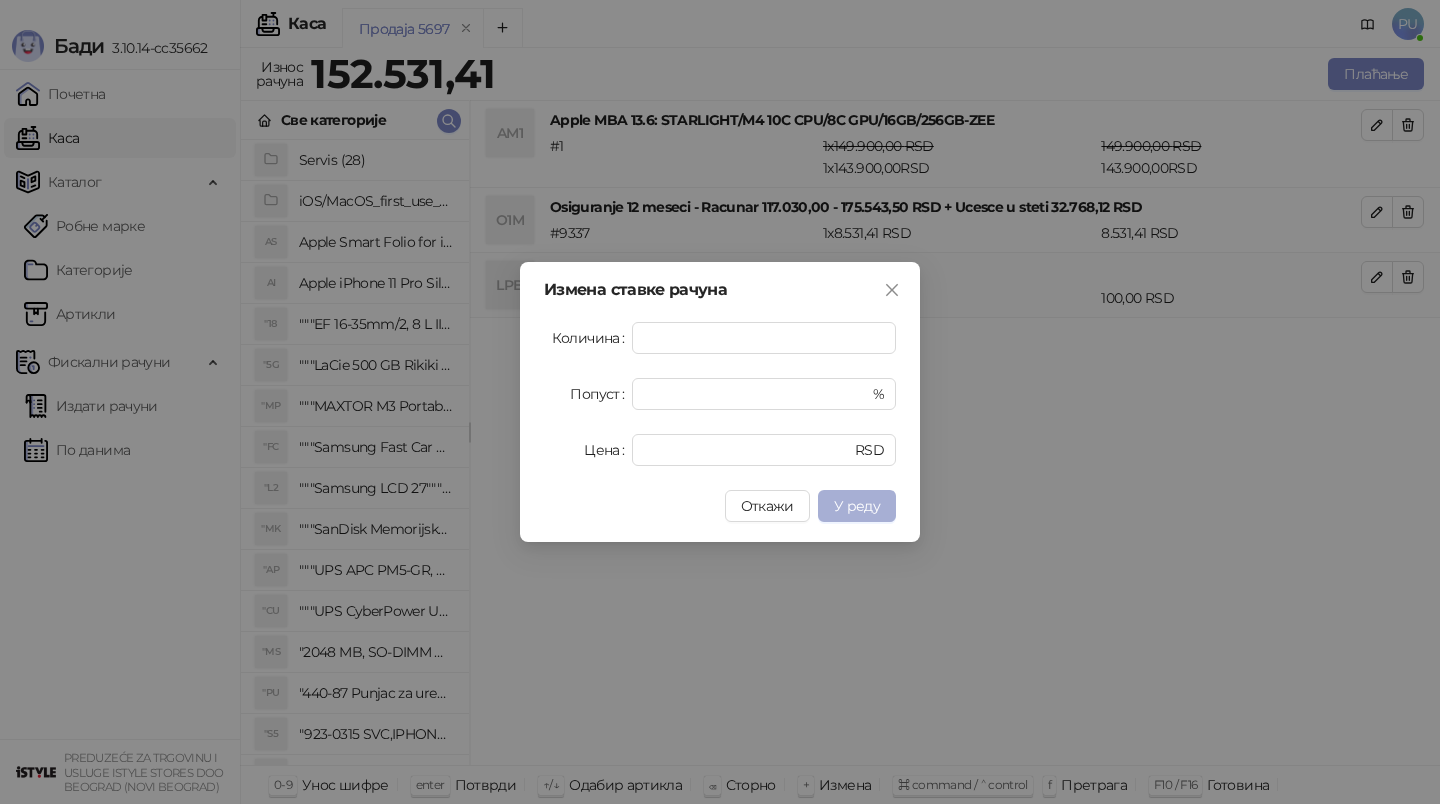 click on "У реду" at bounding box center (857, 506) 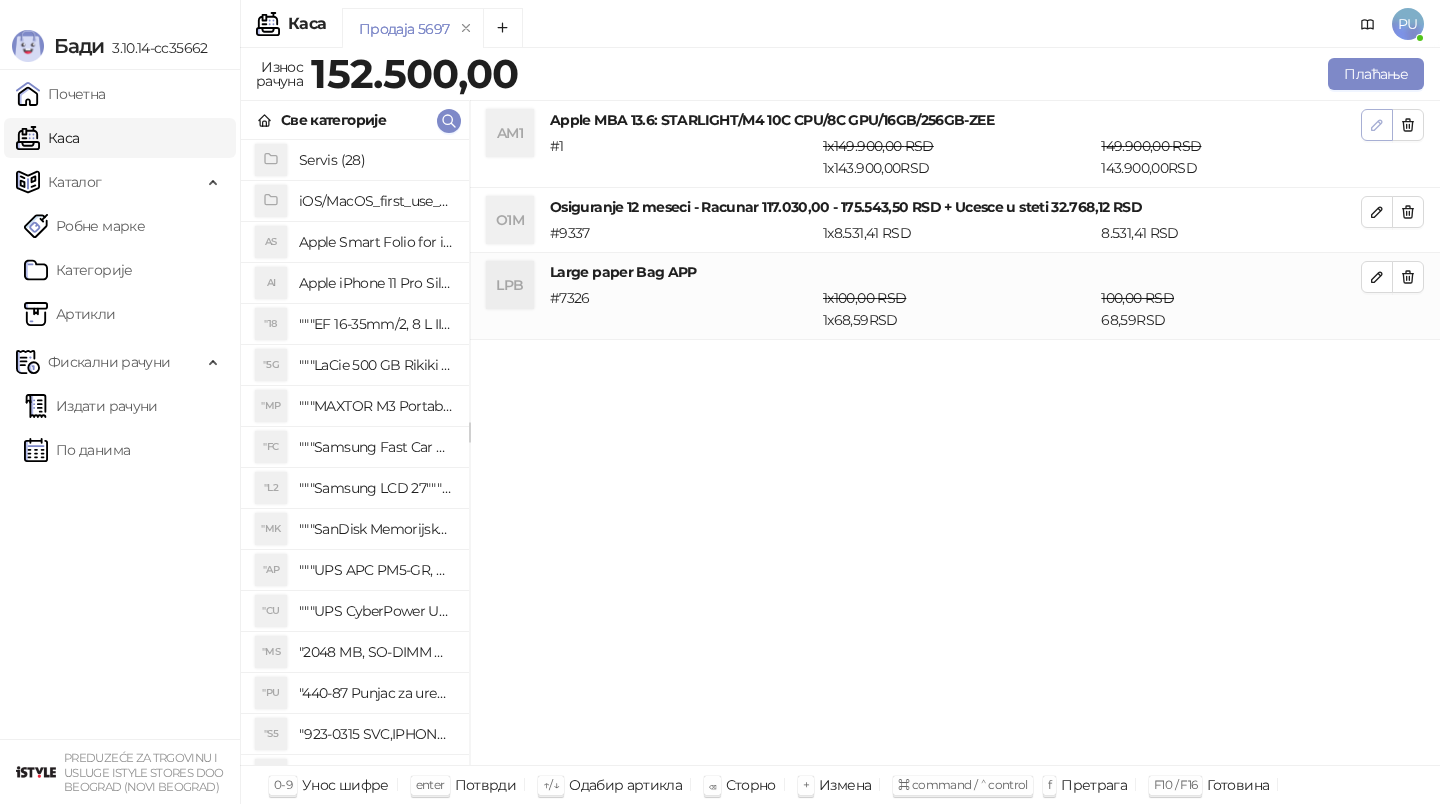 click at bounding box center [1377, 124] 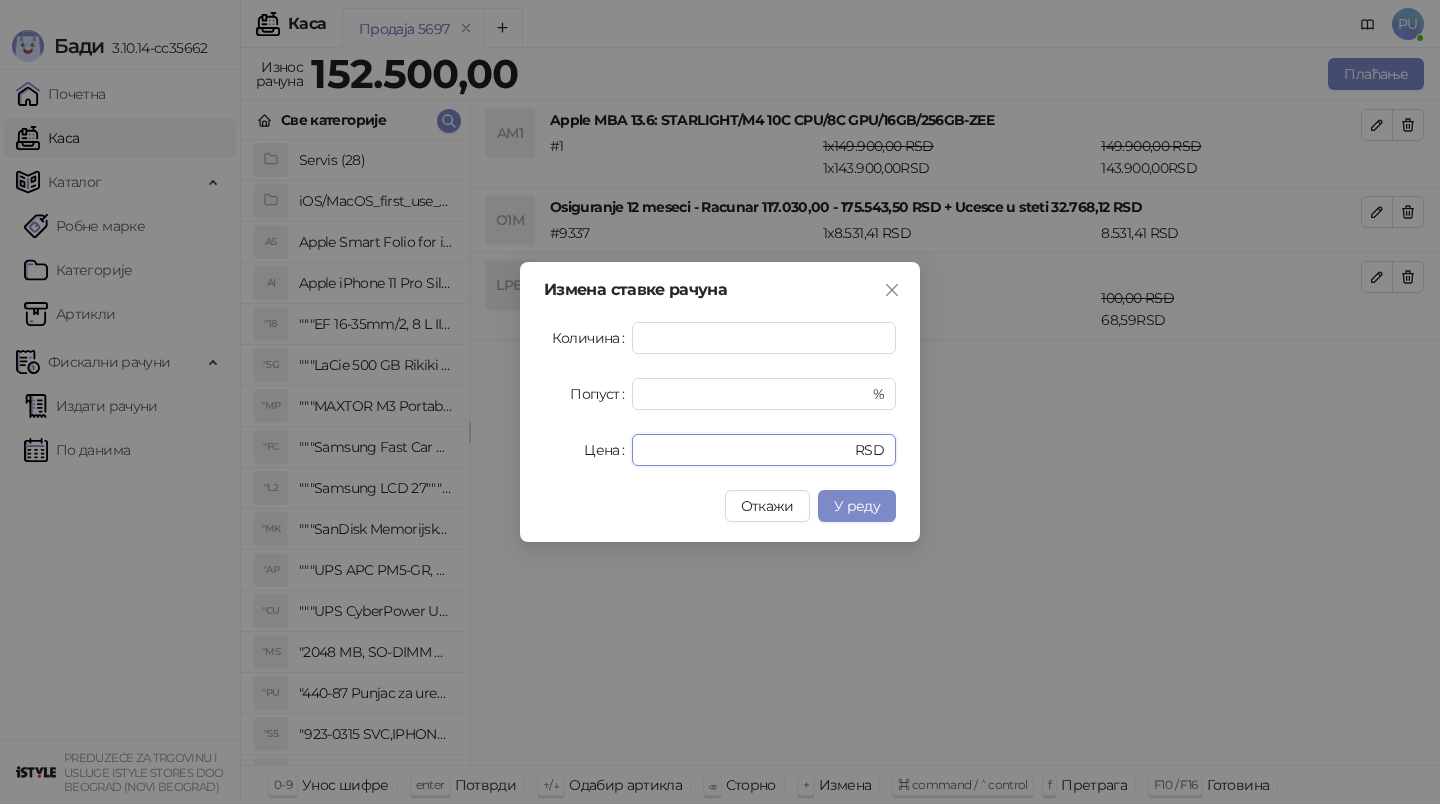 drag, startPoint x: 699, startPoint y: 451, endPoint x: 440, endPoint y: 450, distance: 259.00192 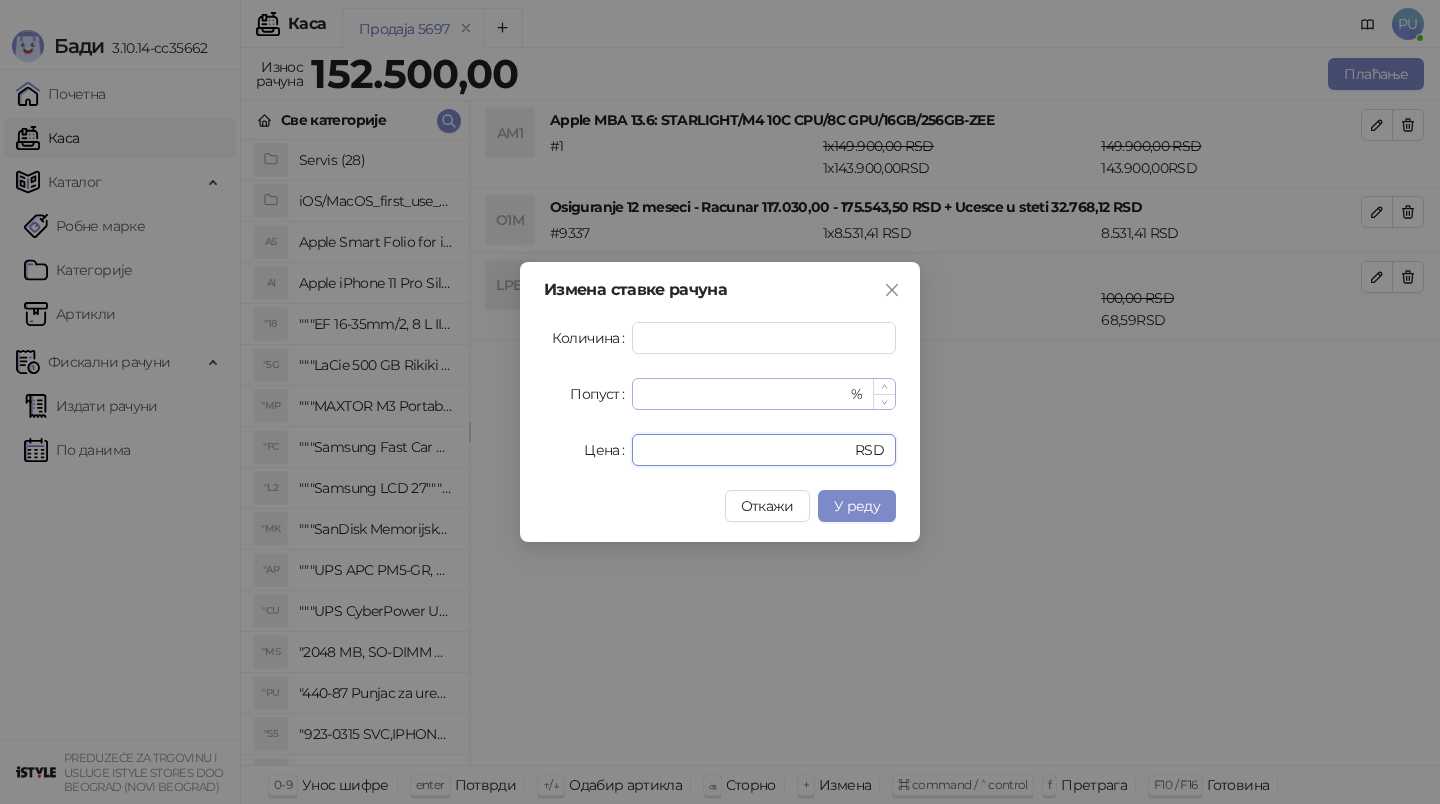 type on "******" 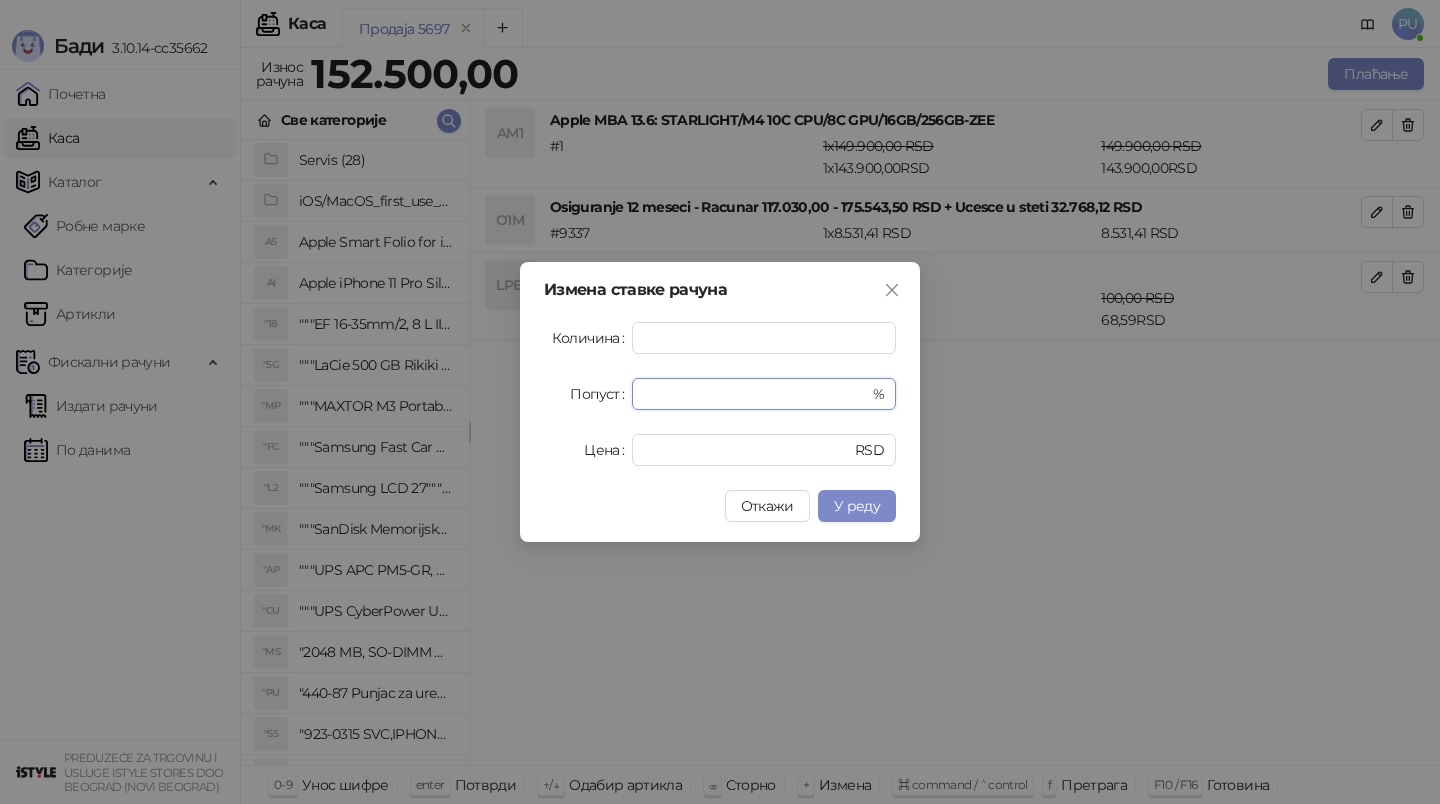 drag, startPoint x: 654, startPoint y: 397, endPoint x: 520, endPoint y: 397, distance: 134 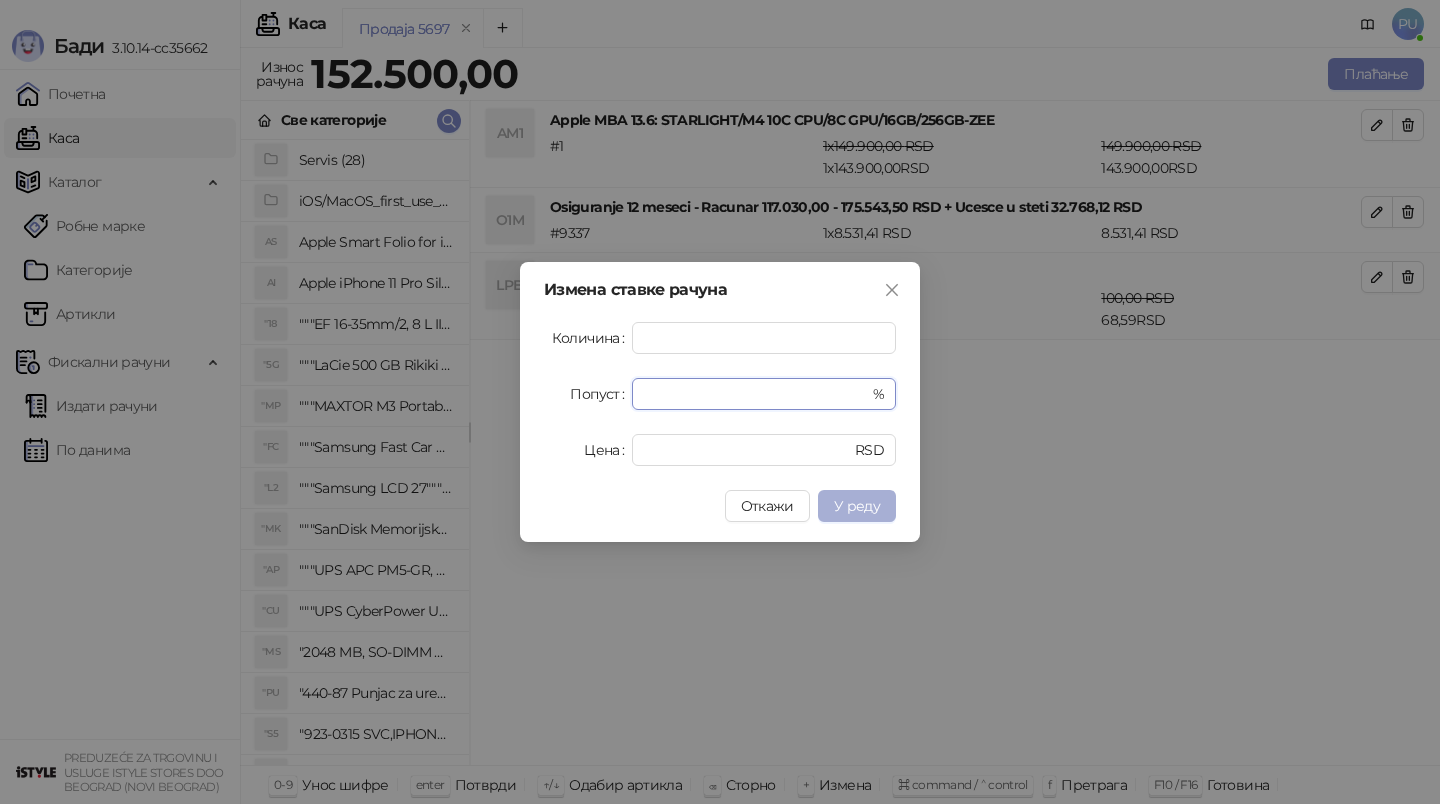type on "**********" 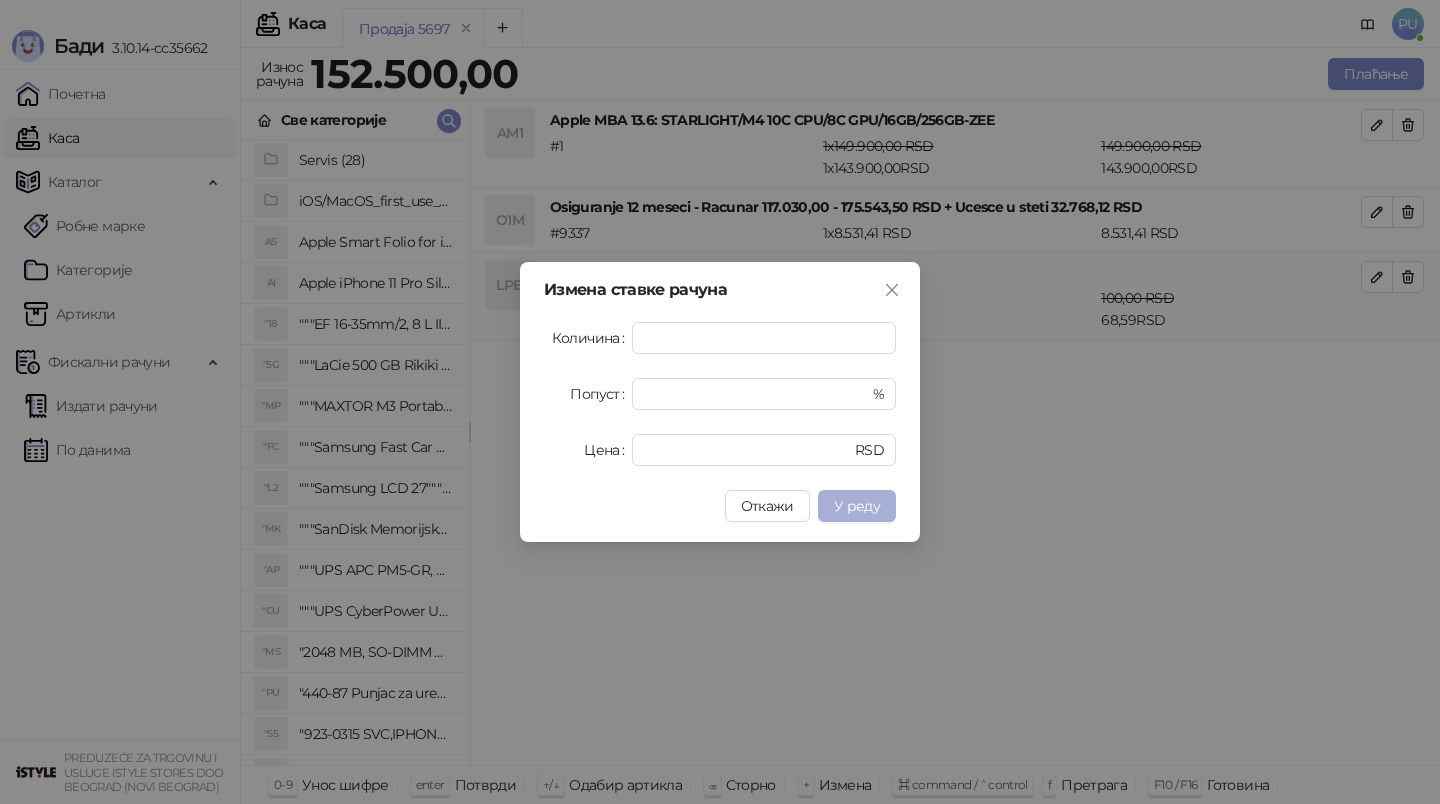 click on "У реду" at bounding box center (857, 506) 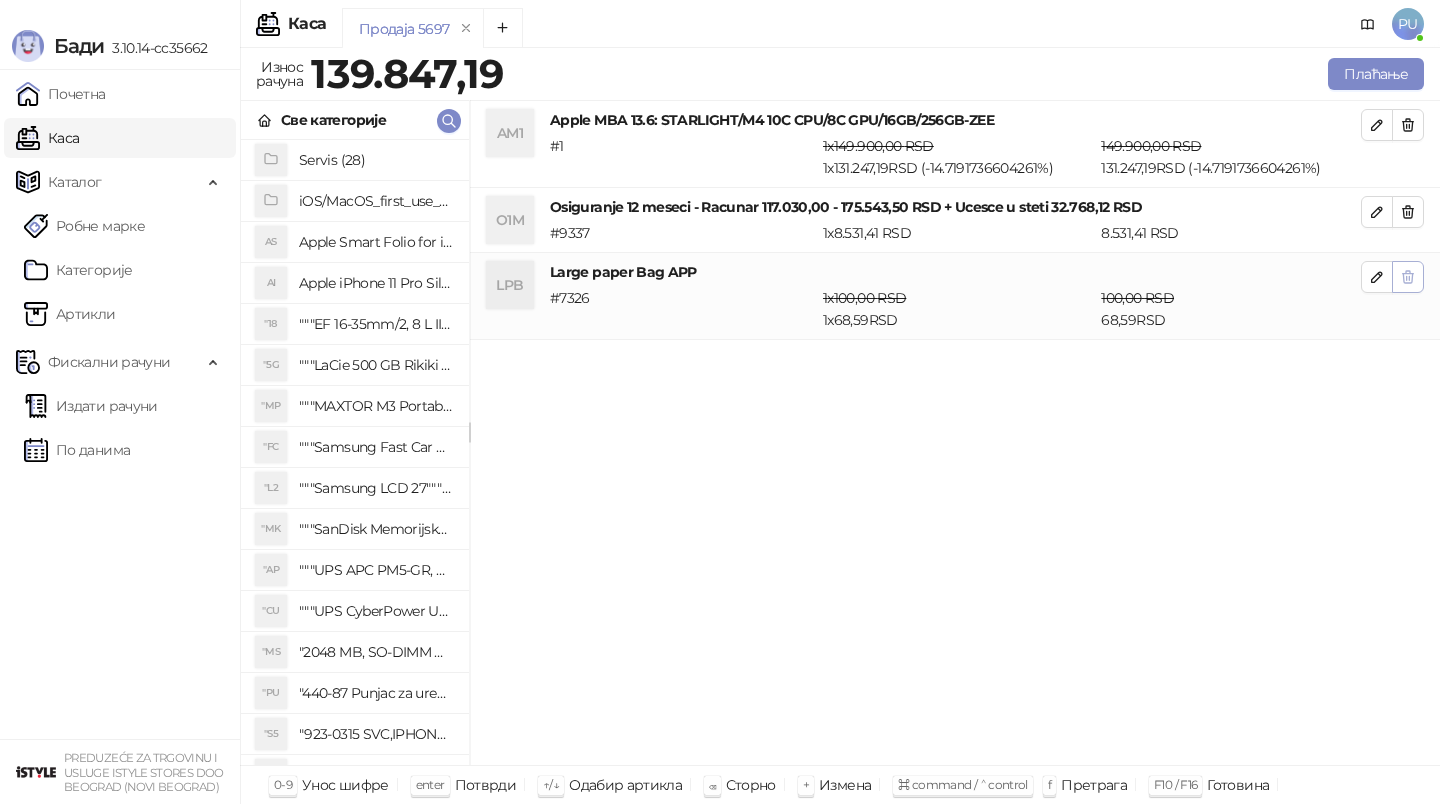 click 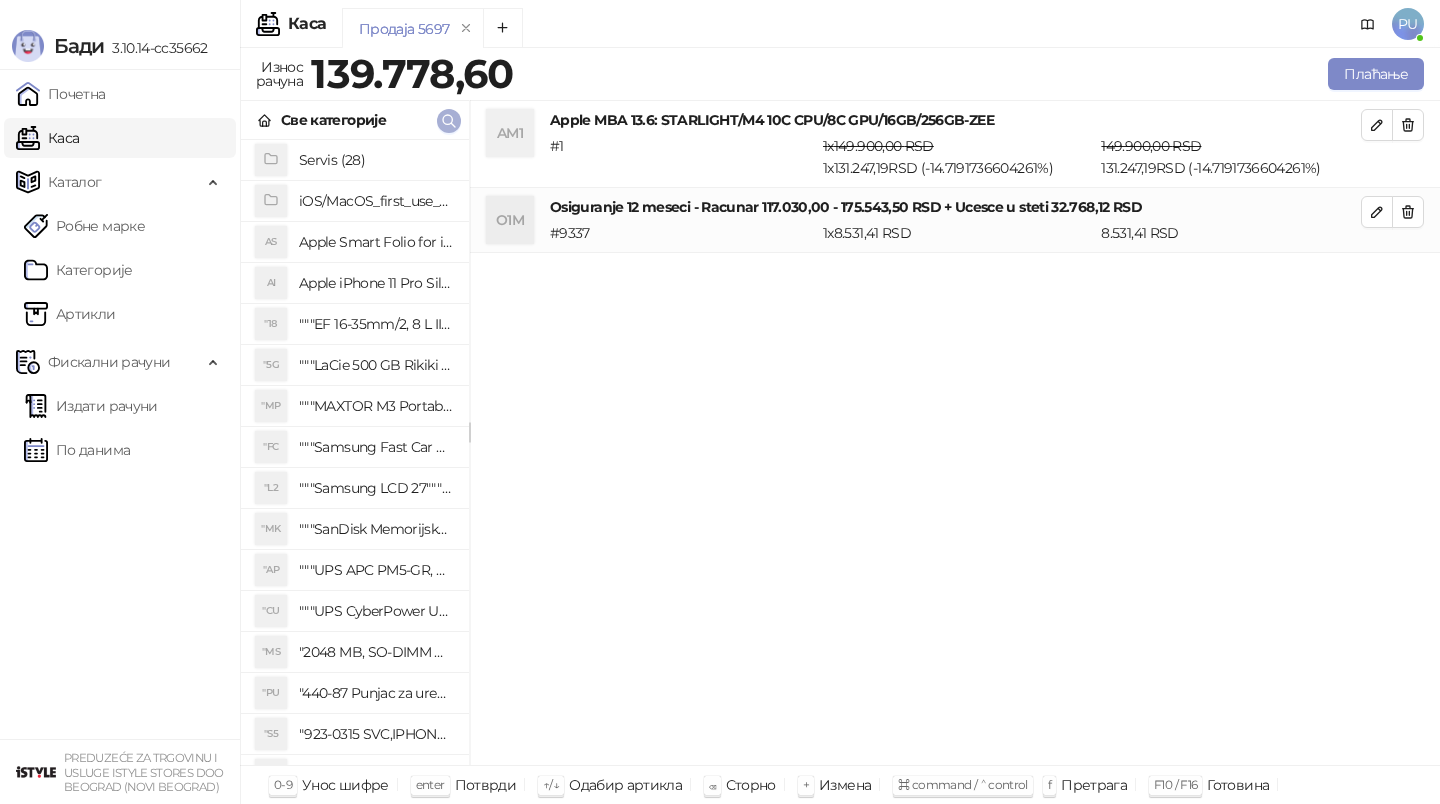 click 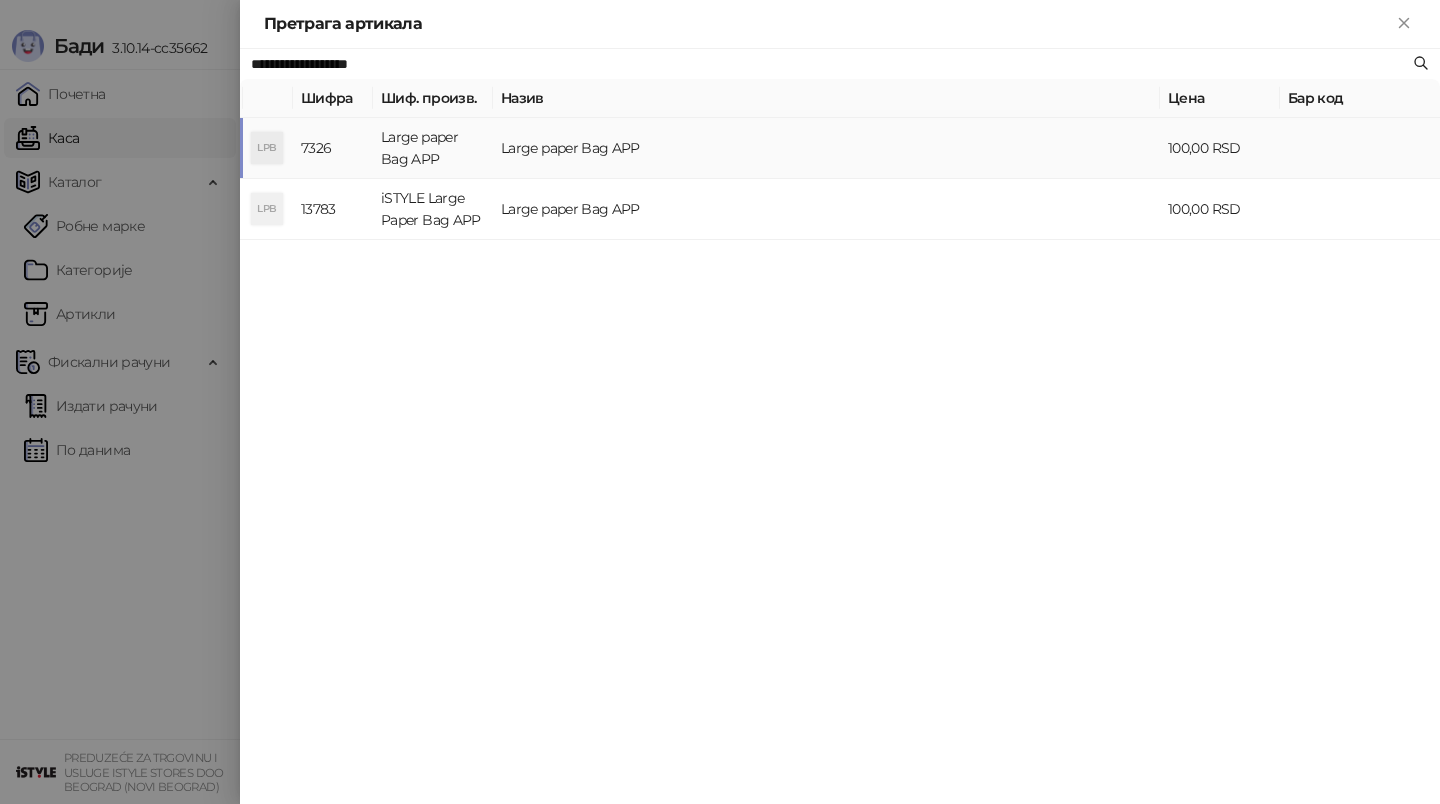 paste on "***" 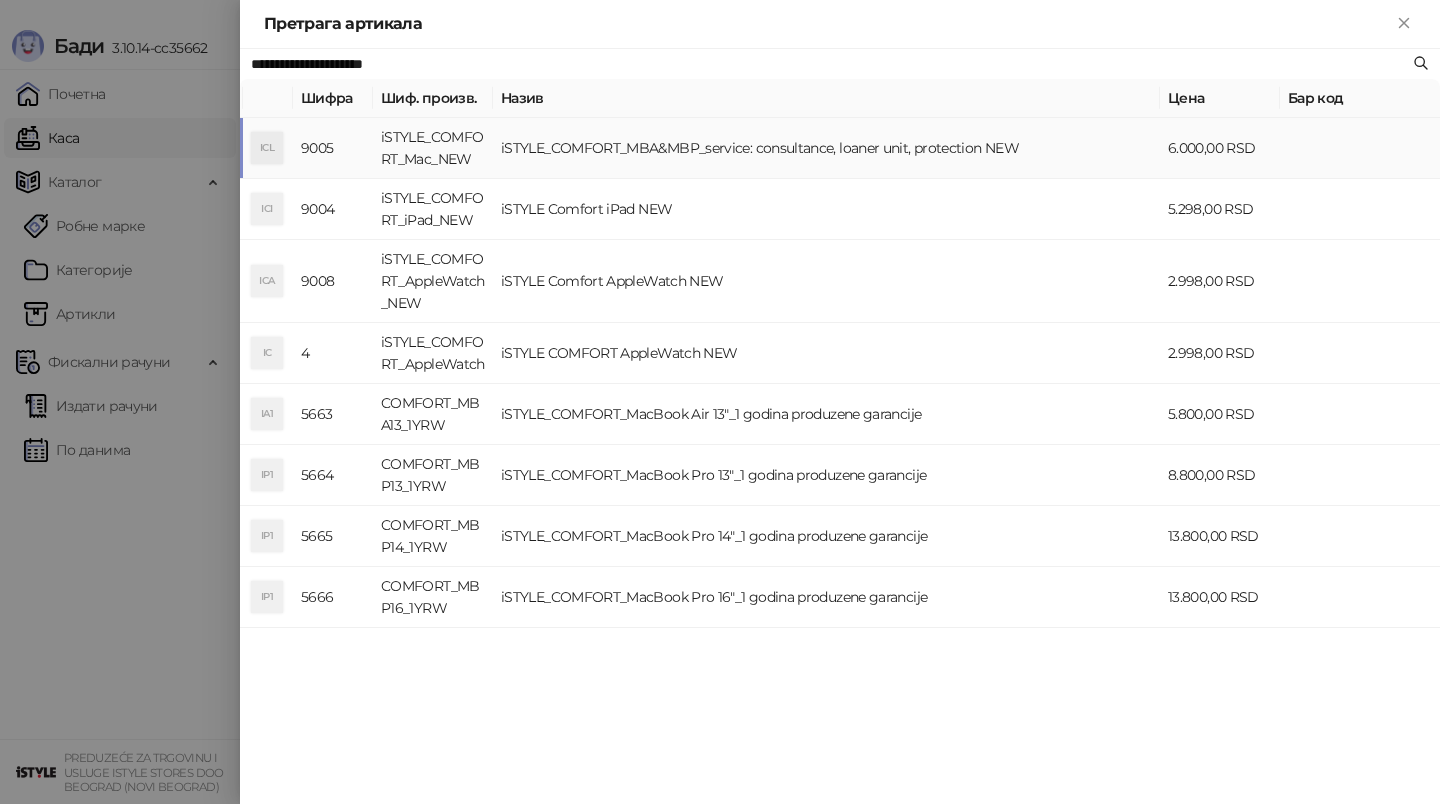 click on "iSTYLE_COMFORT_MBA&MBP_service: consultance, loaner unit, protection NEW" at bounding box center (826, 148) 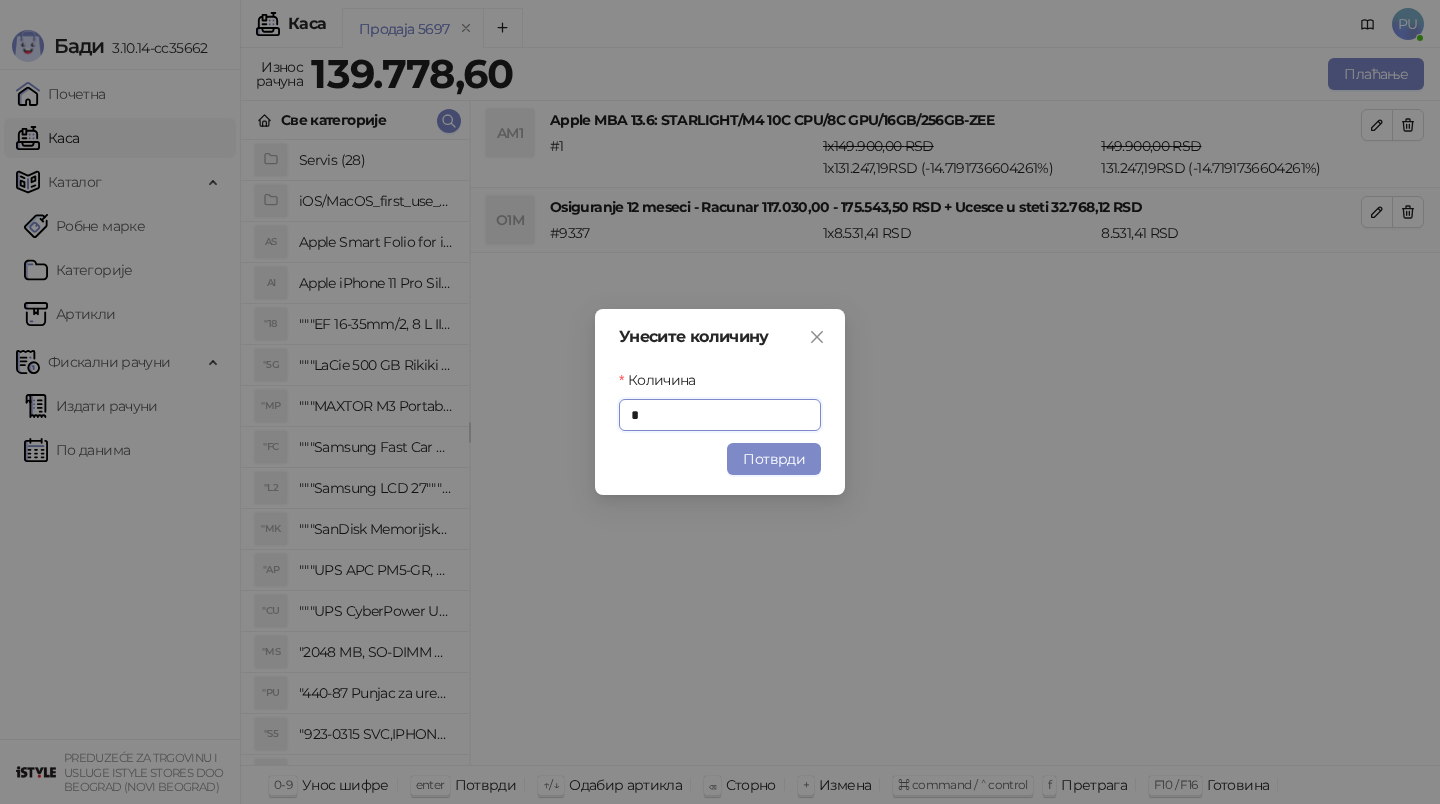 click on "Унесите количину Количина * Потврди" at bounding box center (720, 402) 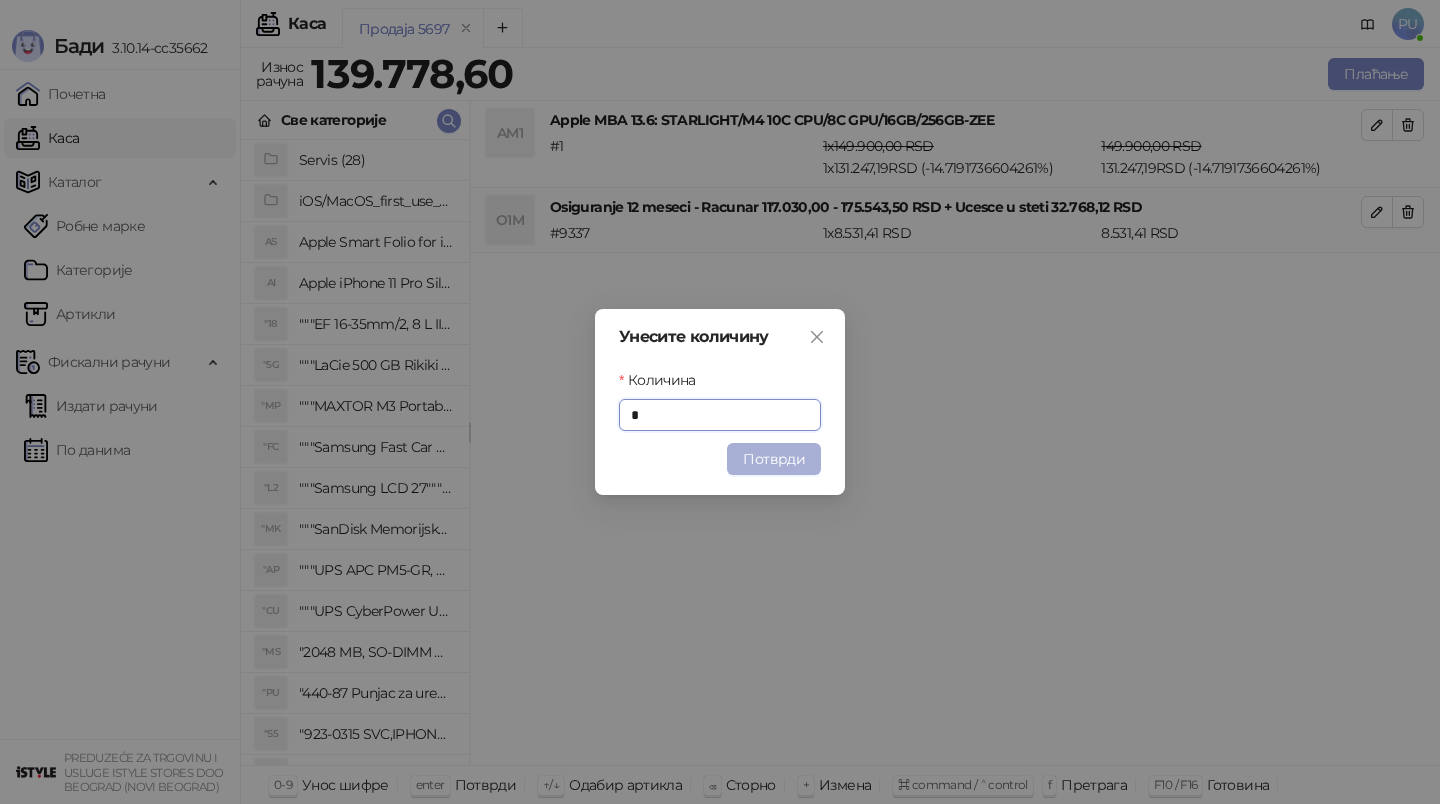 click on "Потврди" at bounding box center [774, 459] 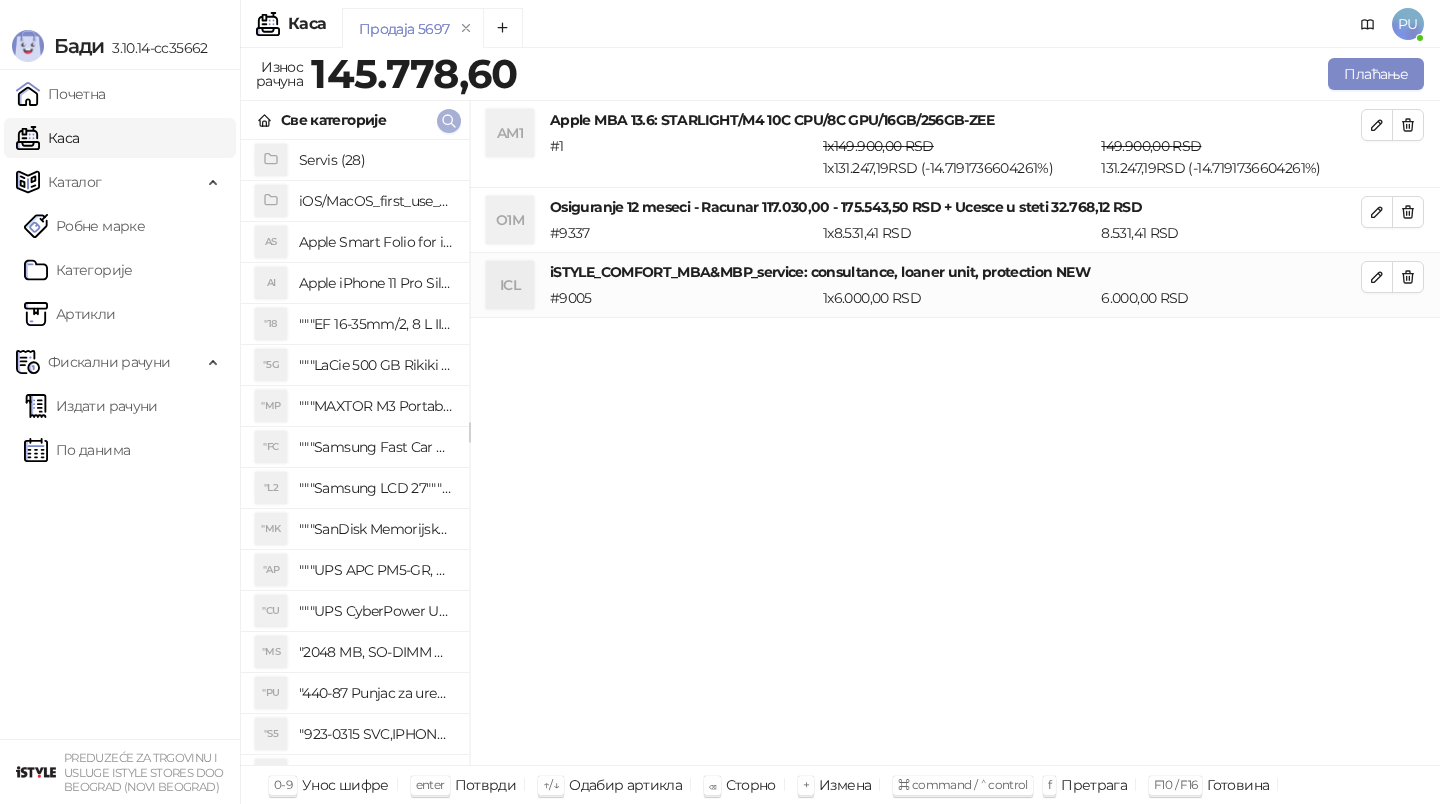 click 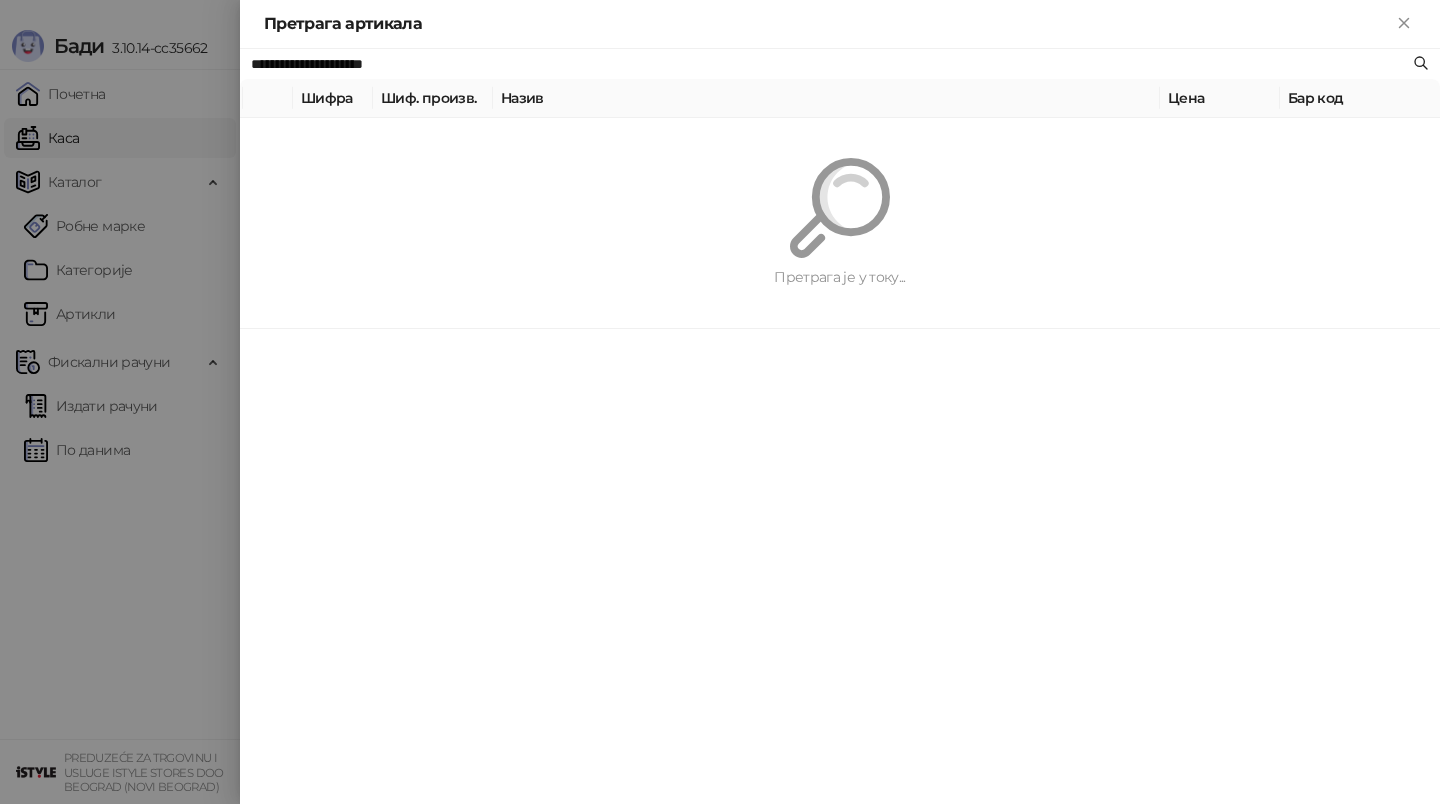 paste 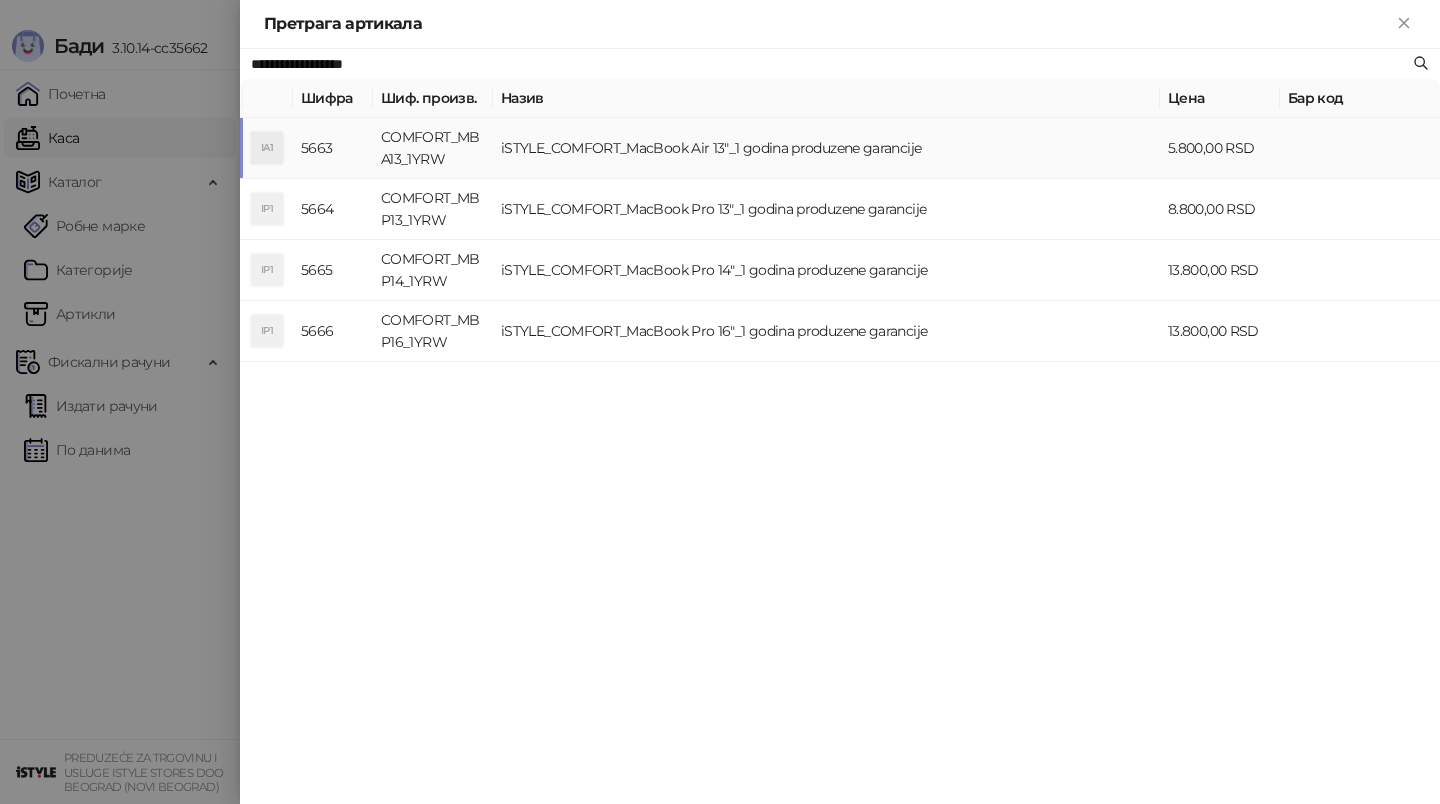click on "iSTYLE_COMFORT_MacBook Air 13"_1 godina produzene garancije" at bounding box center (826, 148) 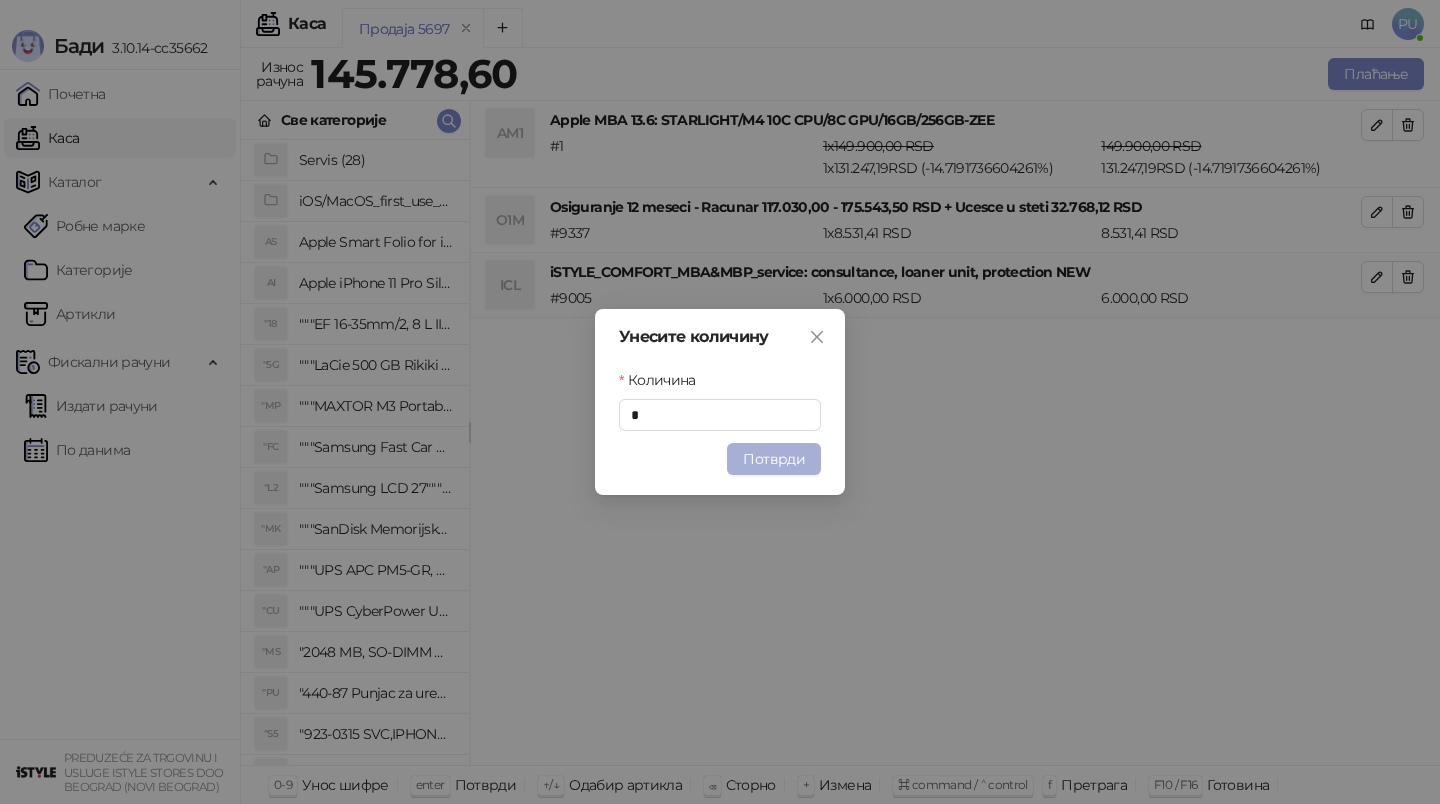 click on "Потврди" at bounding box center [774, 459] 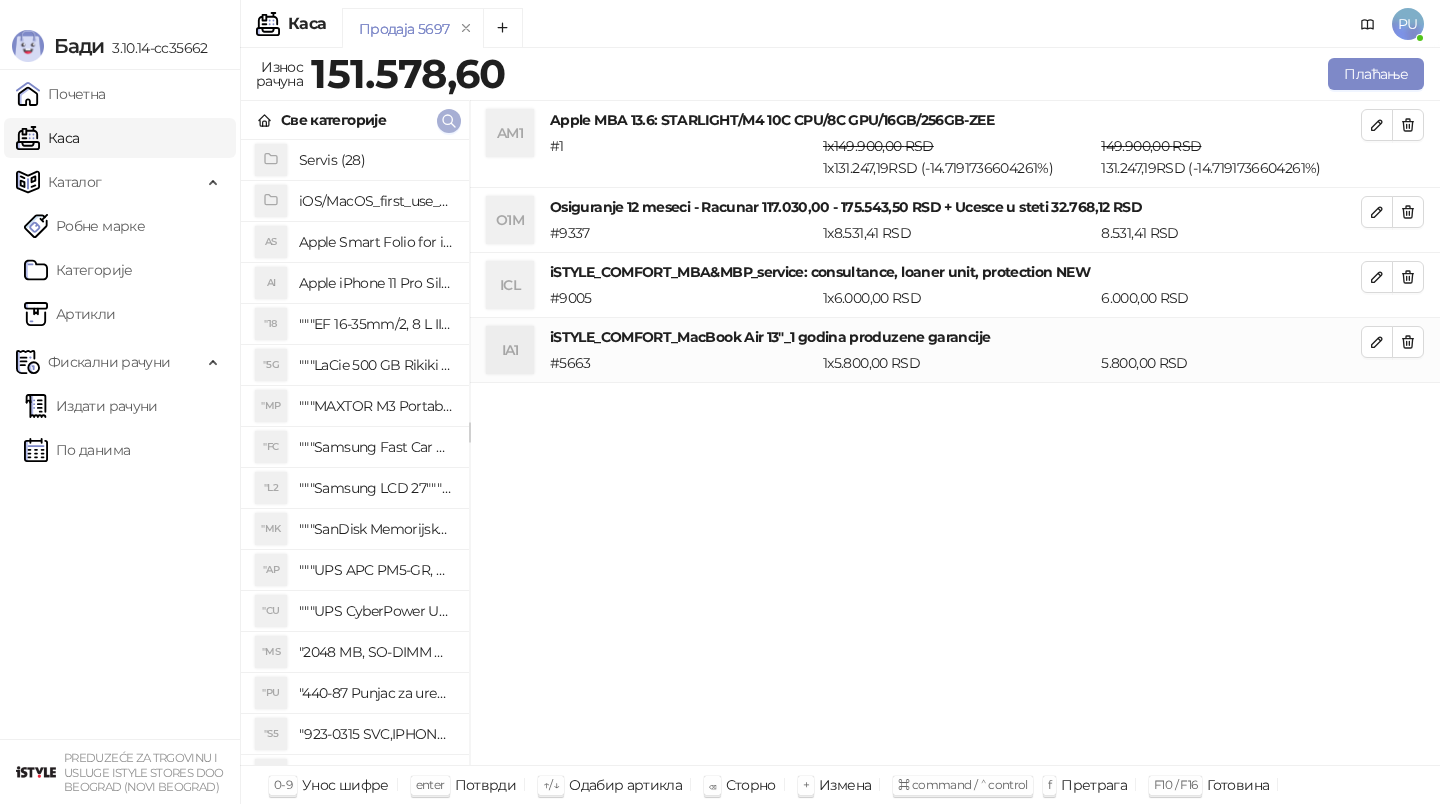 click 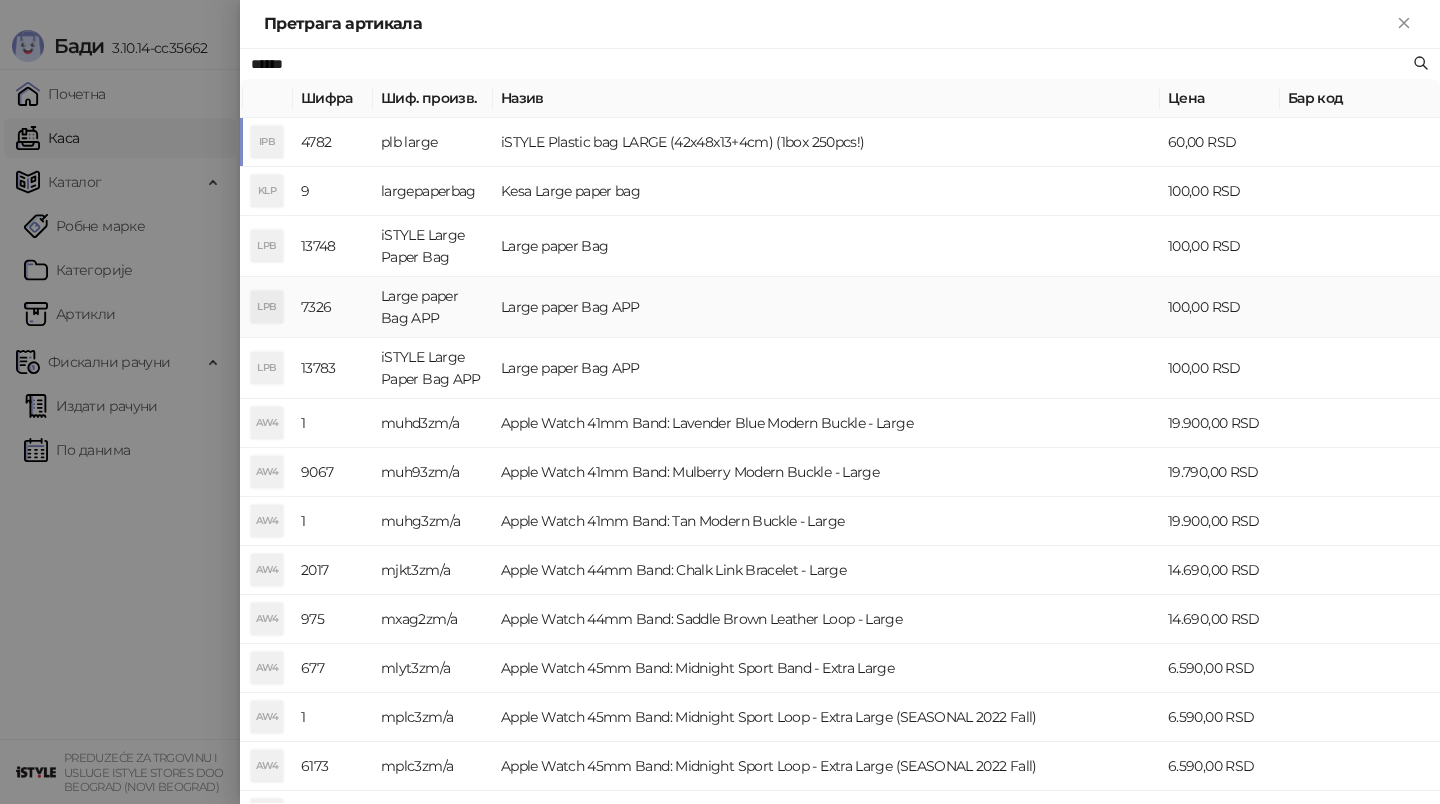 type on "*****" 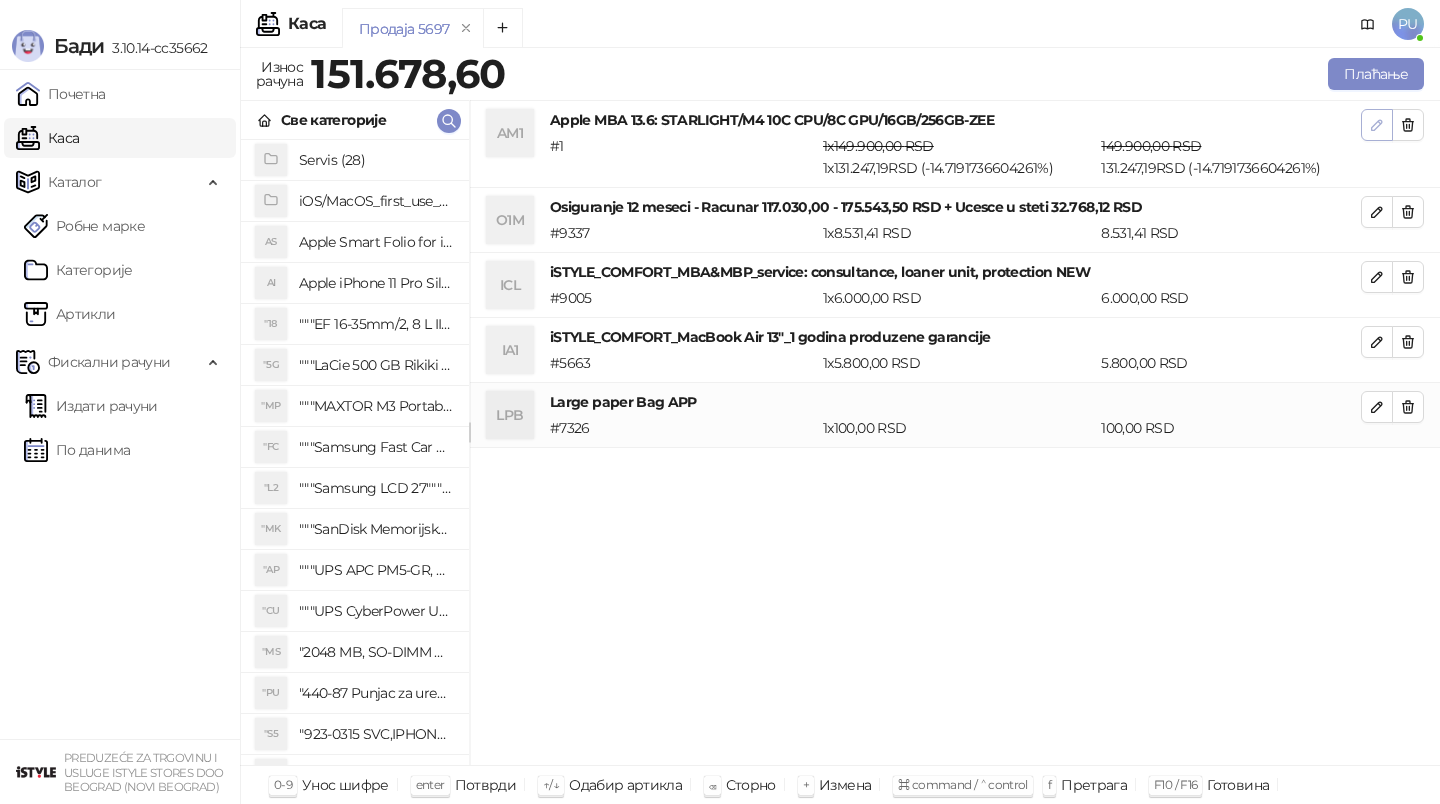 click 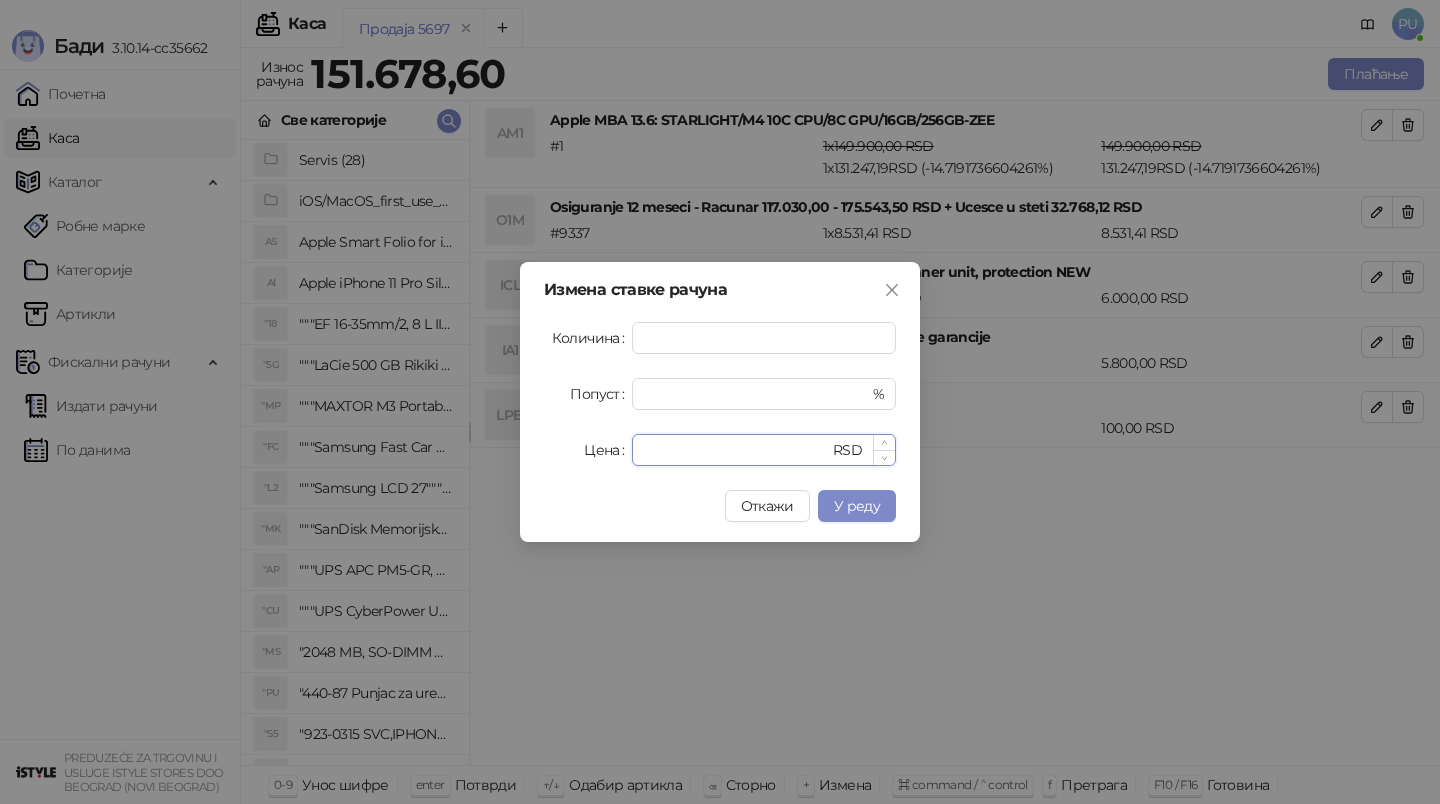click on "******" at bounding box center (736, 450) 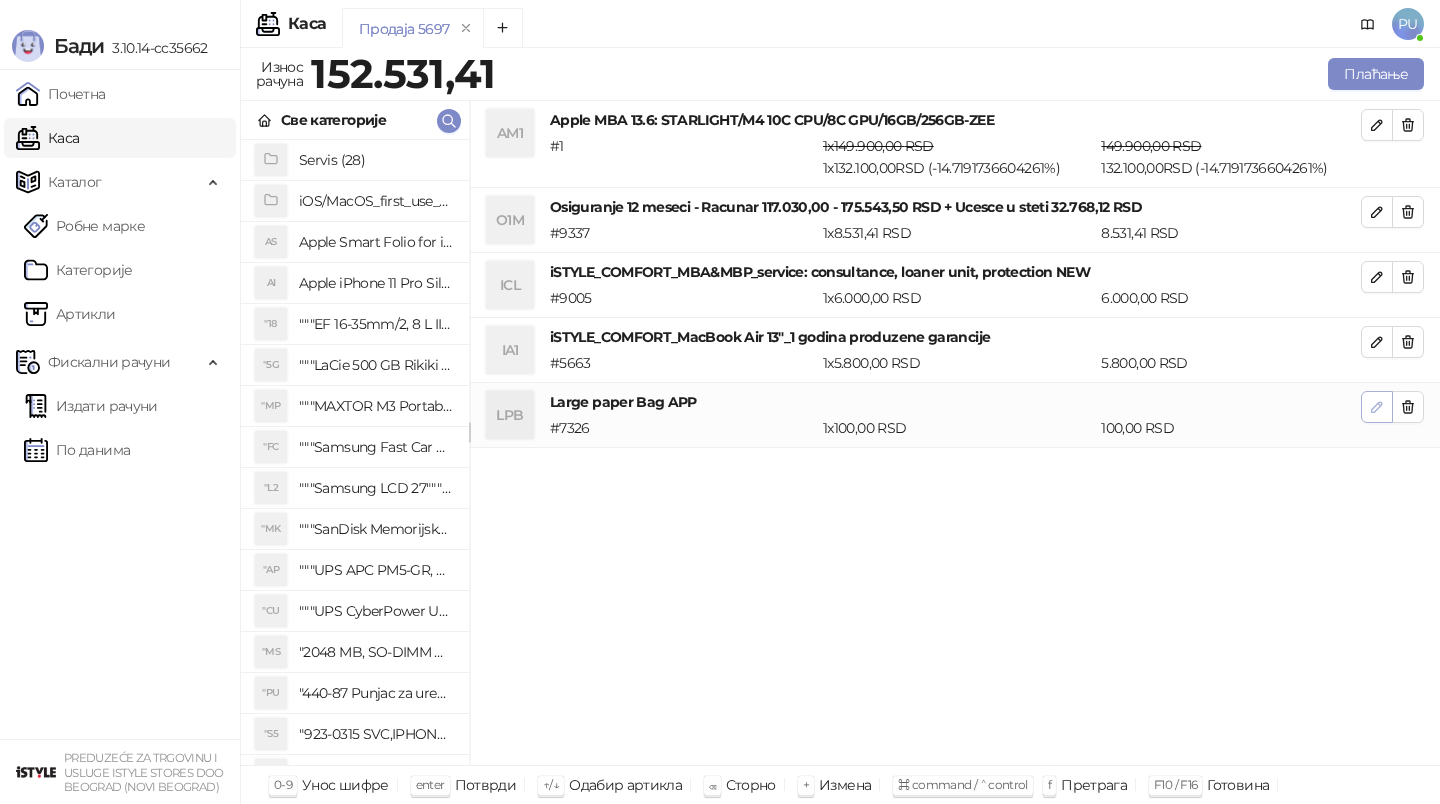 click 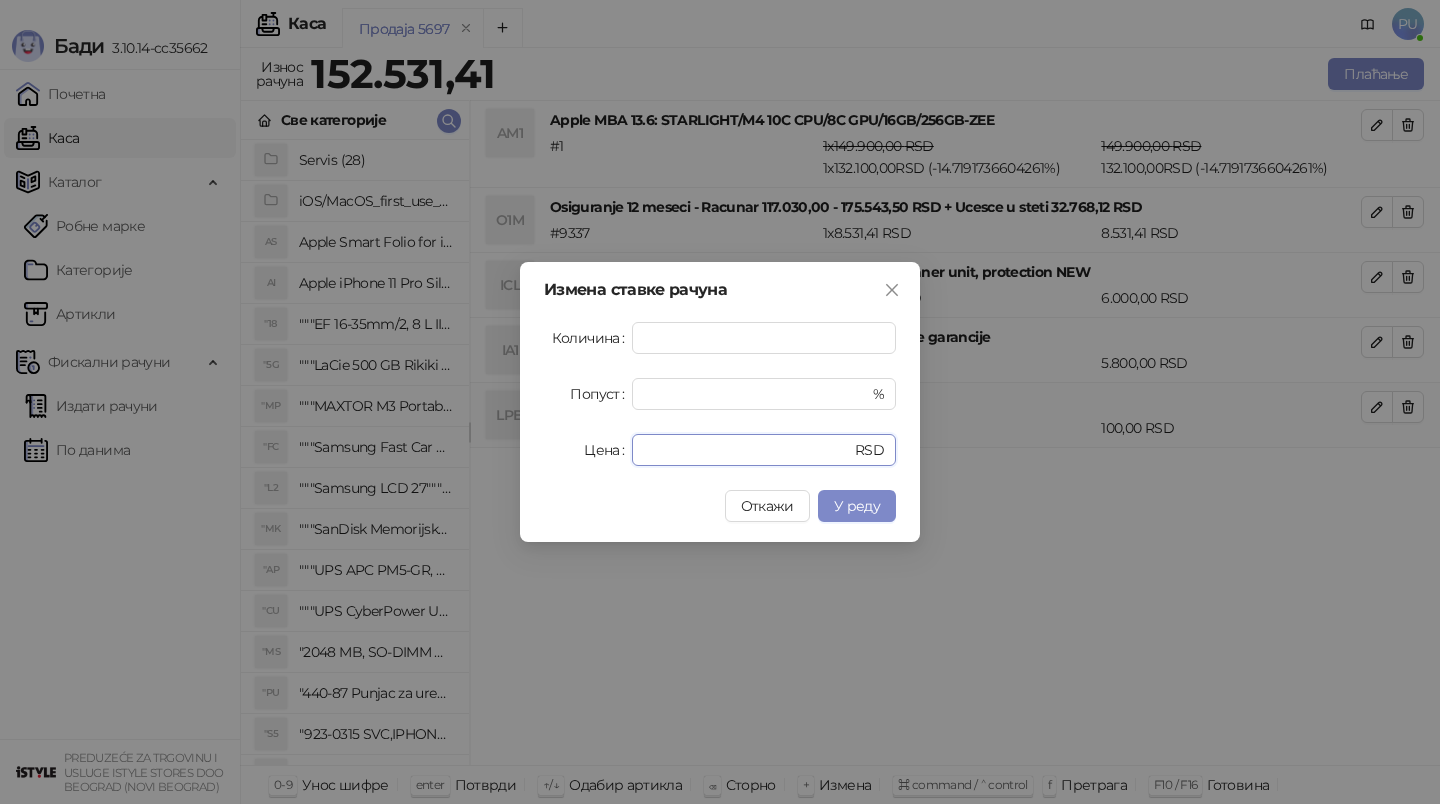 drag, startPoint x: 676, startPoint y: 448, endPoint x: 399, endPoint y: 448, distance: 277 